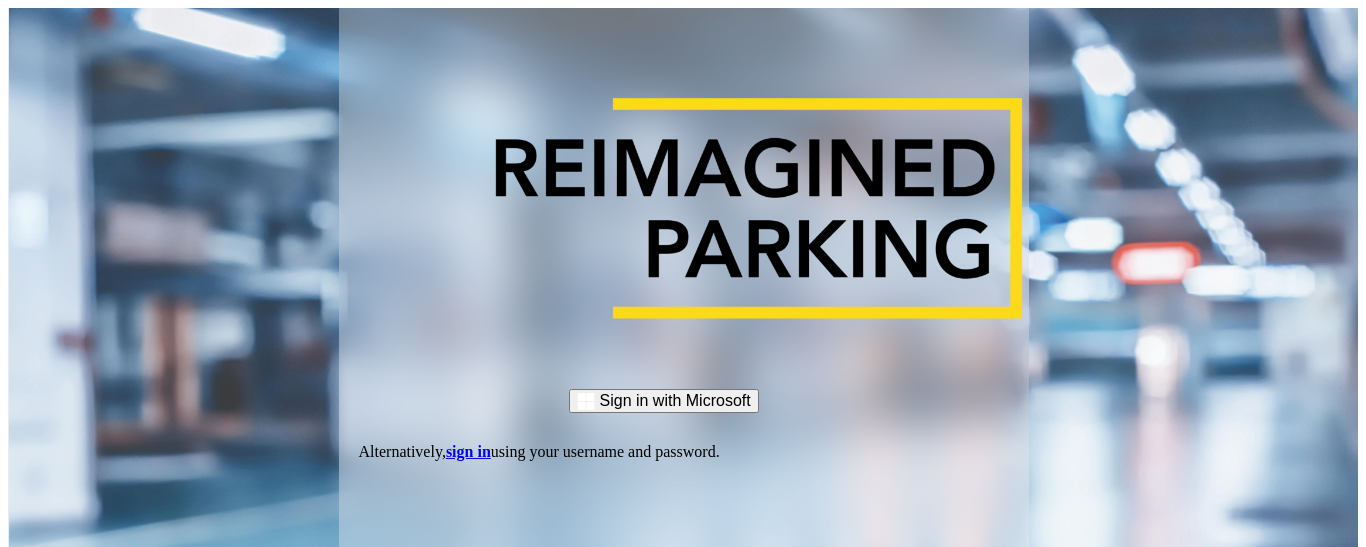 scroll, scrollTop: 0, scrollLeft: 0, axis: both 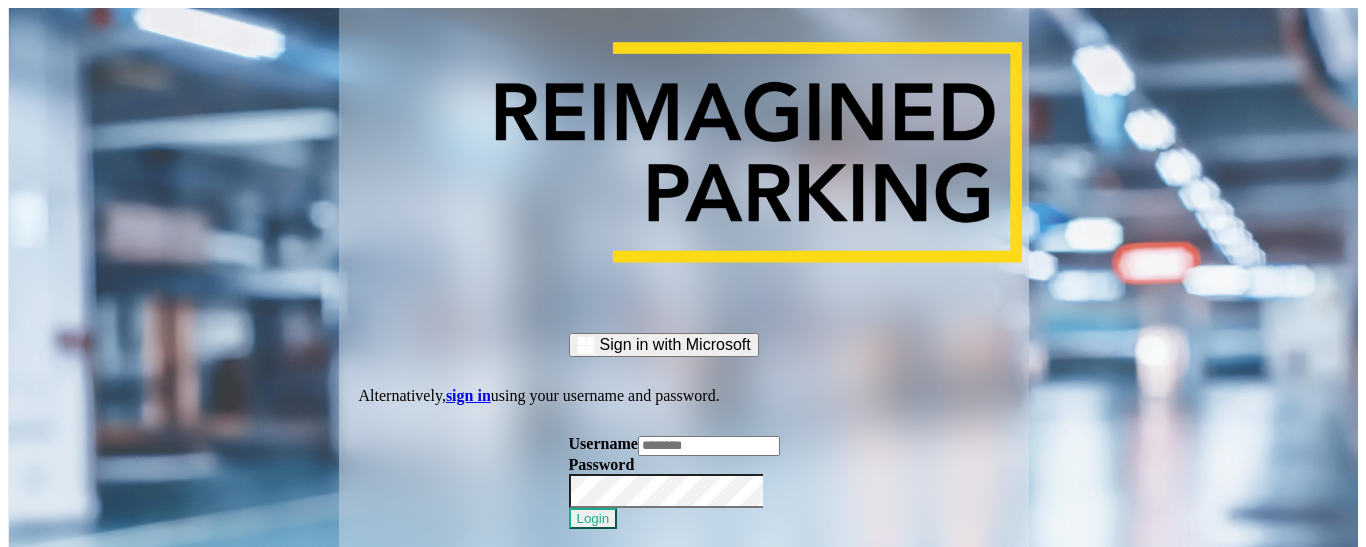 type on "*********" 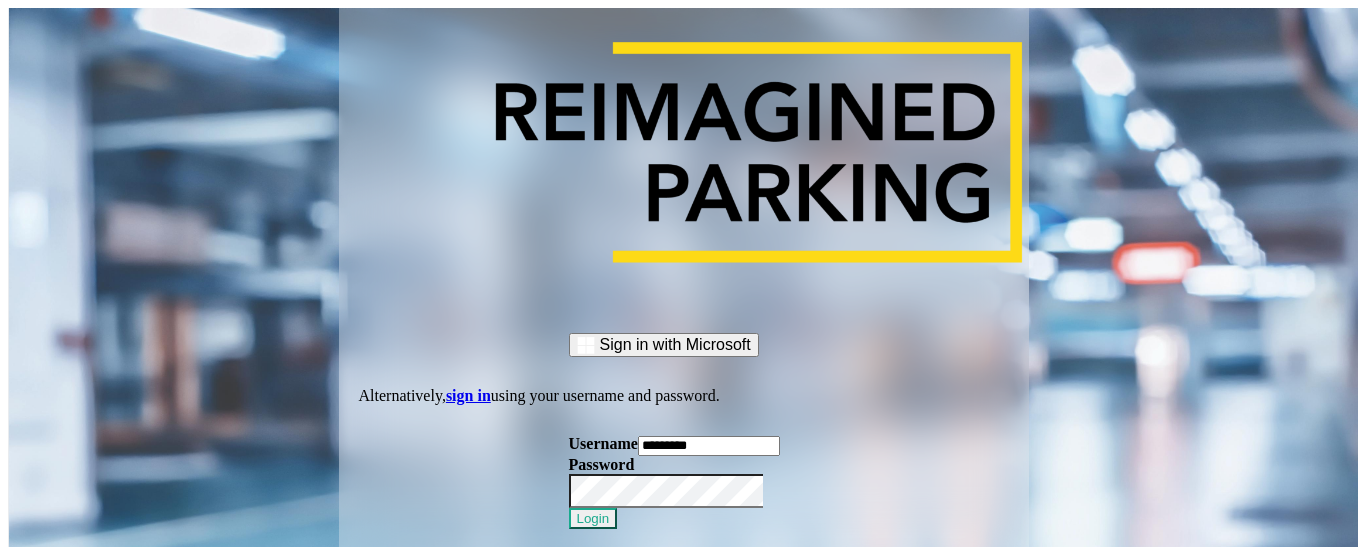 click on "Login" at bounding box center (593, 518) 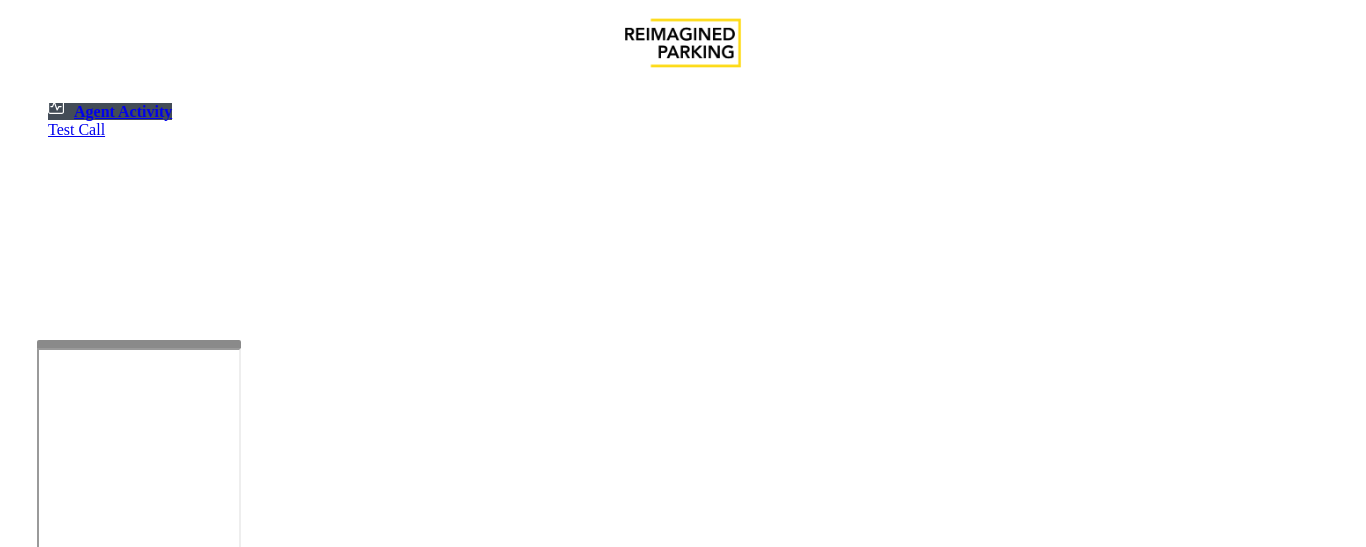 click at bounding box center (139, 576) 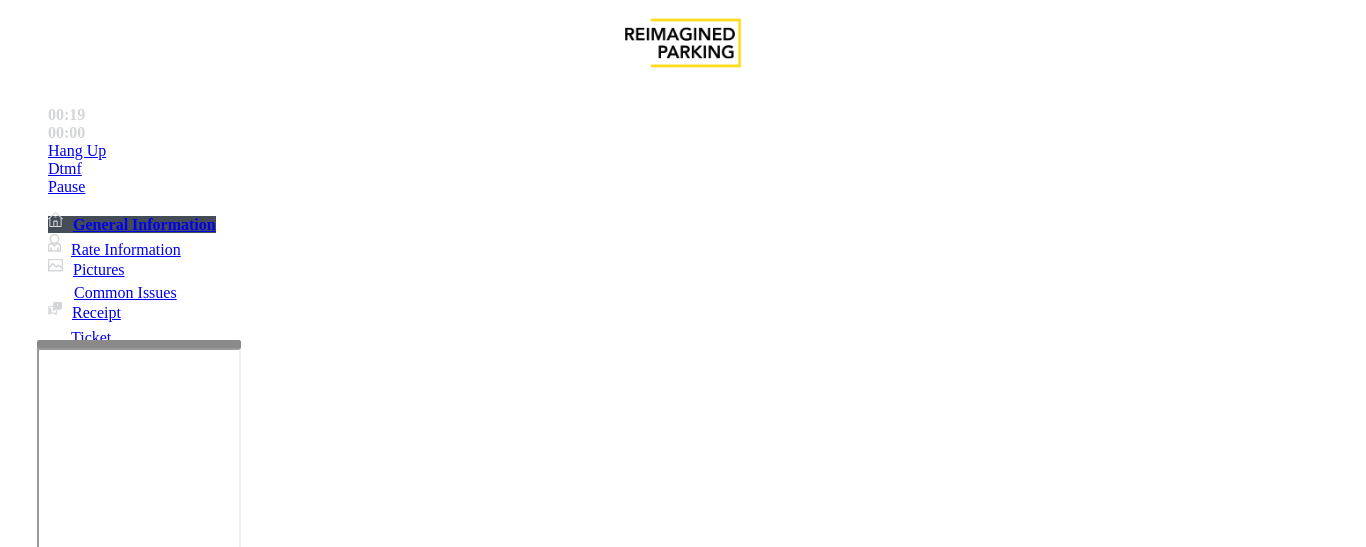 scroll, scrollTop: 800, scrollLeft: 0, axis: vertical 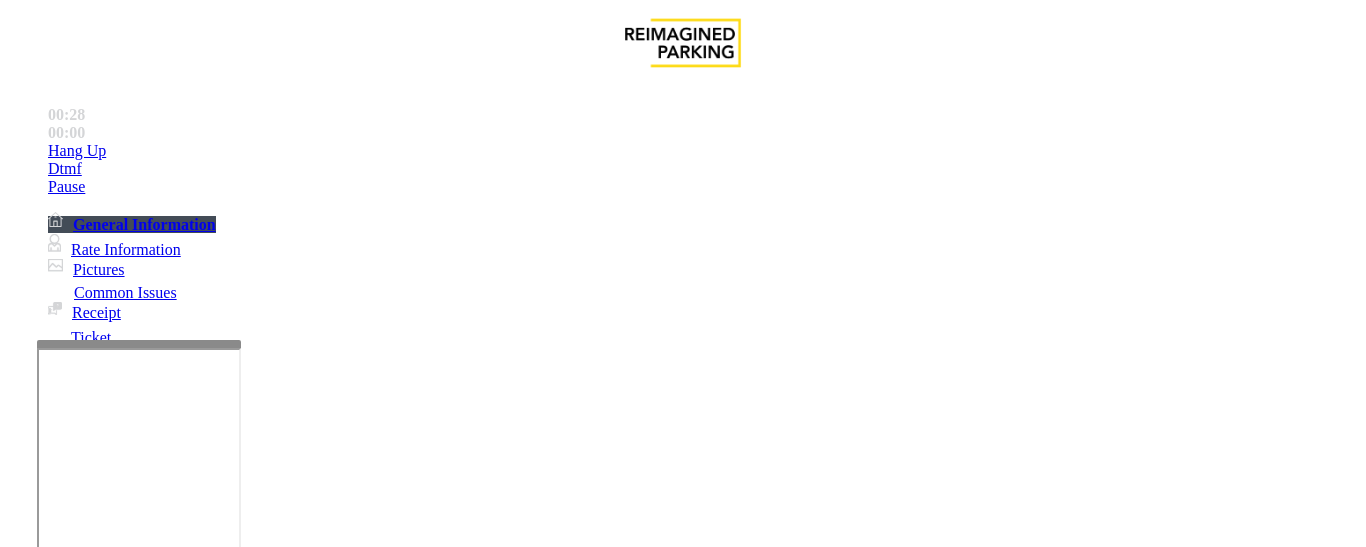 click on "Ticket Issue" at bounding box center [71, 1200] 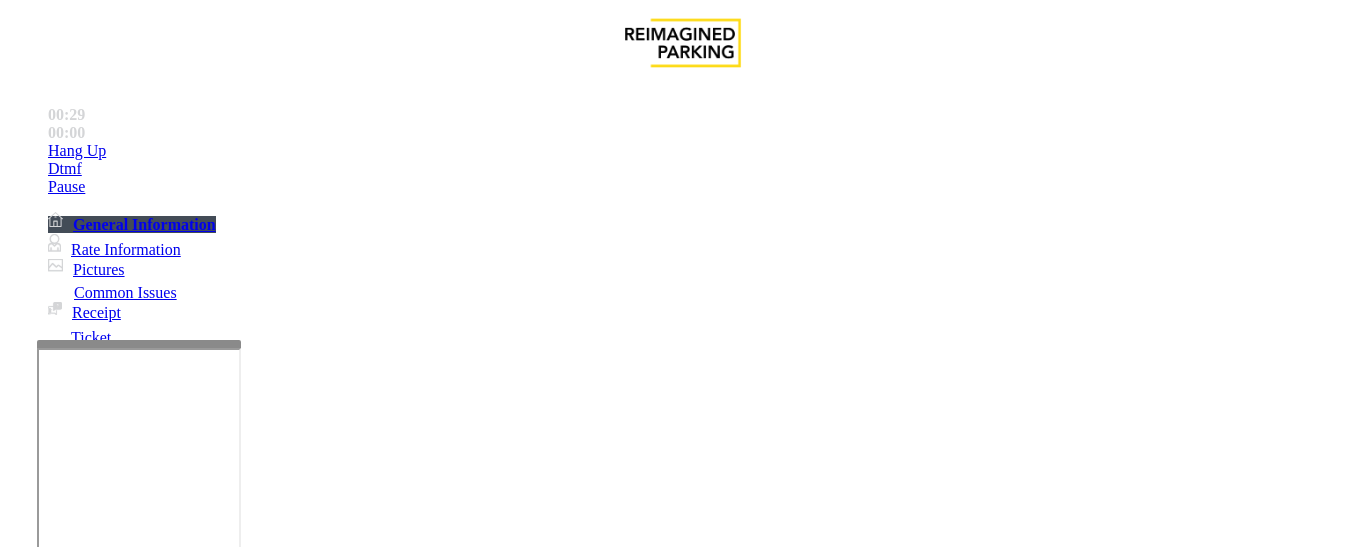 click on "Ticket Unreadable" at bounding box center [300, 1200] 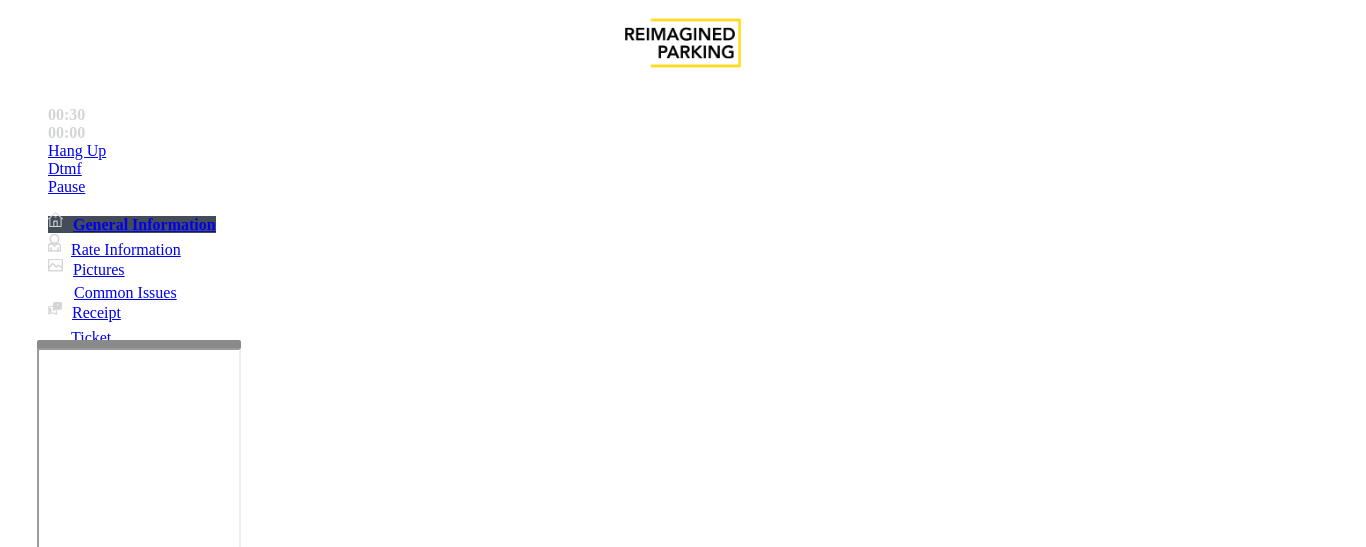 click on "Ticket Unreadable" at bounding box center [682, 1185] 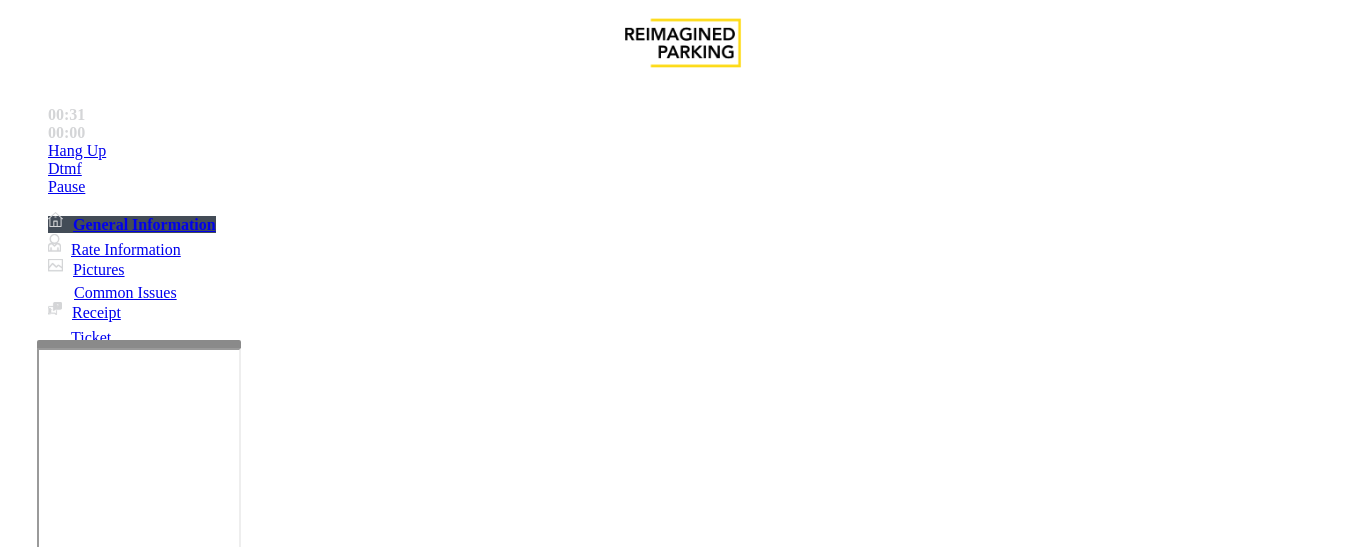 copy on "Ticket Unreadable" 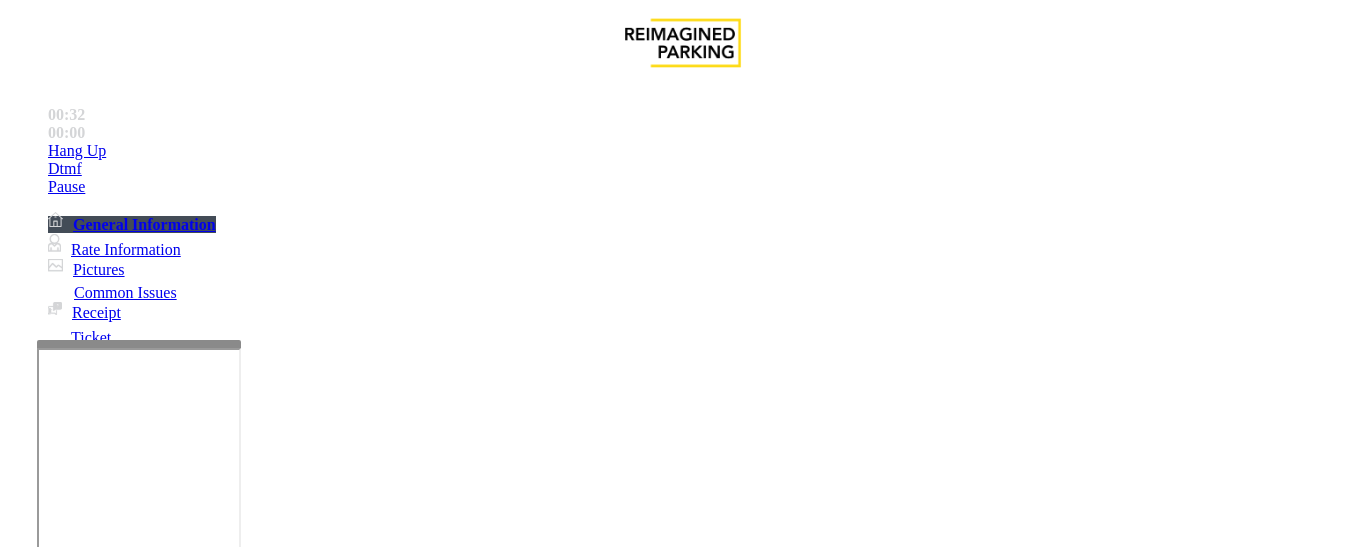 click at bounding box center [221, 1540] 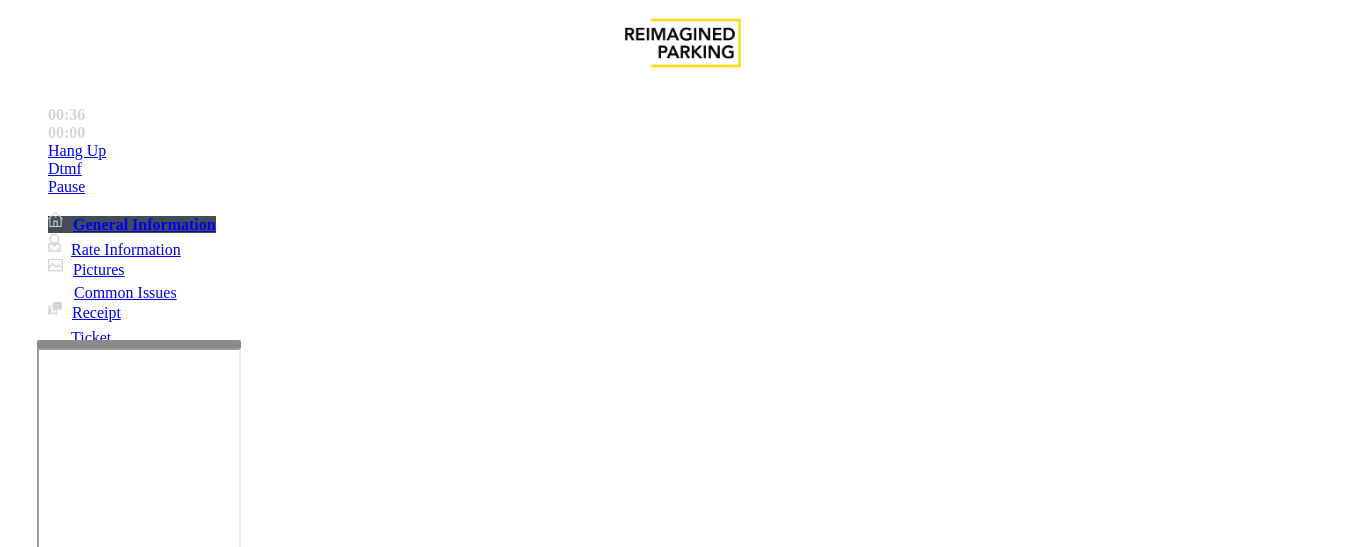 paste on "**********" 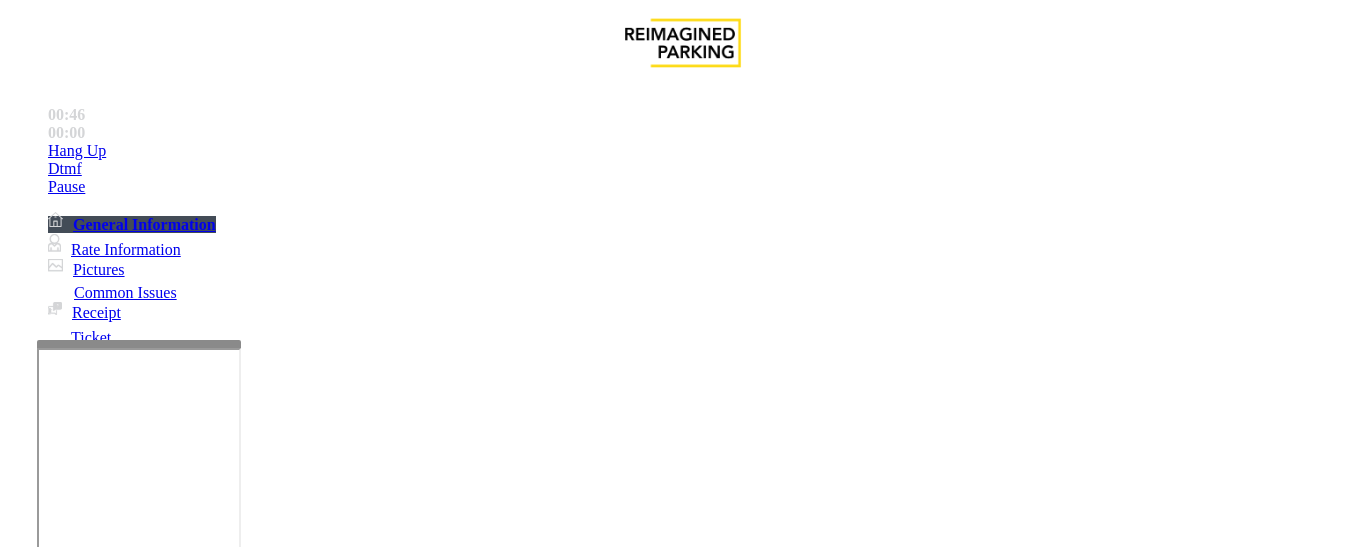 click at bounding box center (221, 1540) 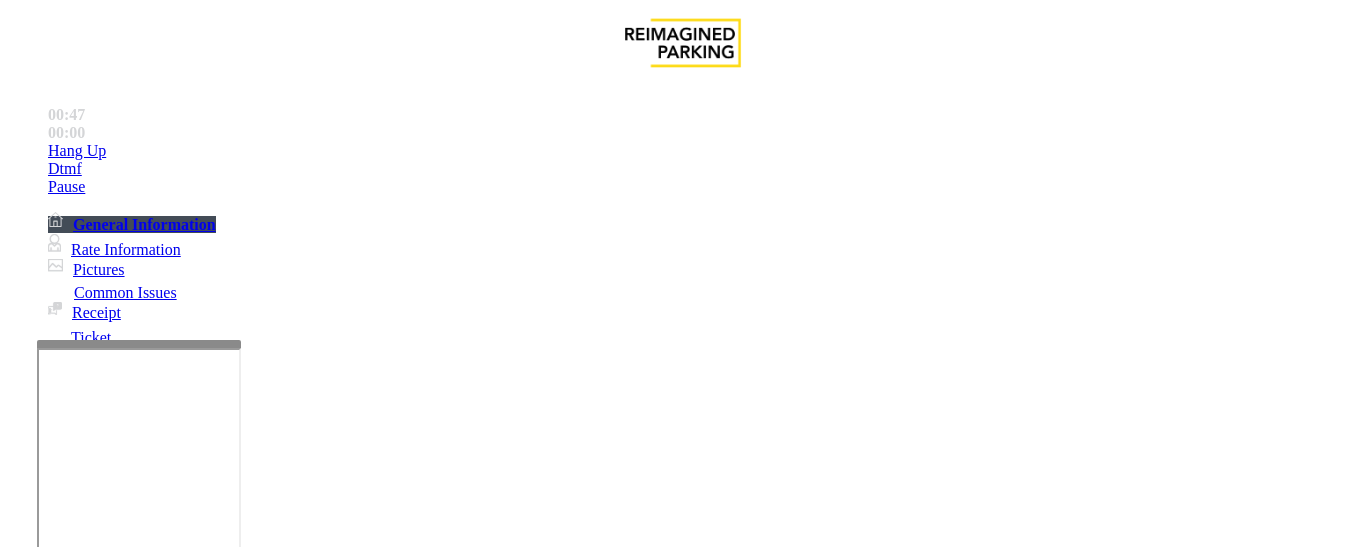 scroll, scrollTop: 0, scrollLeft: 0, axis: both 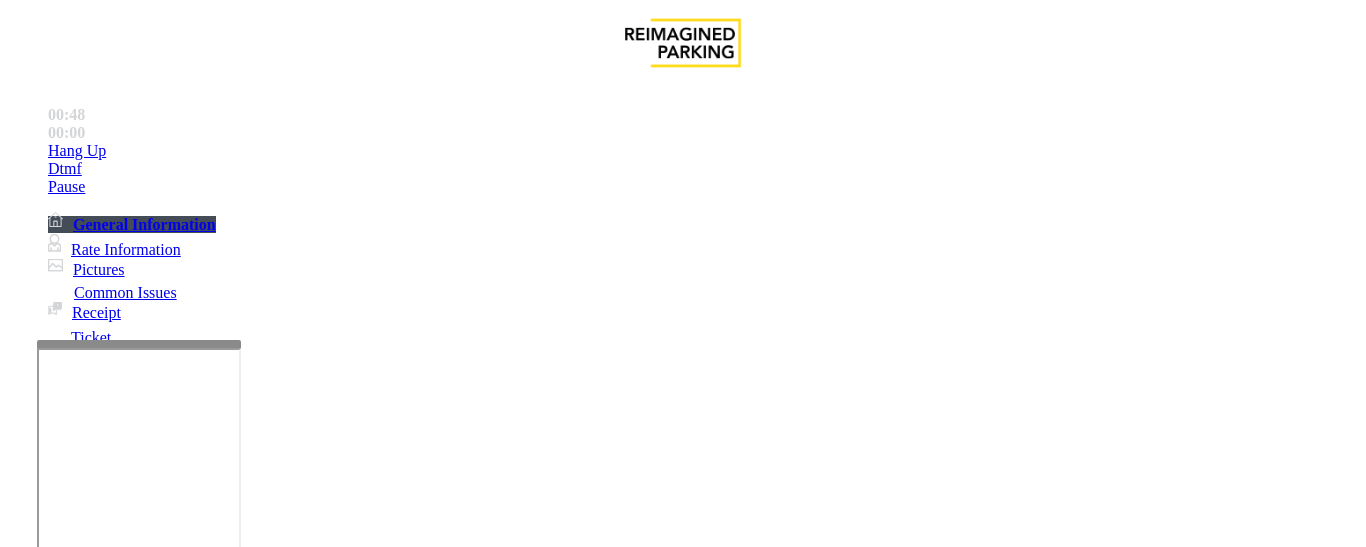click at bounding box center [96, 1222] 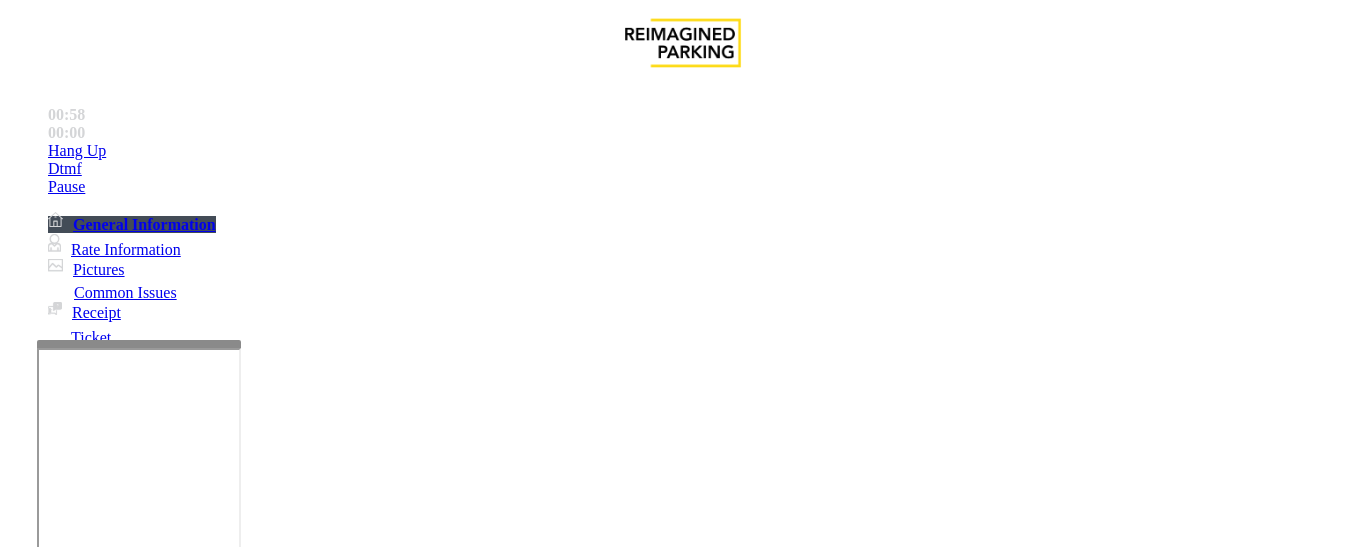 click at bounding box center [96, 1276] 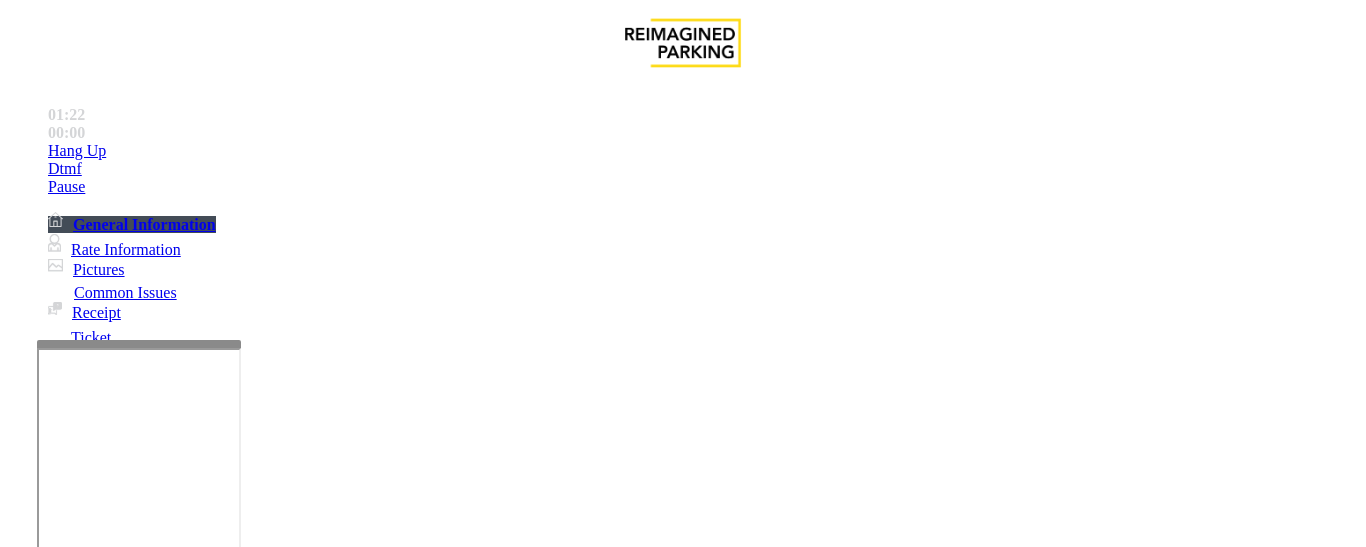 click at bounding box center [96, 1276] 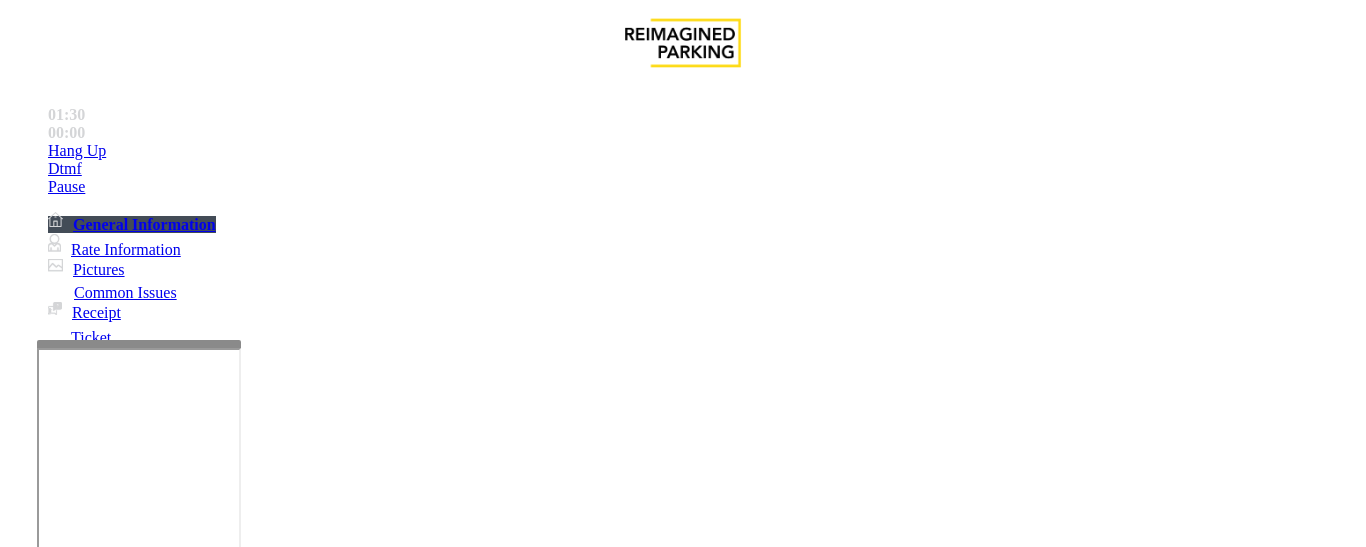 scroll, scrollTop: 500, scrollLeft: 0, axis: vertical 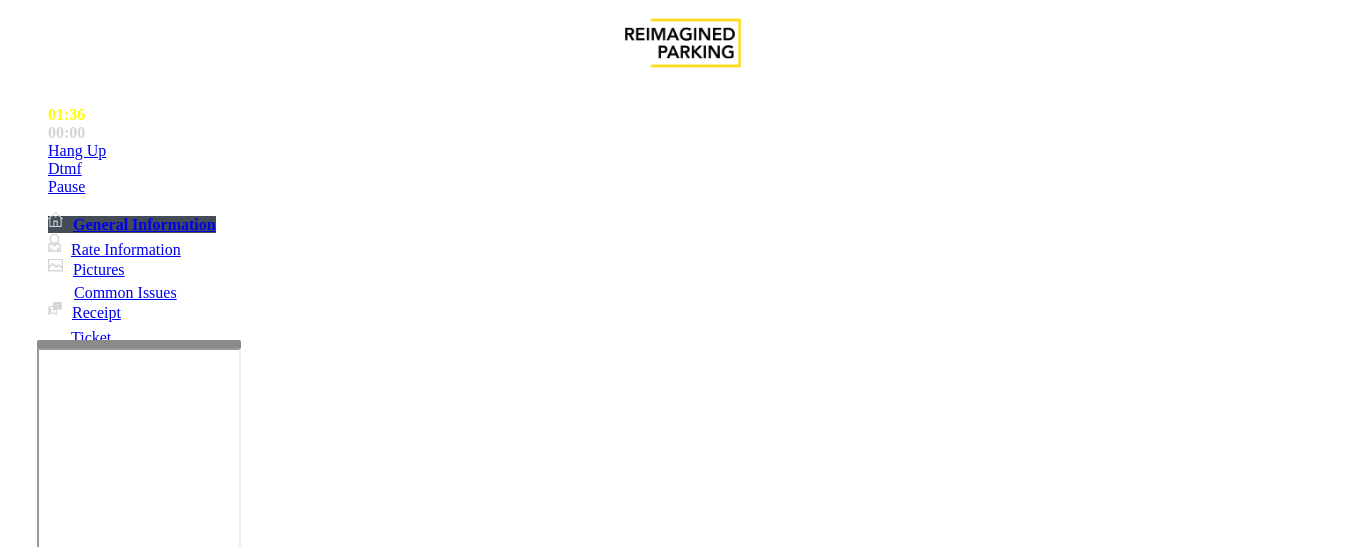 drag, startPoint x: 350, startPoint y: 314, endPoint x: 617, endPoint y: 310, distance: 267.02997 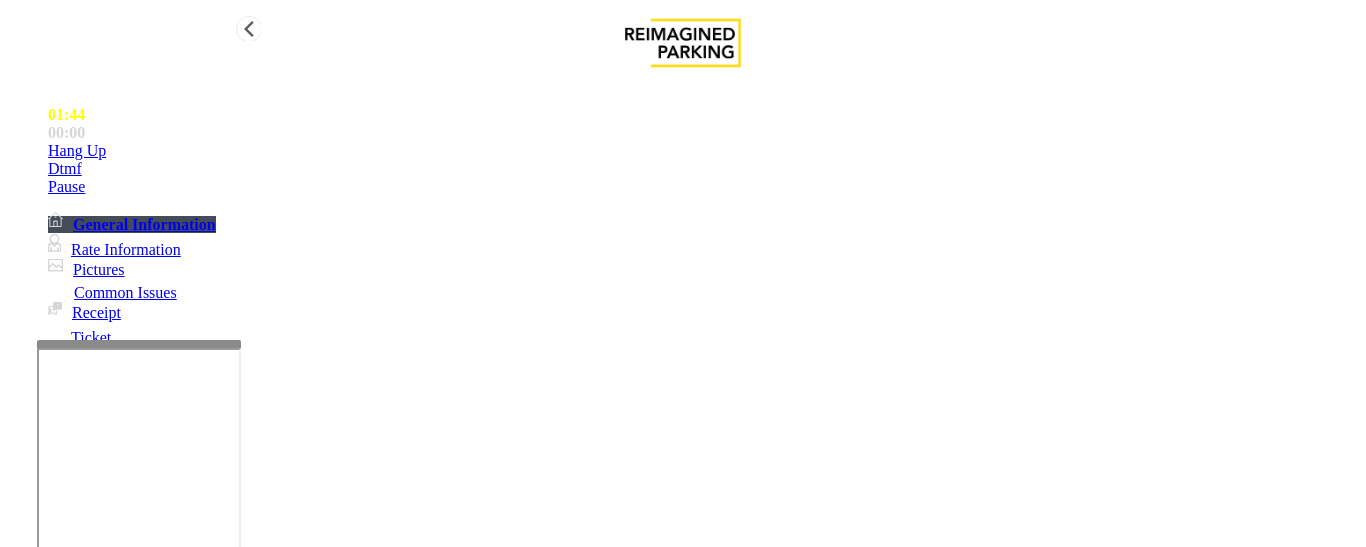 type on "**********" 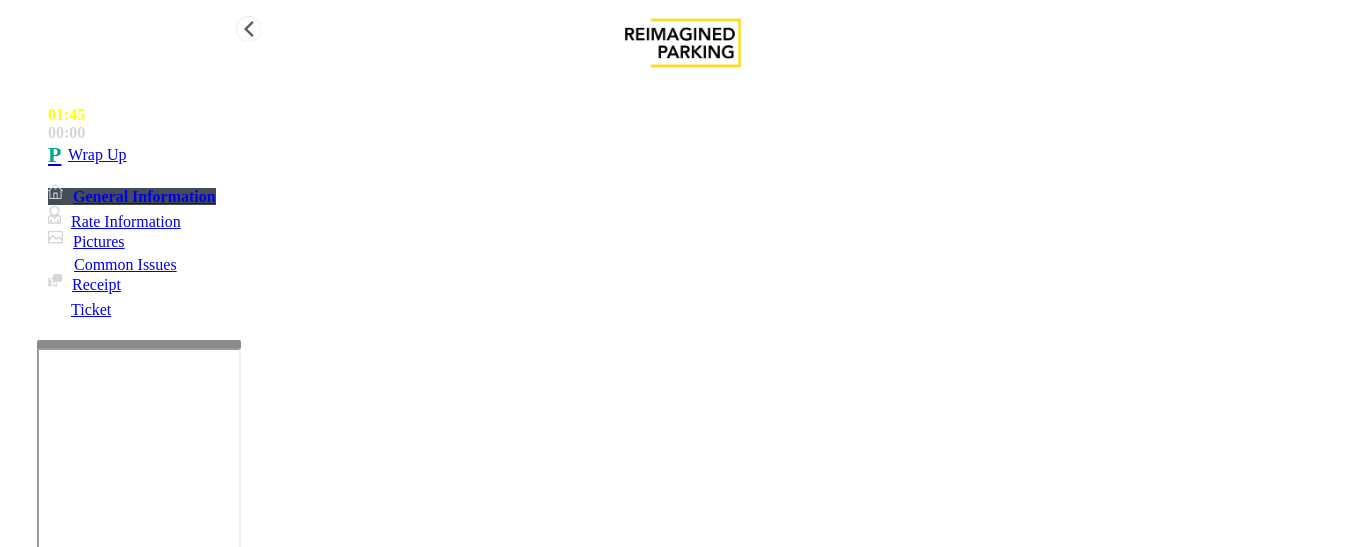 click on "Wrap Up" at bounding box center (703, 155) 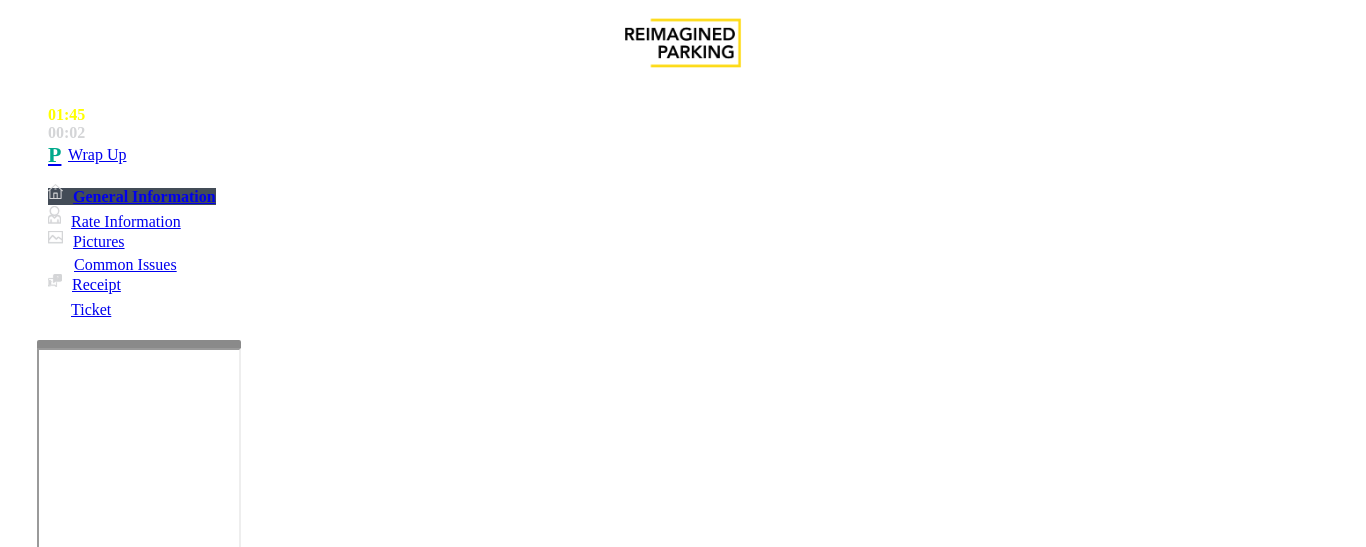scroll, scrollTop: 0, scrollLeft: 0, axis: both 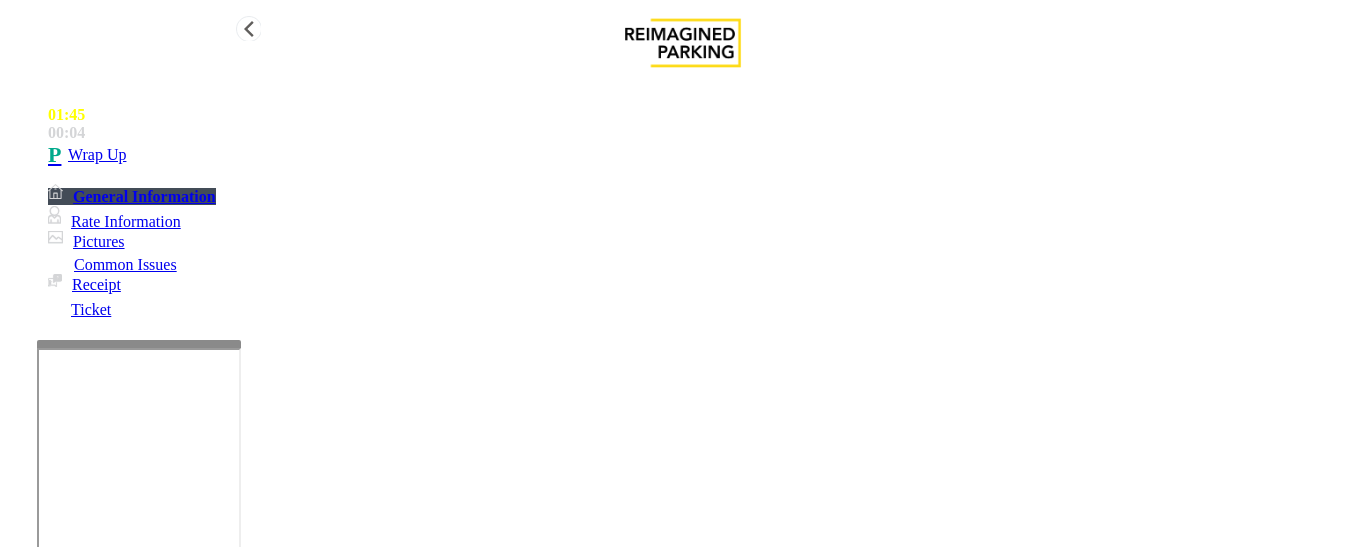 type on "**" 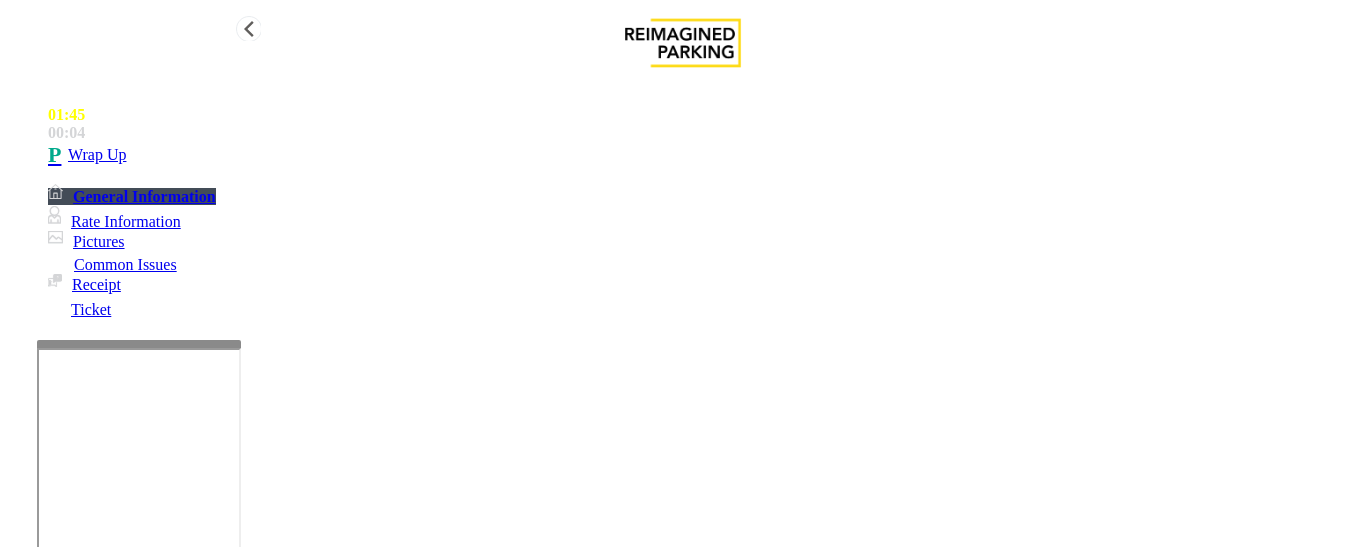 click on "Wrap Up" at bounding box center [703, 155] 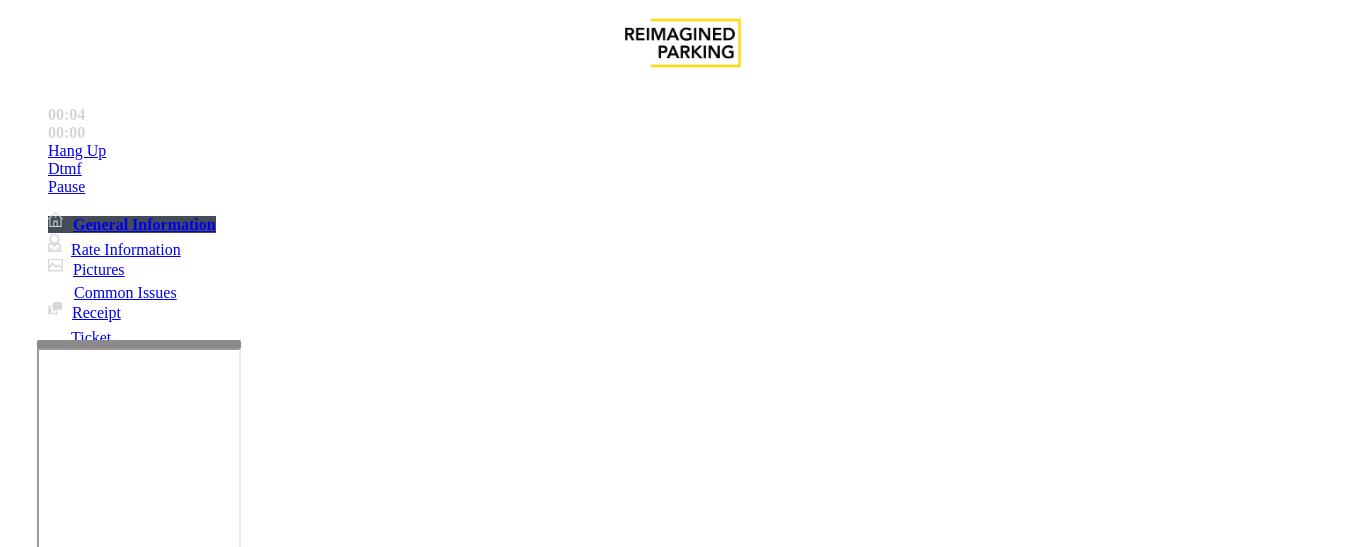 scroll, scrollTop: 300, scrollLeft: 0, axis: vertical 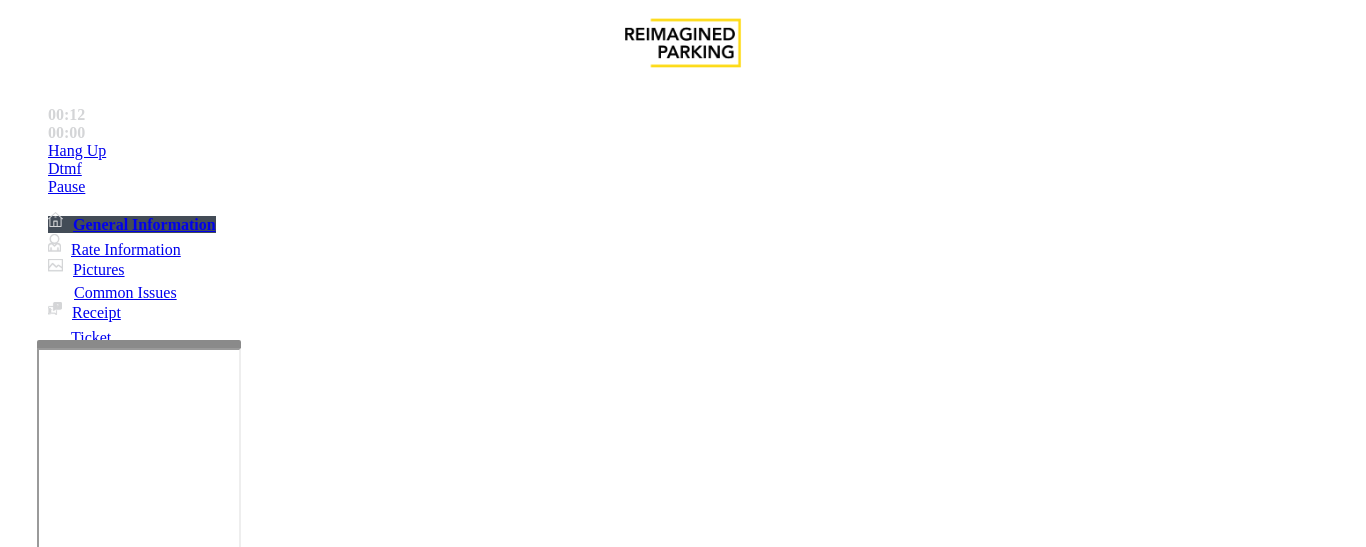 click on "Ticket Issue" at bounding box center [71, 1200] 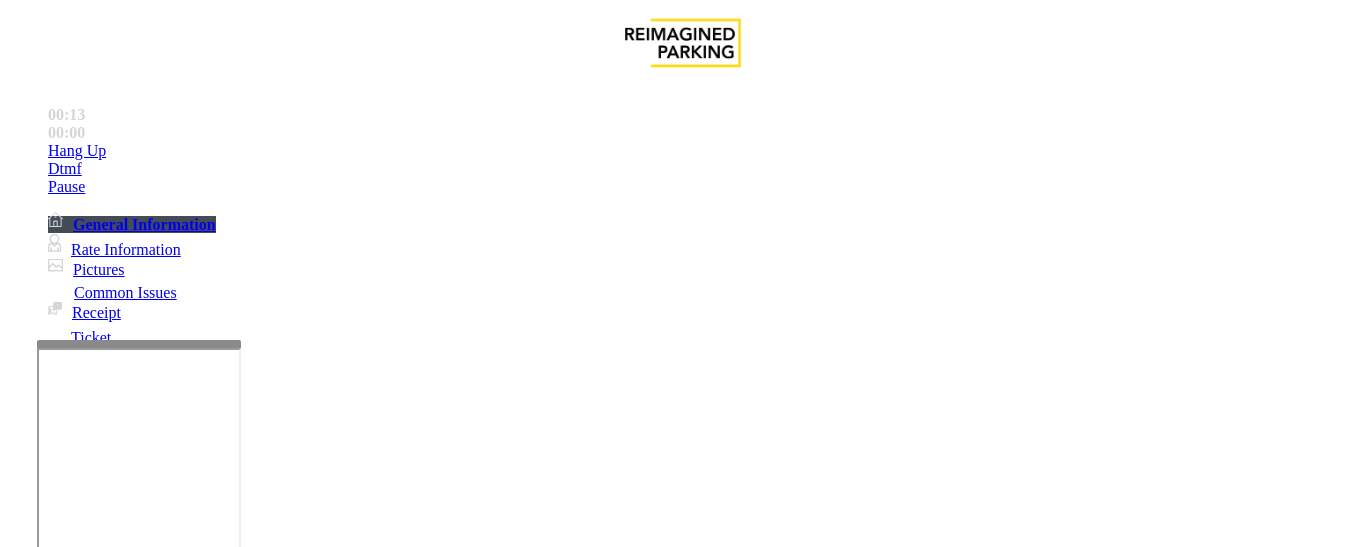 click on "Ticket Unreadable" at bounding box center (300, 1200) 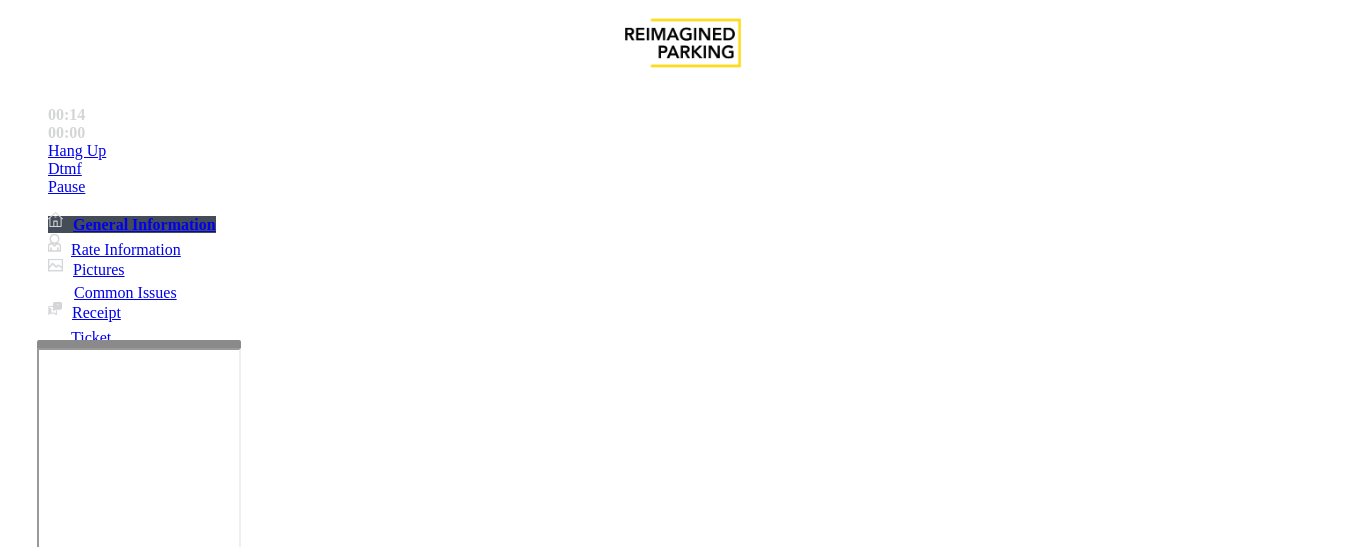 click on "Ticket Unreadable" at bounding box center (682, 1185) 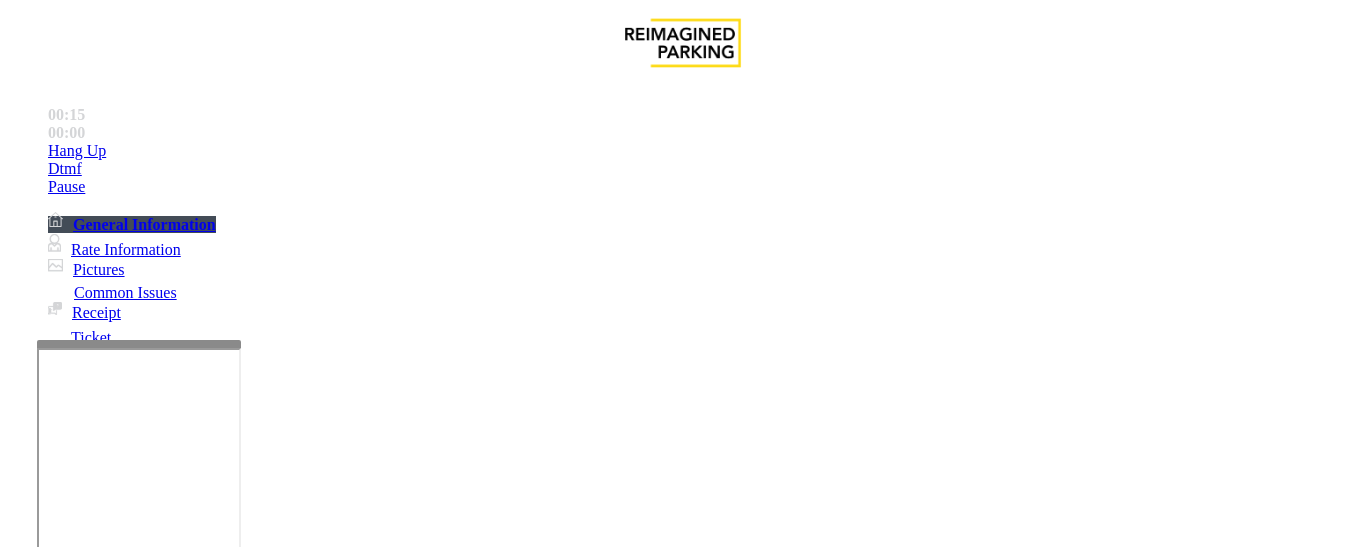 copy on "Ticket Unreadable" 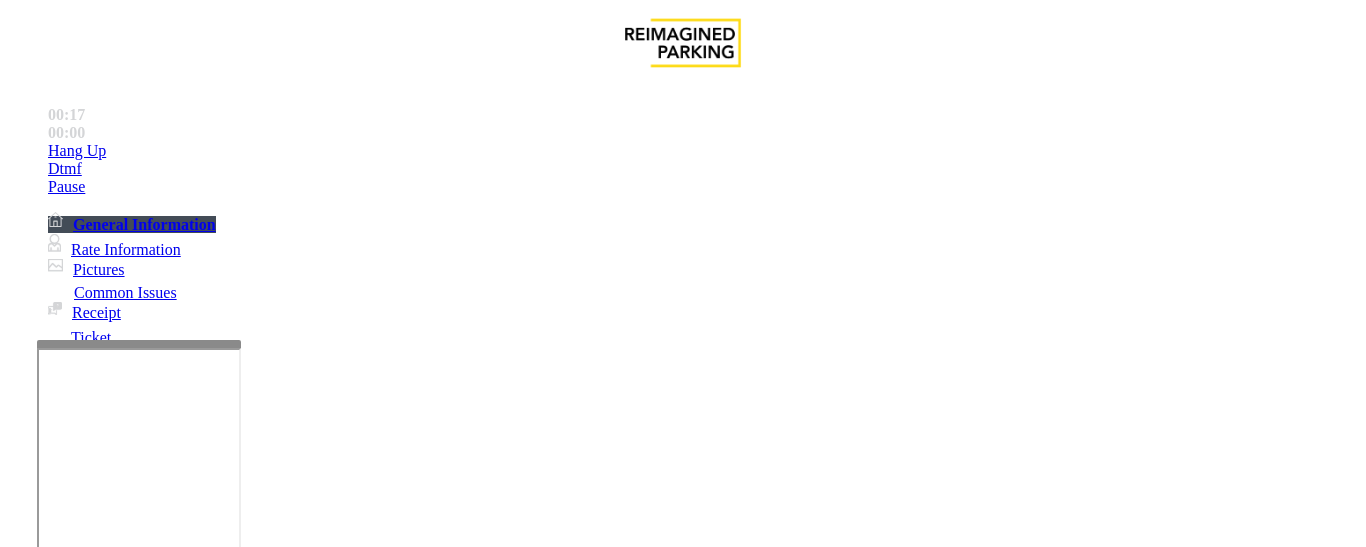 scroll, scrollTop: 1300, scrollLeft: 0, axis: vertical 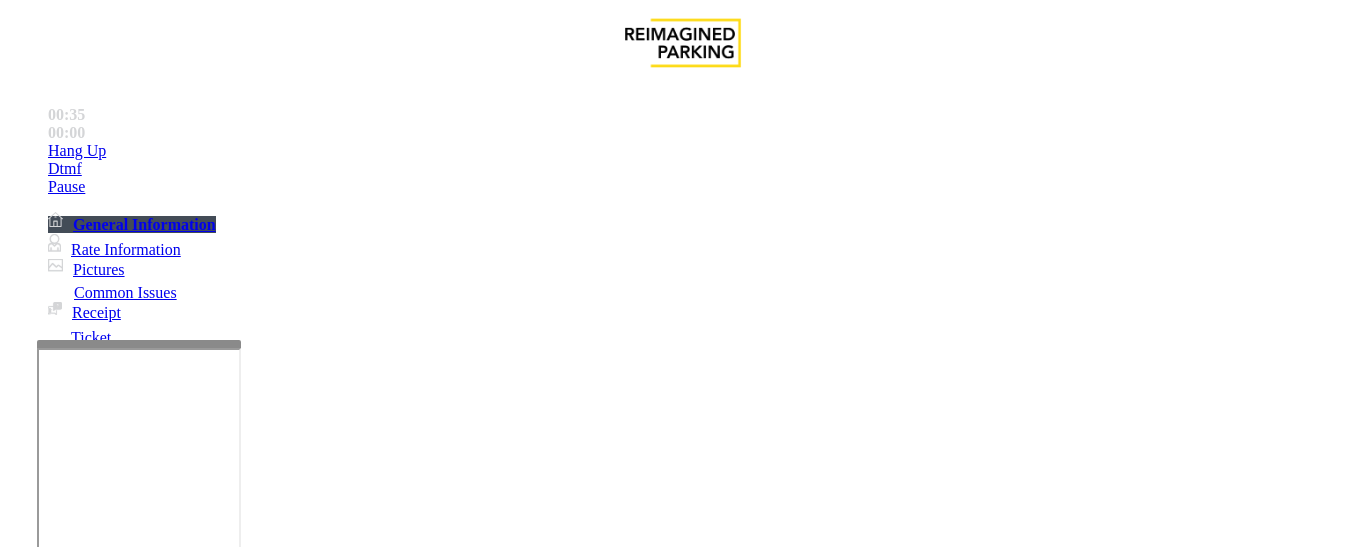 click at bounding box center (221, 1540) 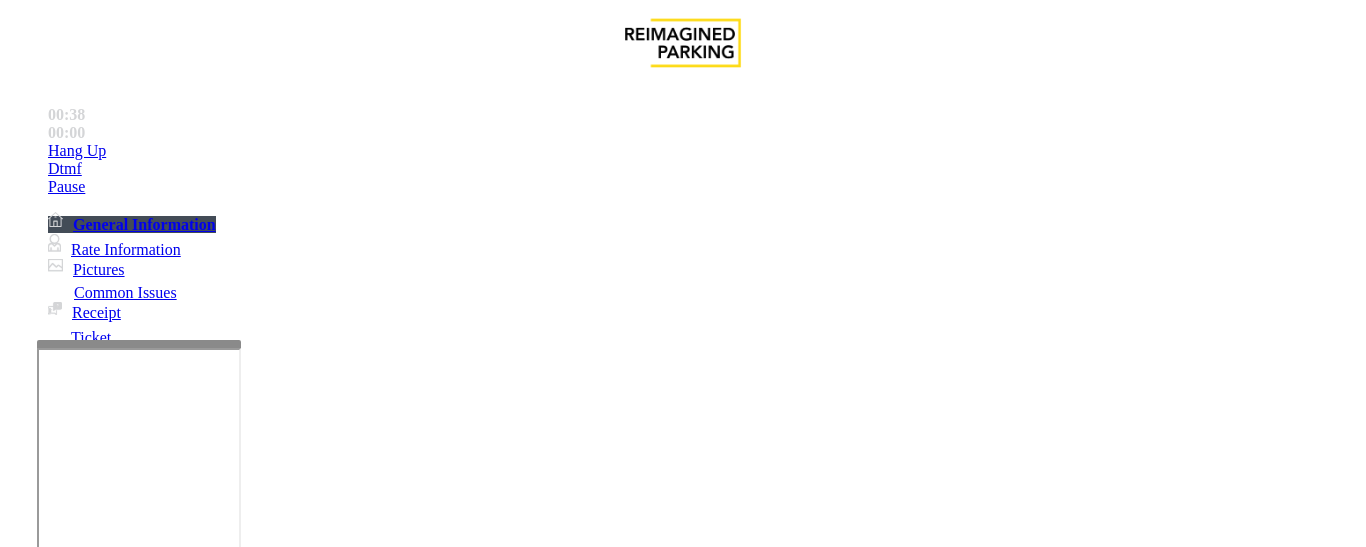 paste on "**********" 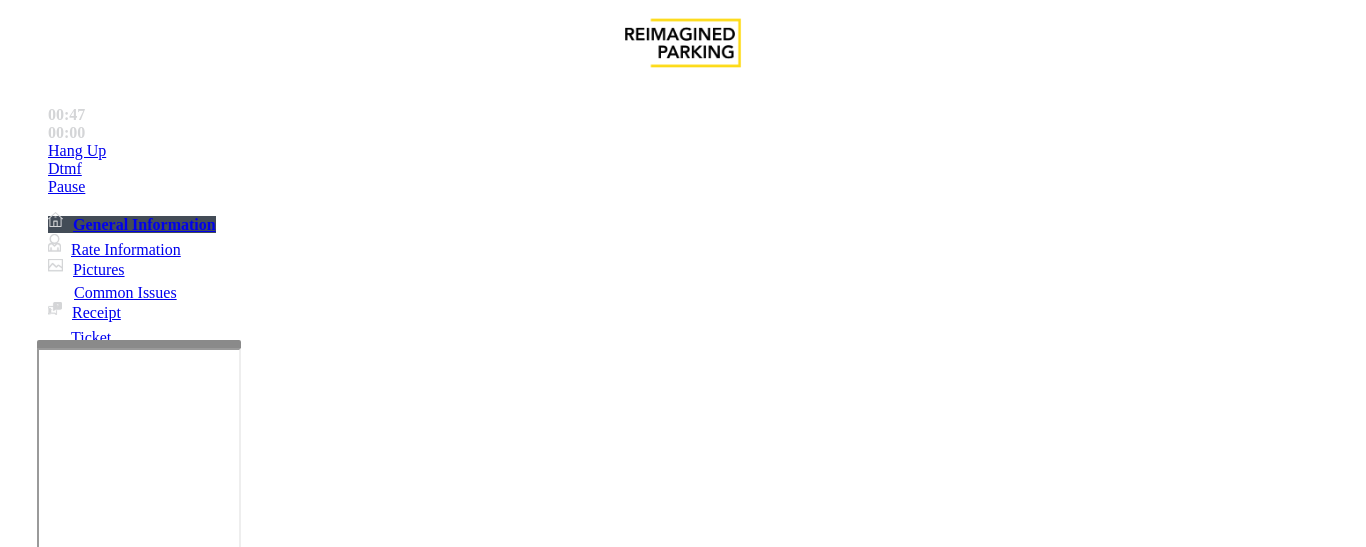 scroll, scrollTop: 0, scrollLeft: 0, axis: both 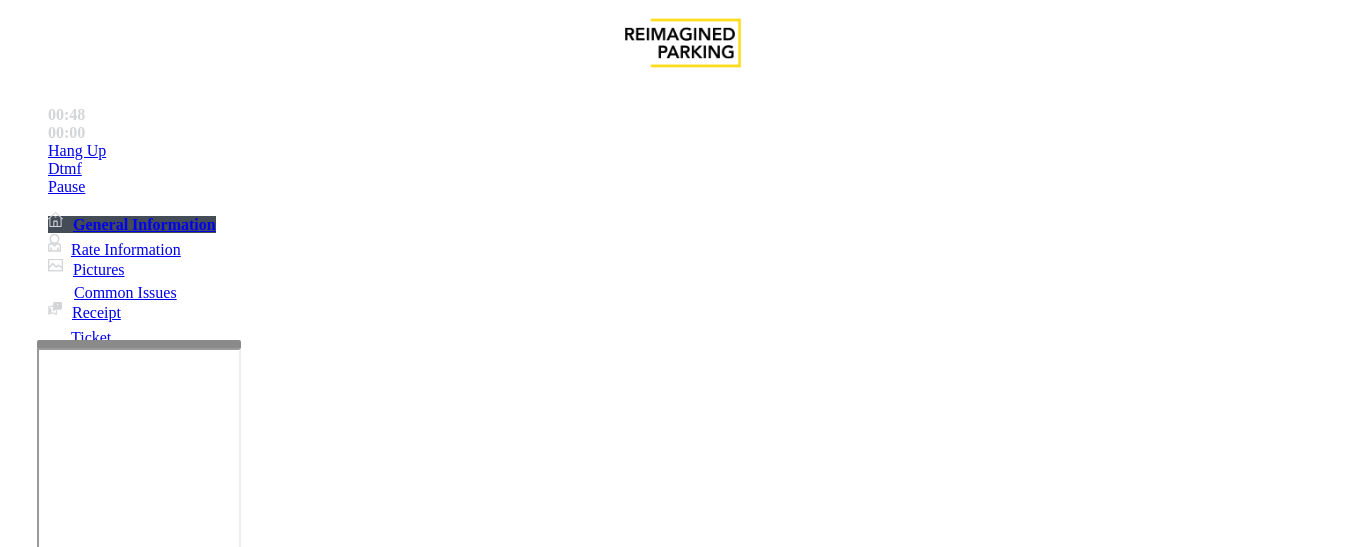 type on "**********" 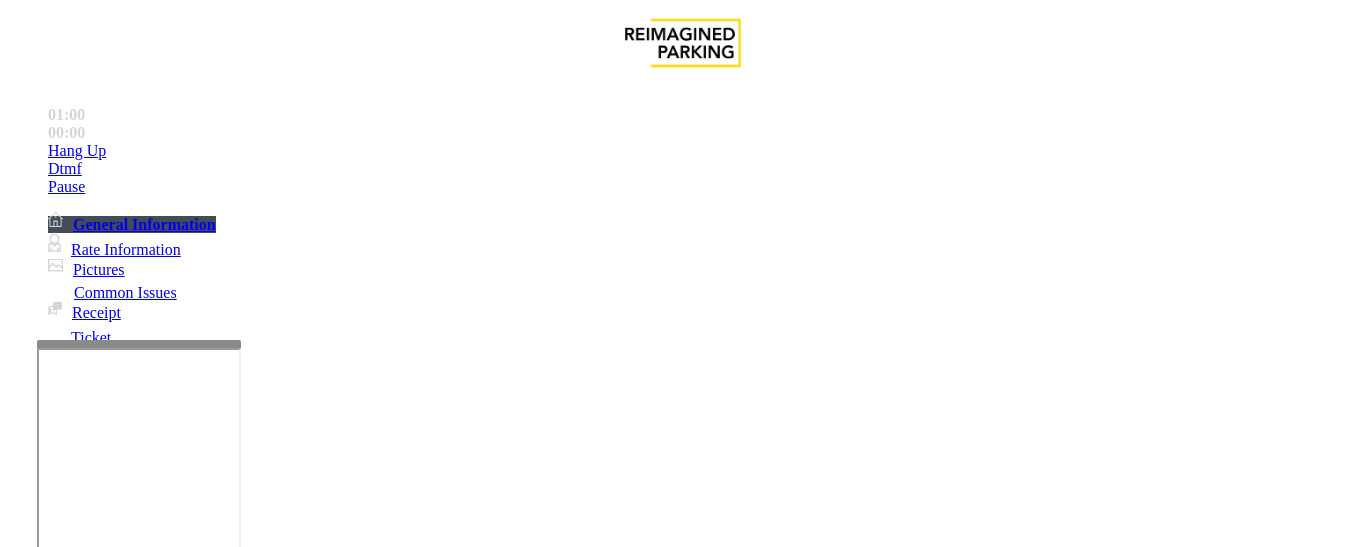 type on "******" 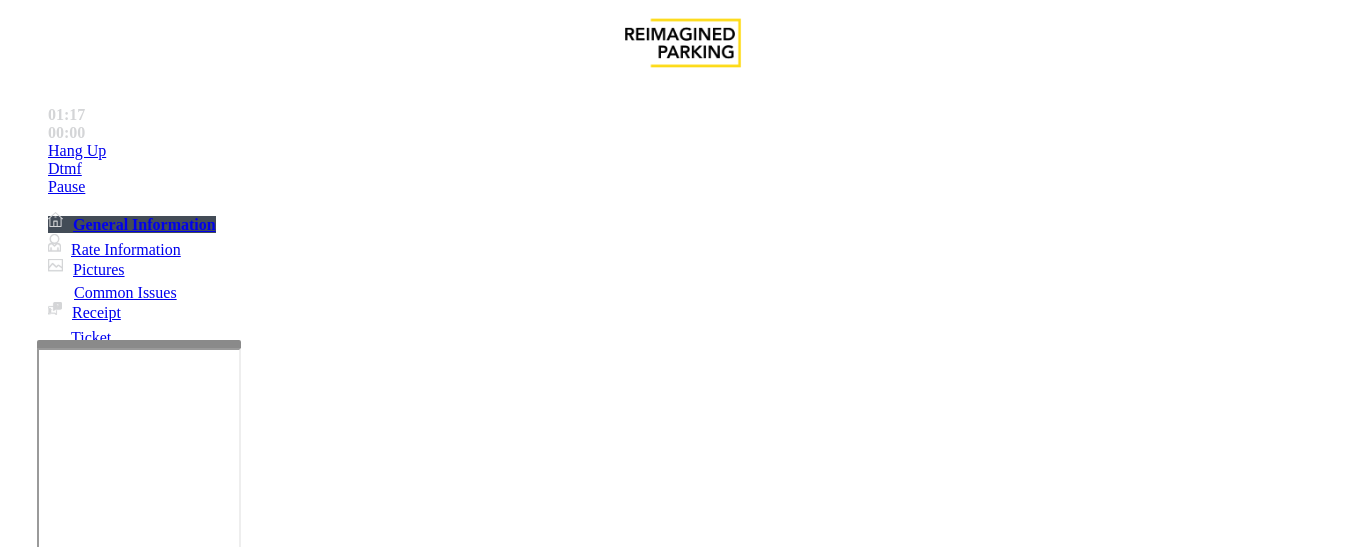 scroll, scrollTop: 500, scrollLeft: 0, axis: vertical 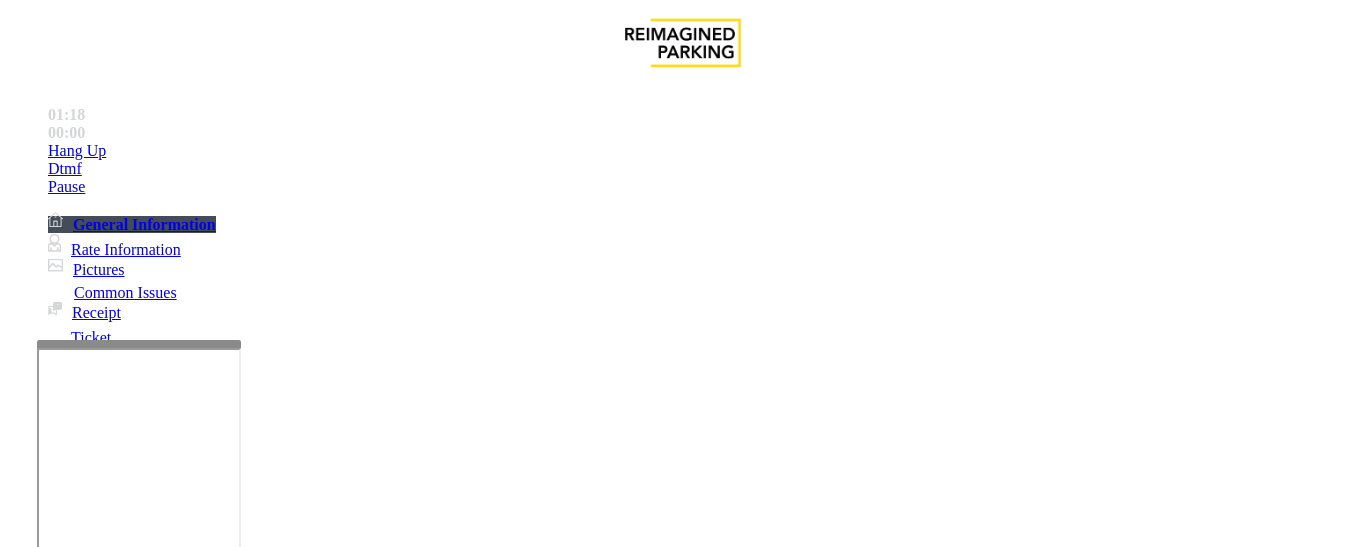 click on "**********" at bounding box center [682, 1437] 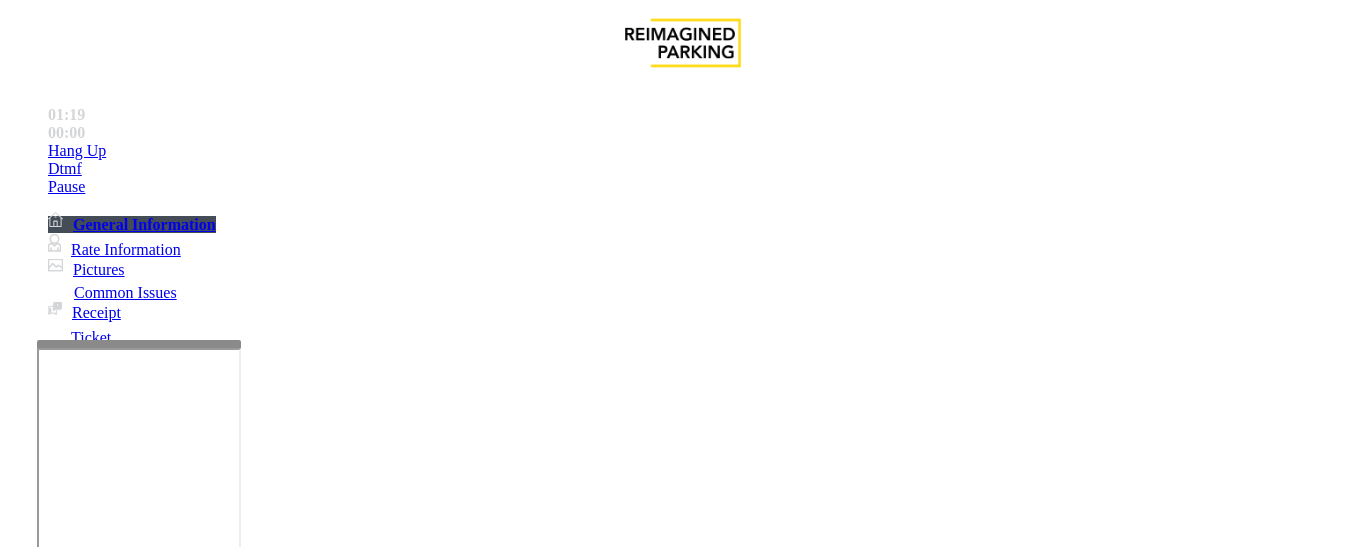 click on "*******" at bounding box center [96, 1249] 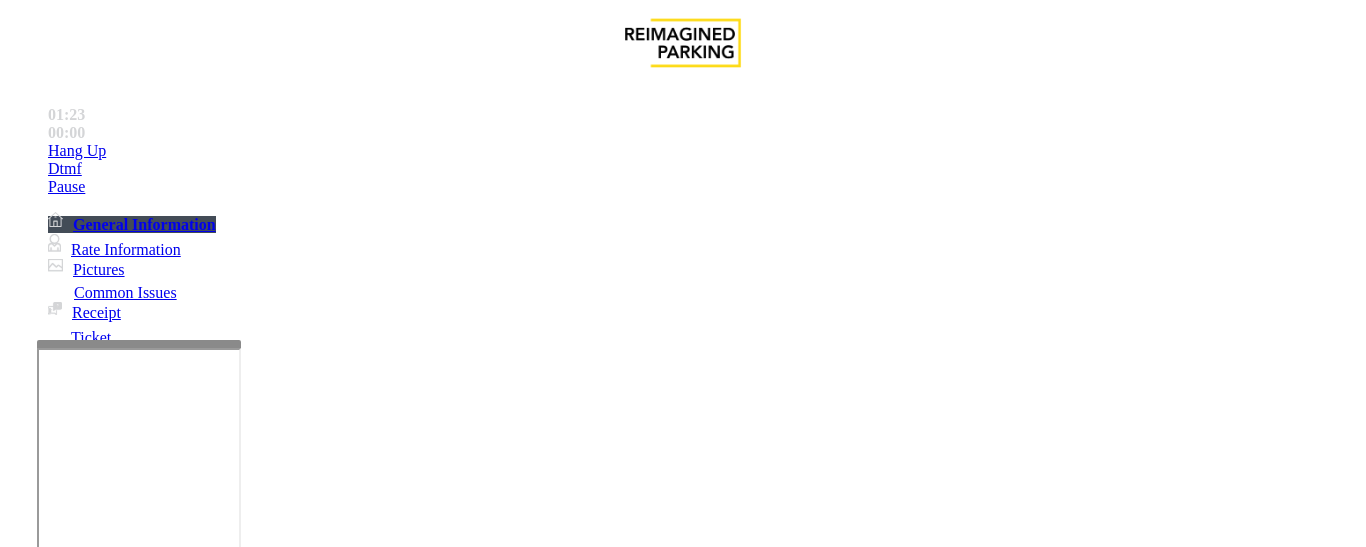 scroll, scrollTop: 800, scrollLeft: 0, axis: vertical 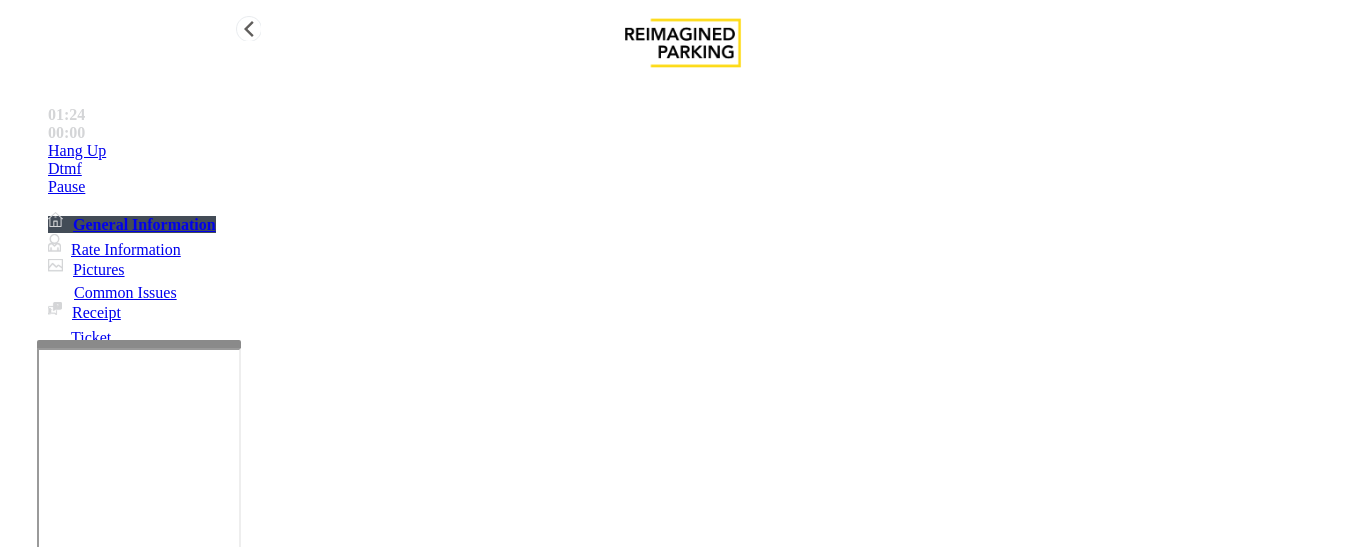 type on "*******" 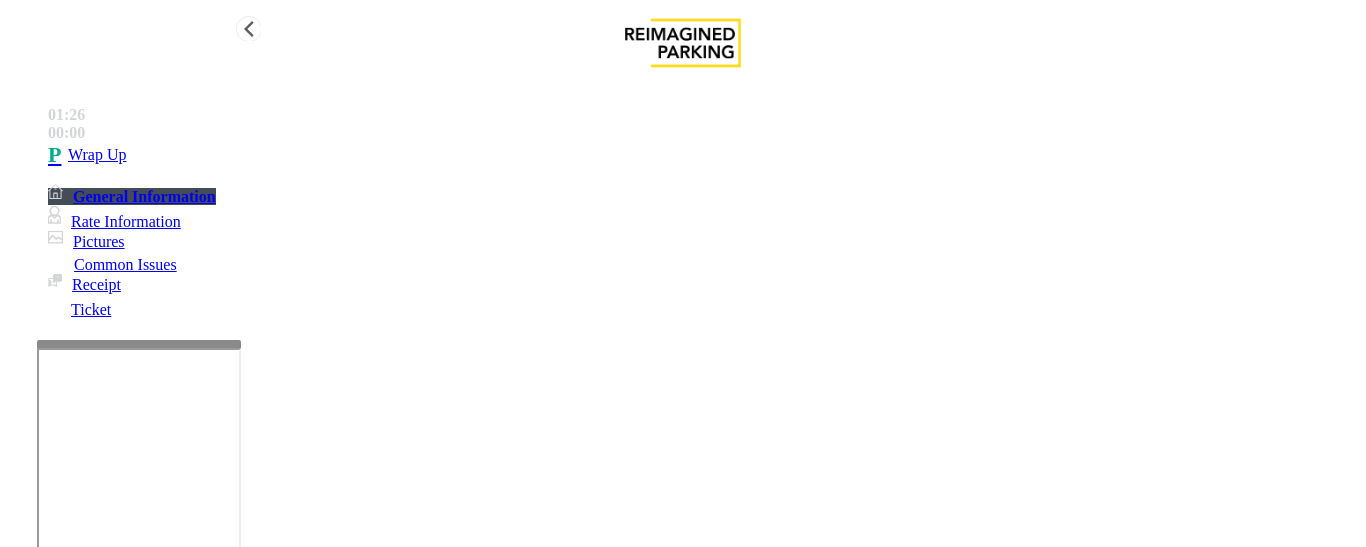 click on "Wrap Up" at bounding box center [703, 155] 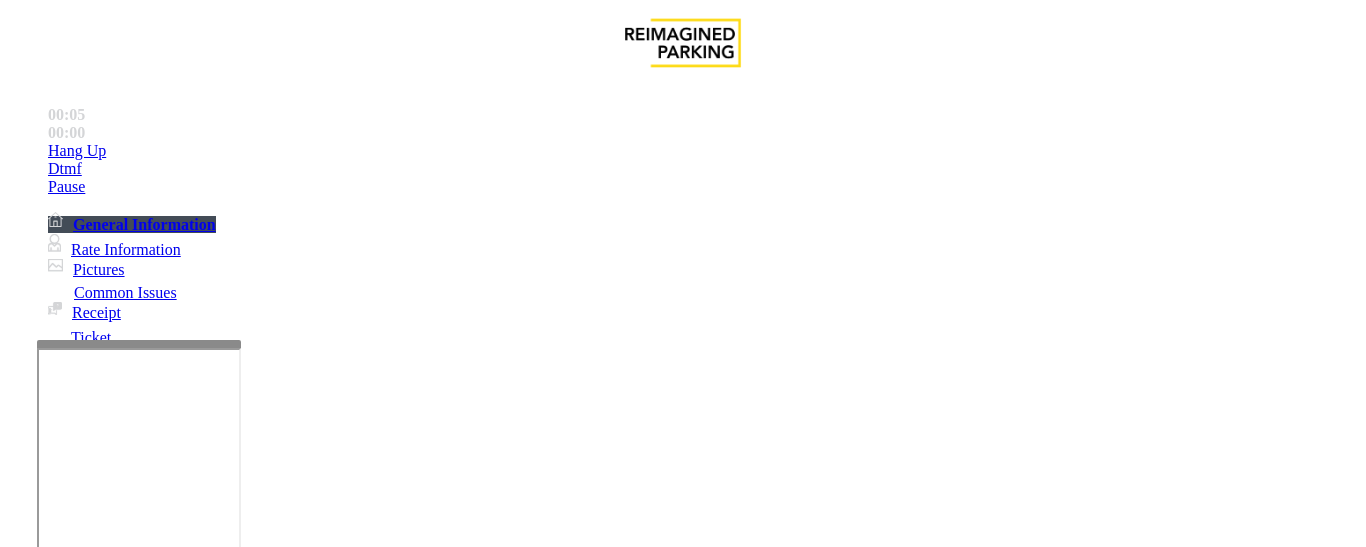 scroll, scrollTop: 800, scrollLeft: 0, axis: vertical 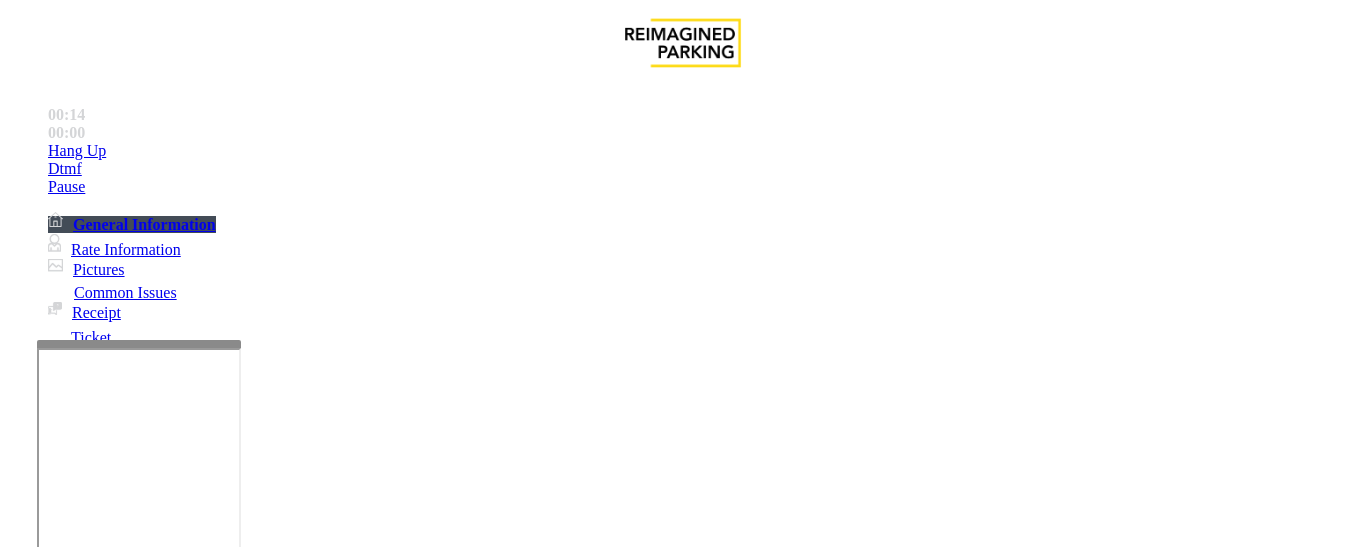 click on "Ticket Issue" at bounding box center (71, 1200) 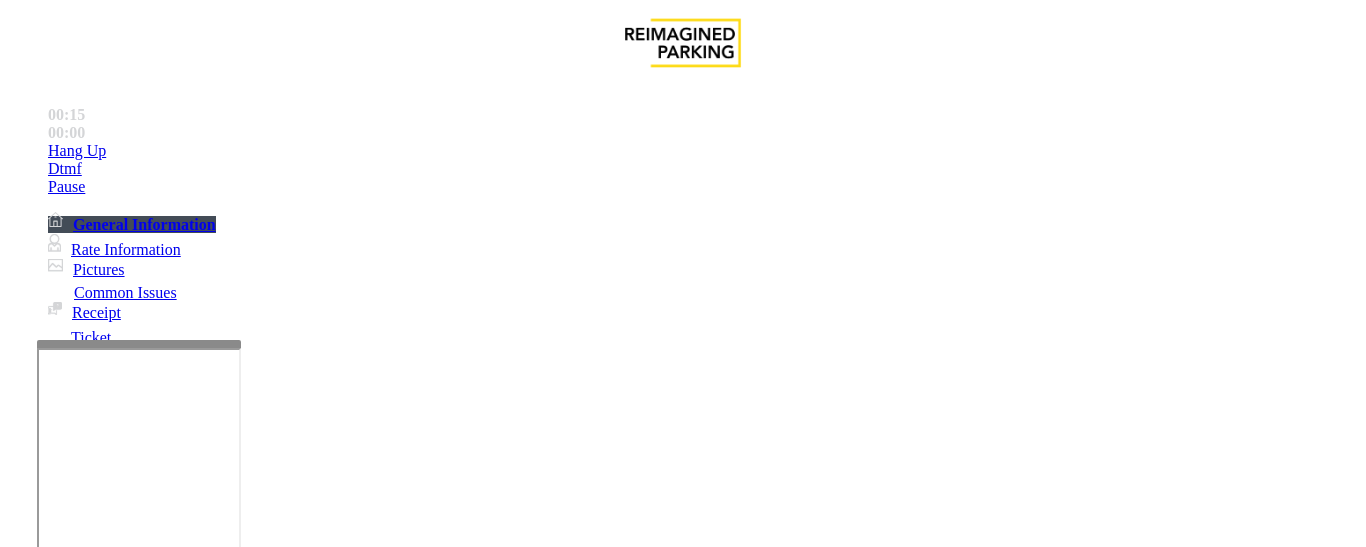 click on "Ticket Unreadable" at bounding box center (300, 1200) 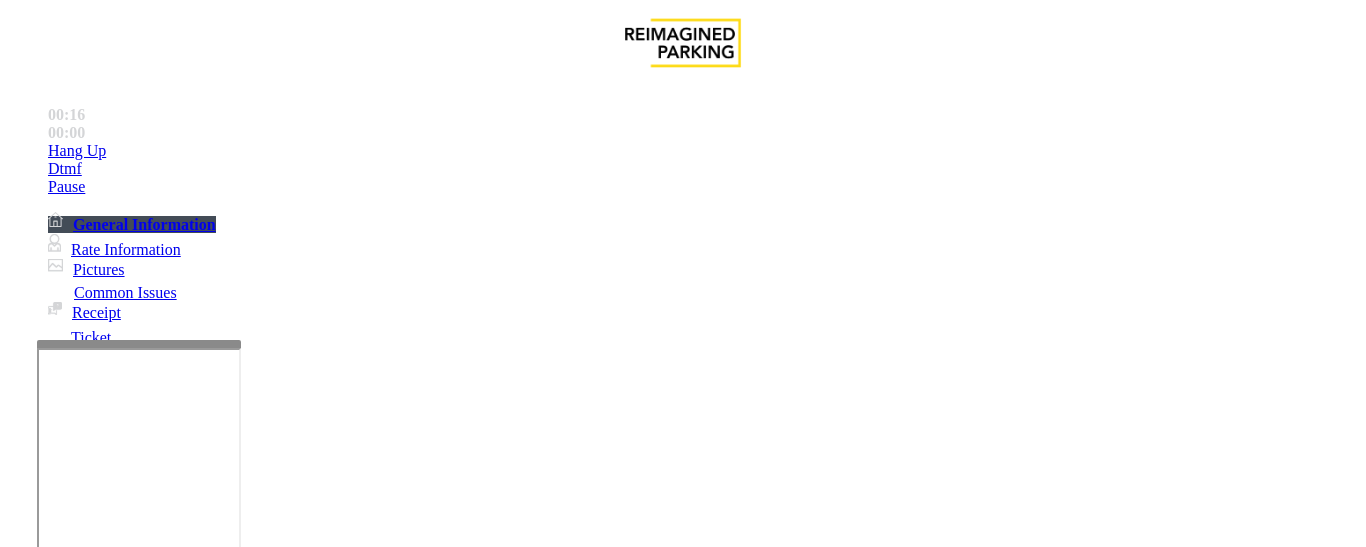 click on "Ticket Unreadable" at bounding box center [682, 1185] 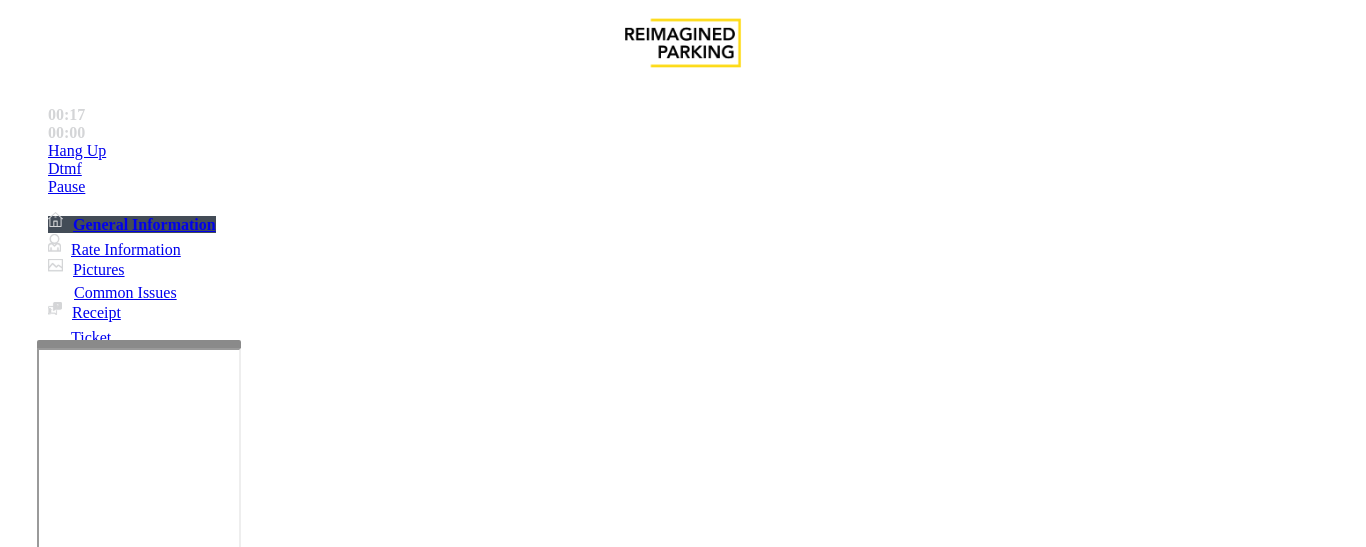 copy on "Ticket Unreadable" 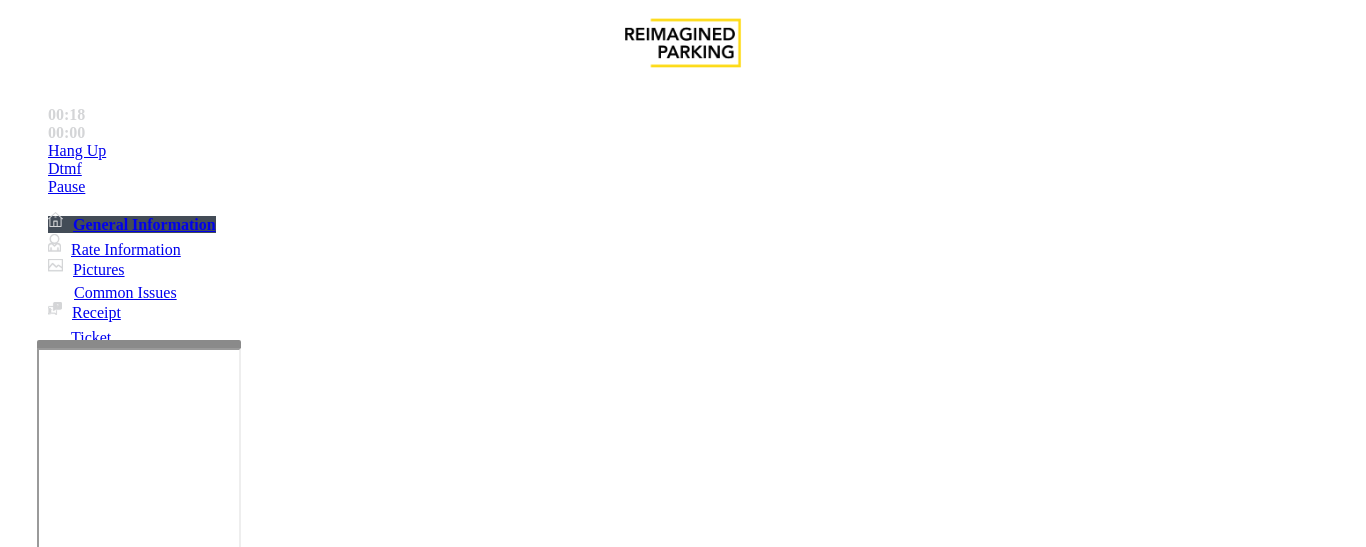 scroll, scrollTop: 300, scrollLeft: 0, axis: vertical 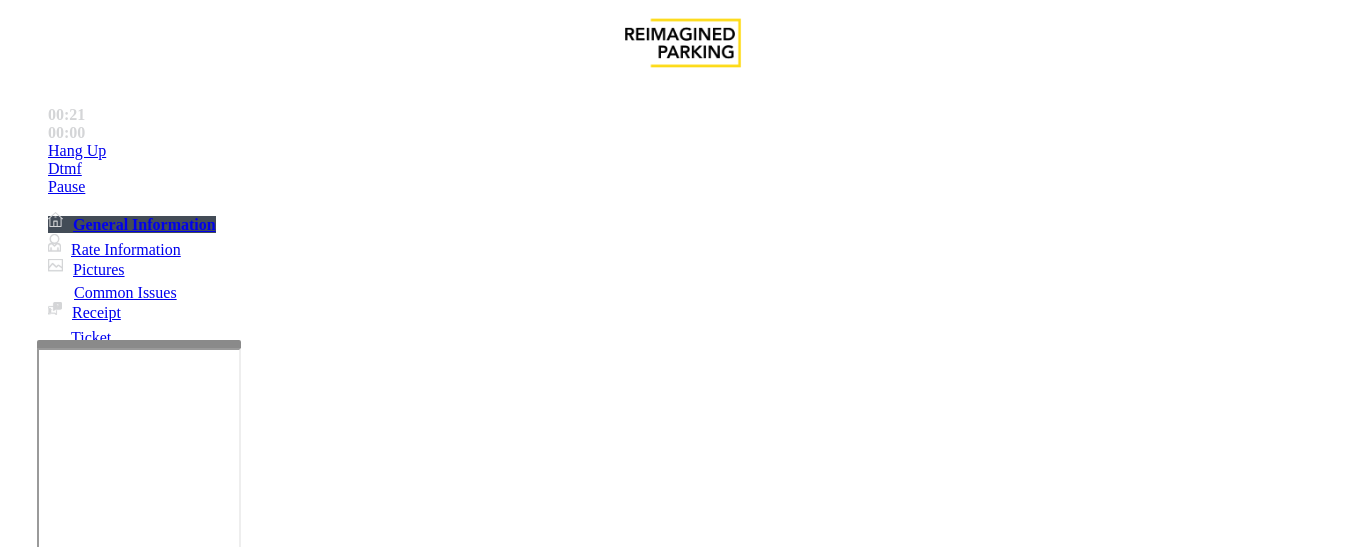 paste on "**********" 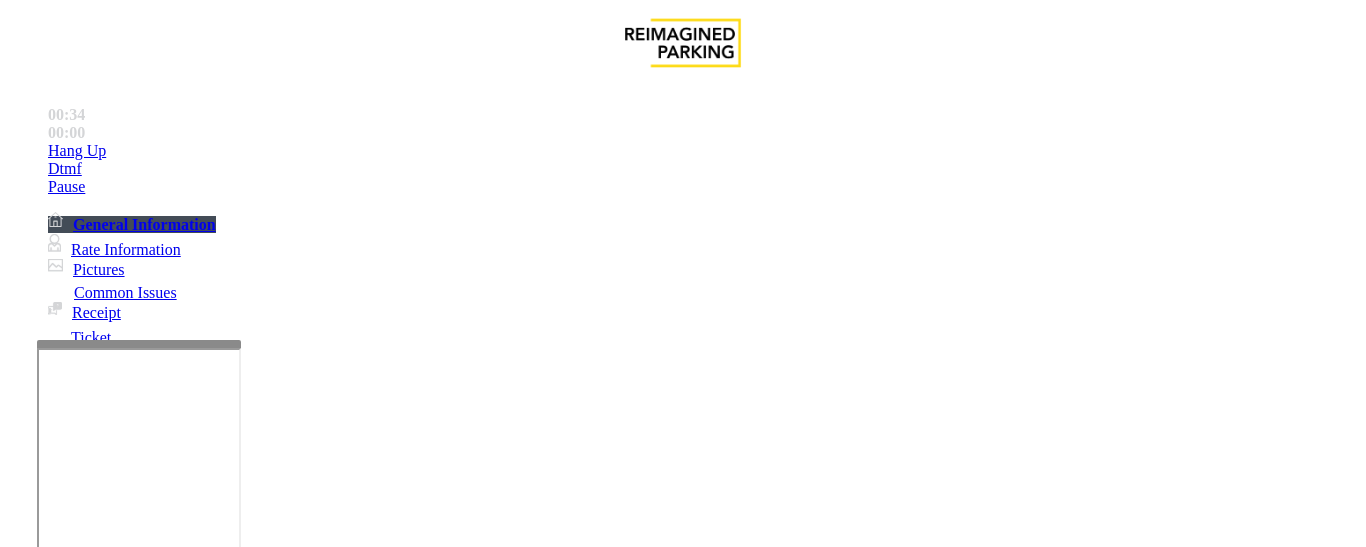 click at bounding box center [221, 1540] 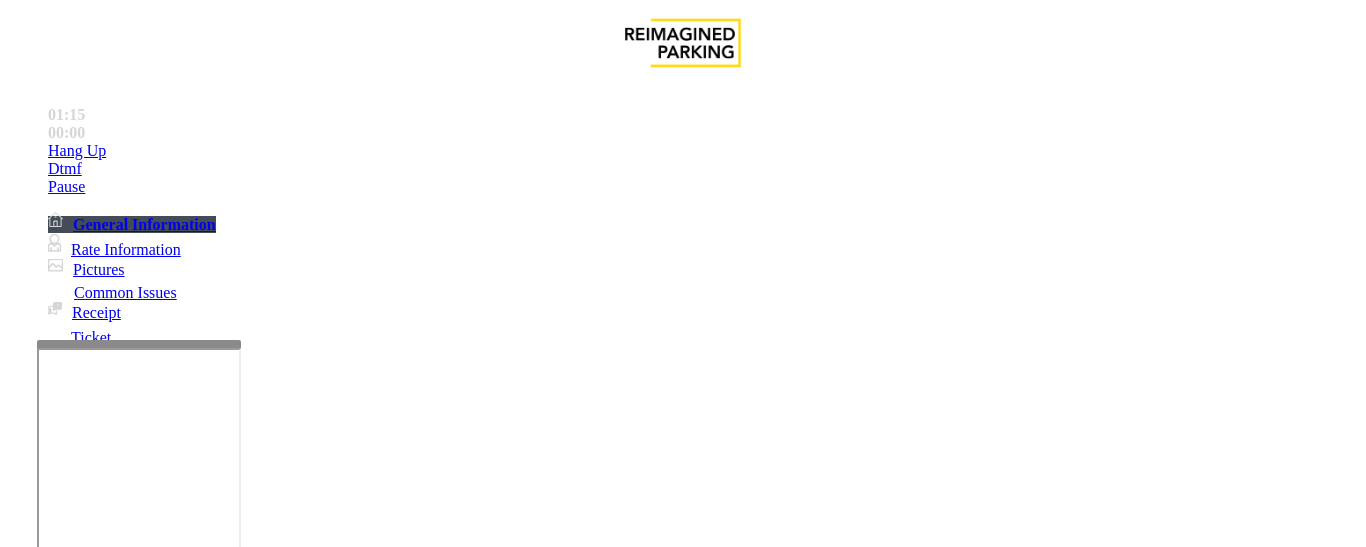 scroll, scrollTop: 100, scrollLeft: 0, axis: vertical 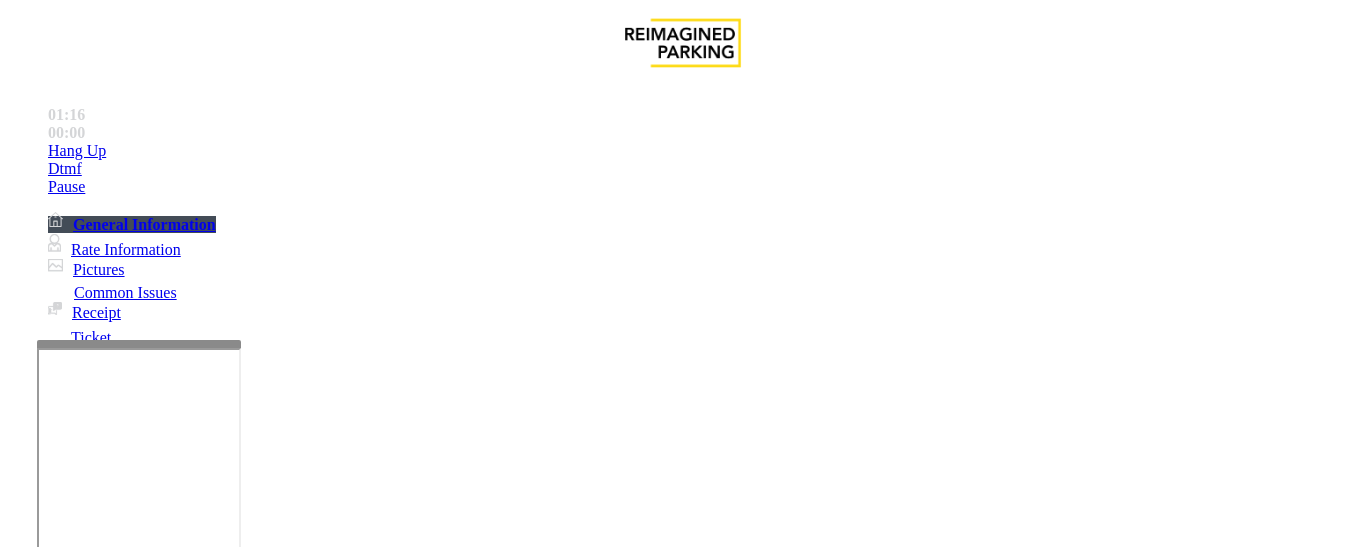 type on "**********" 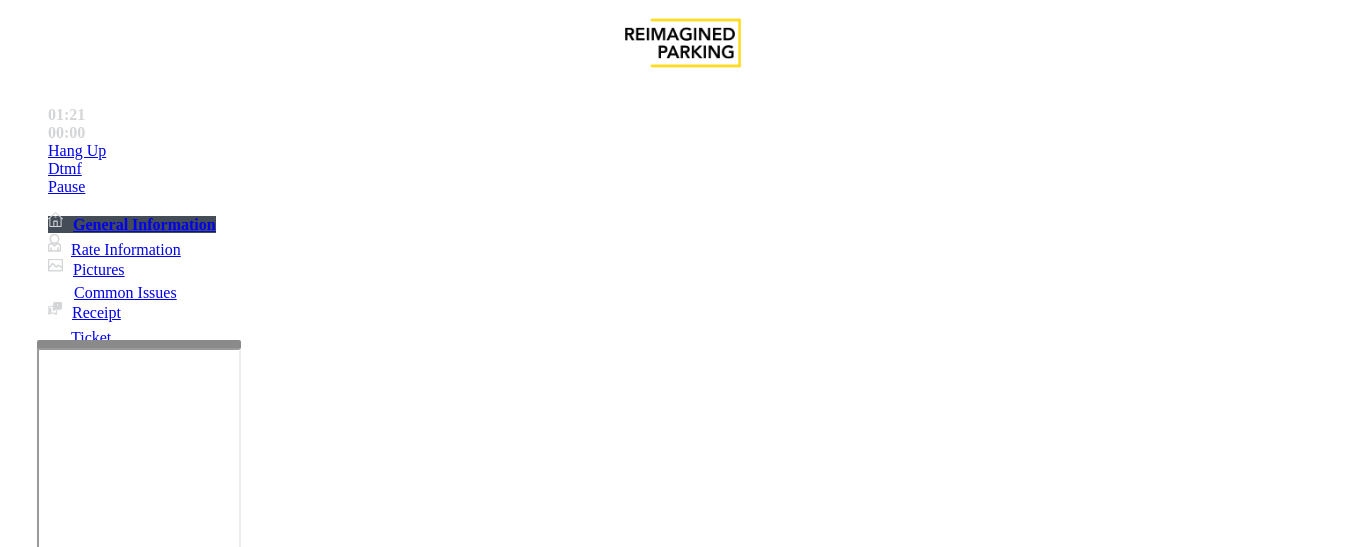 click at bounding box center [96, 1276] 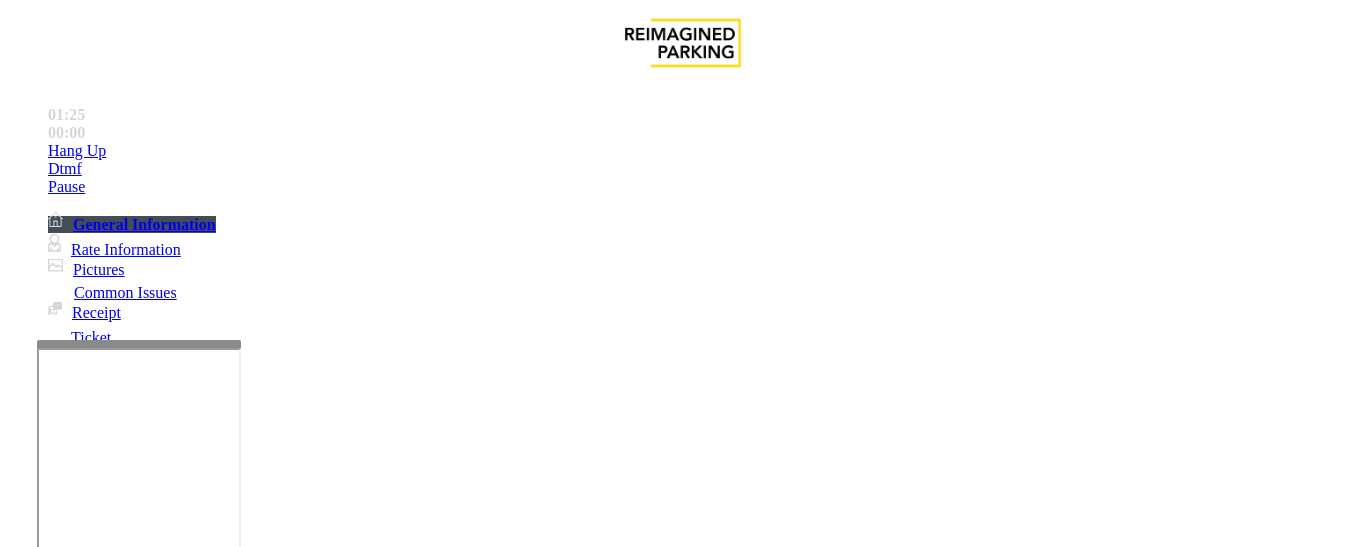 click at bounding box center [96, 1222] 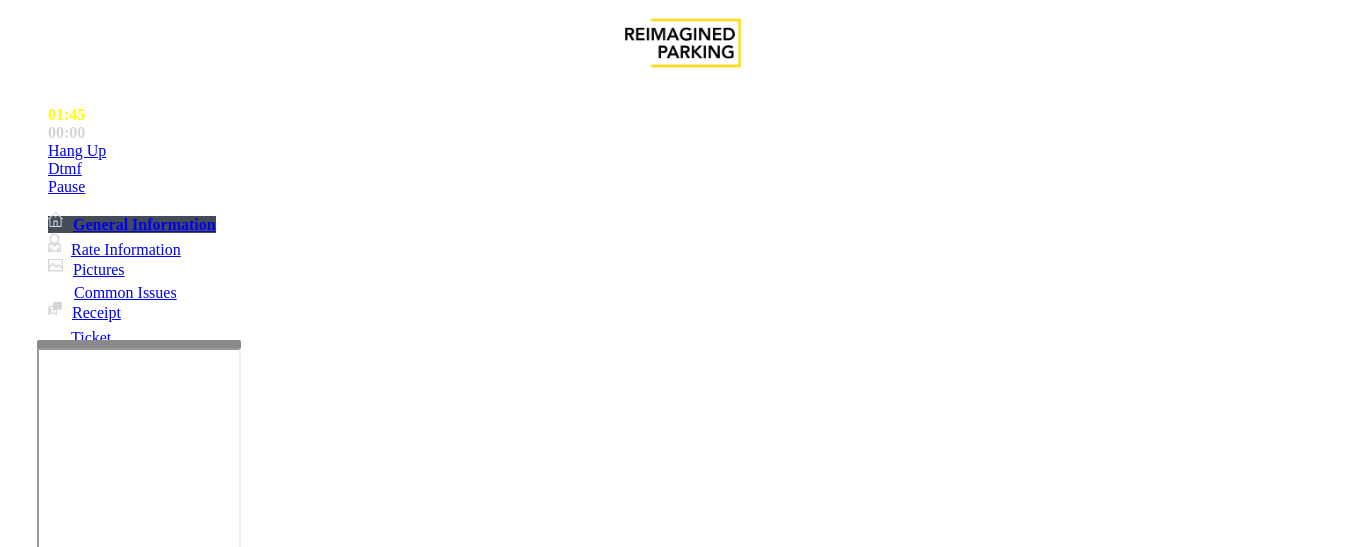 click on "******" at bounding box center [96, 1222] 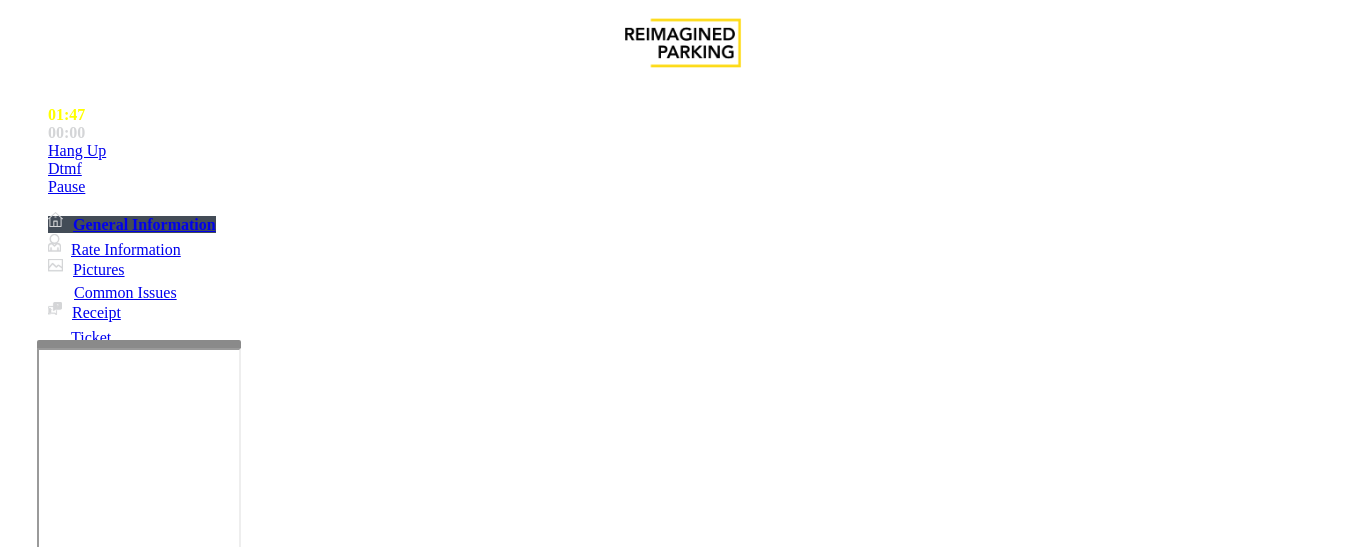 click on "******" at bounding box center [96, 1222] 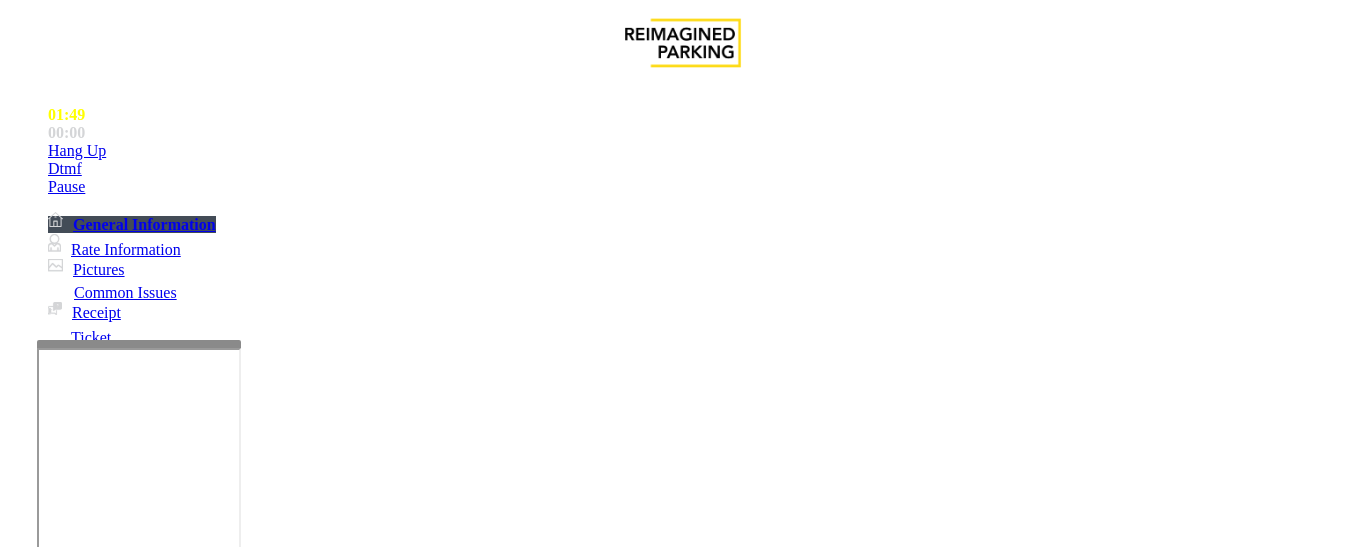 click on "******" at bounding box center [96, 1222] 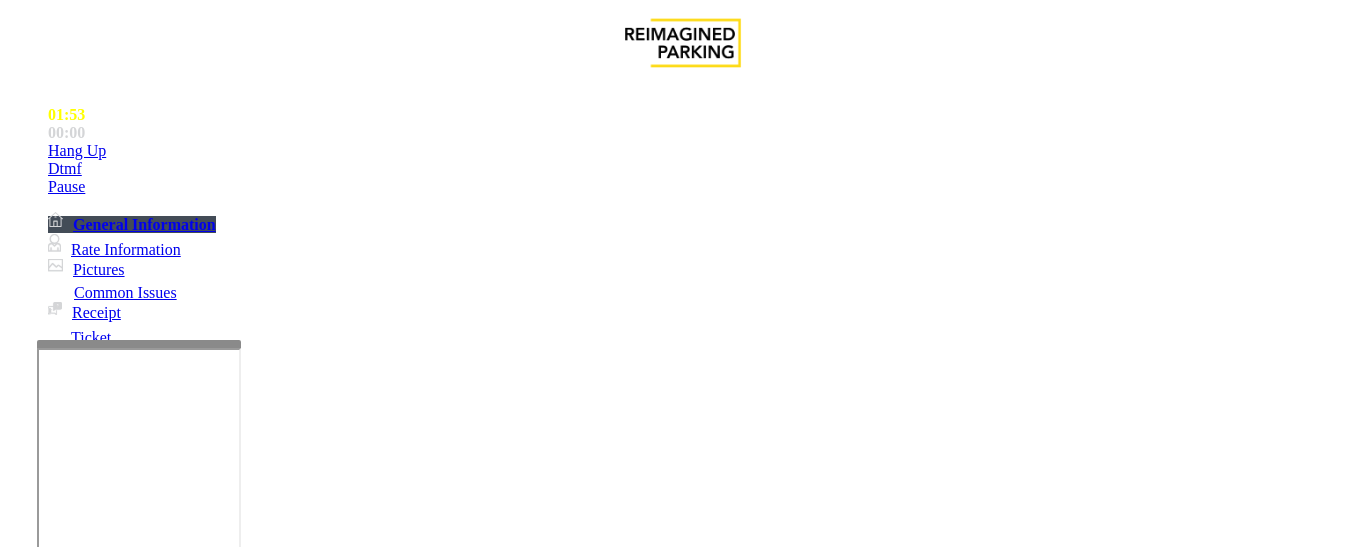 type on "******" 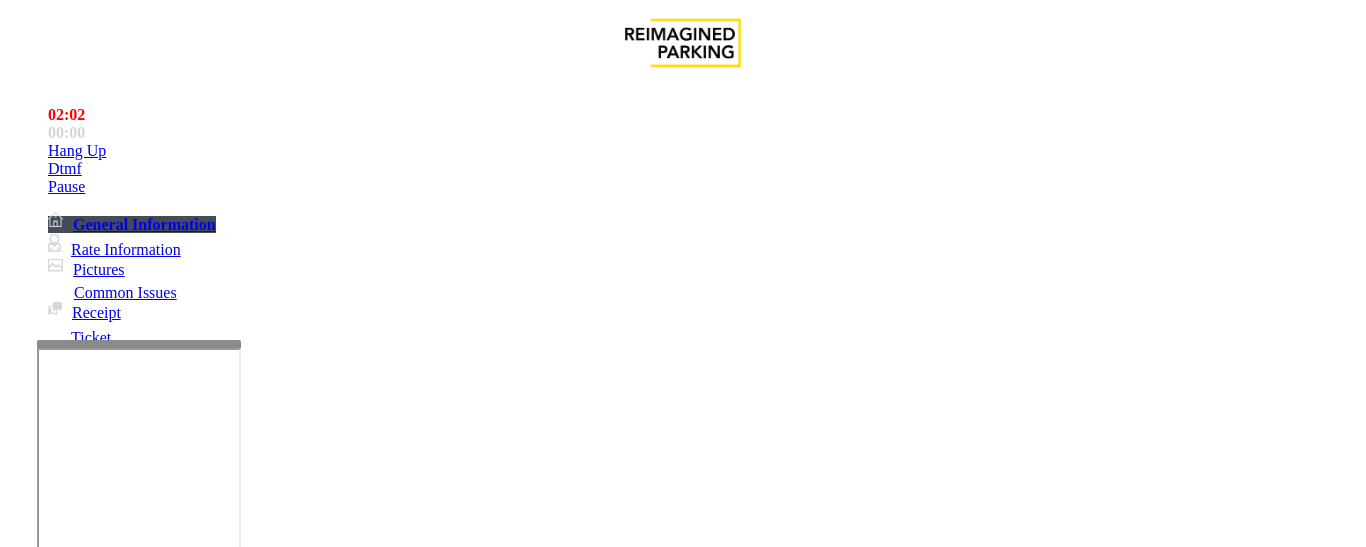 scroll, scrollTop: 500, scrollLeft: 0, axis: vertical 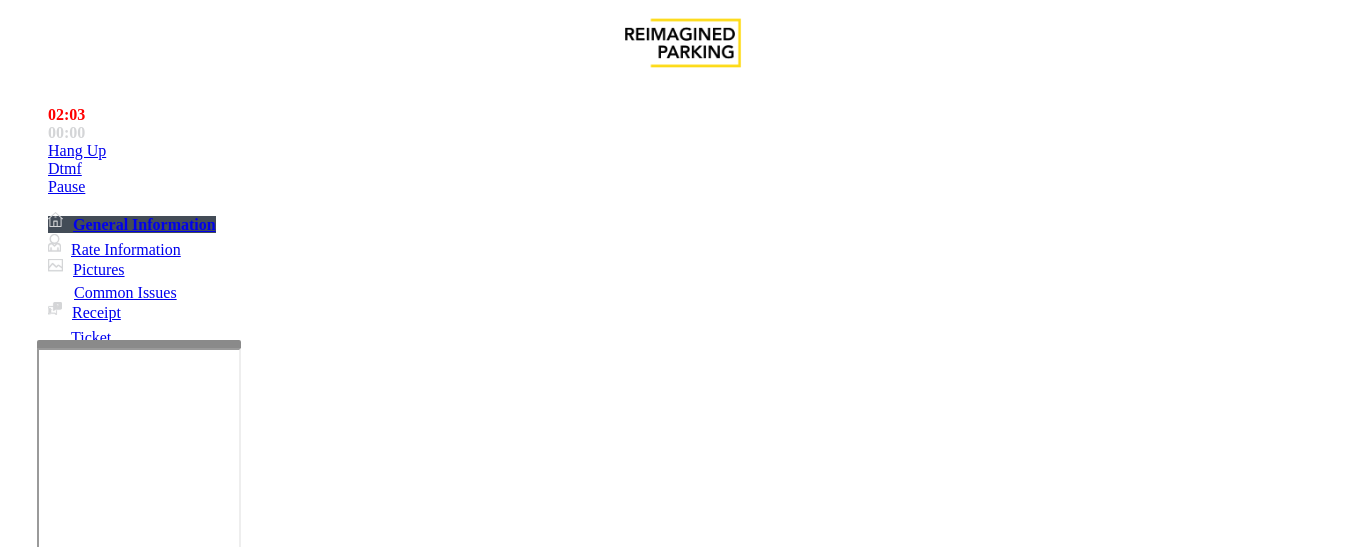 type on "*****" 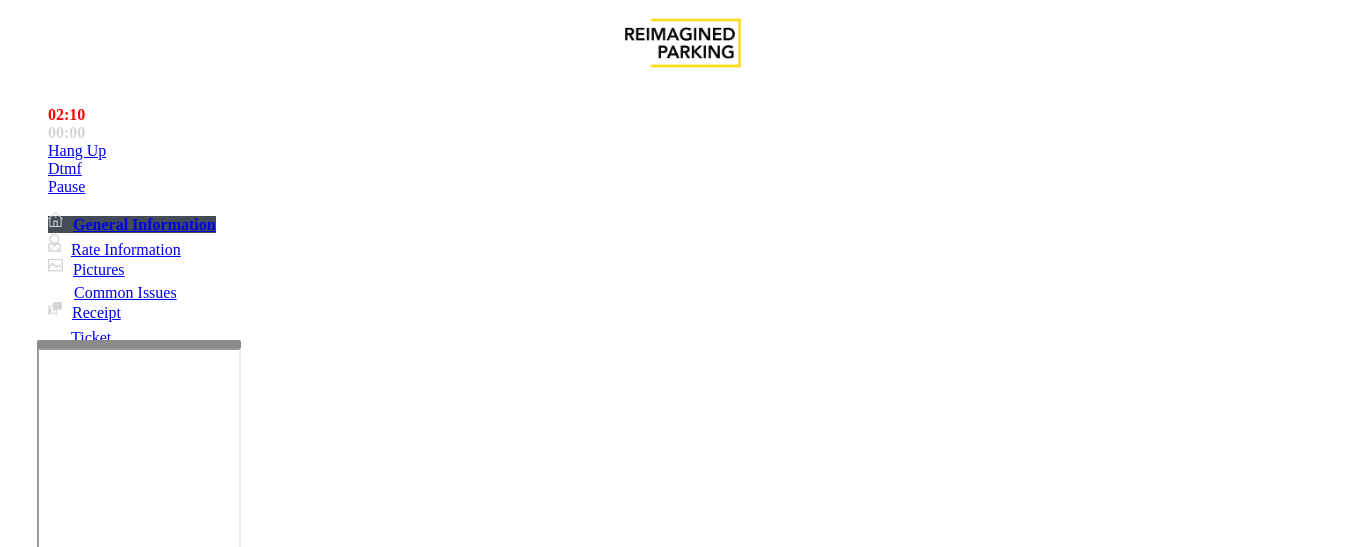 scroll, scrollTop: 600, scrollLeft: 0, axis: vertical 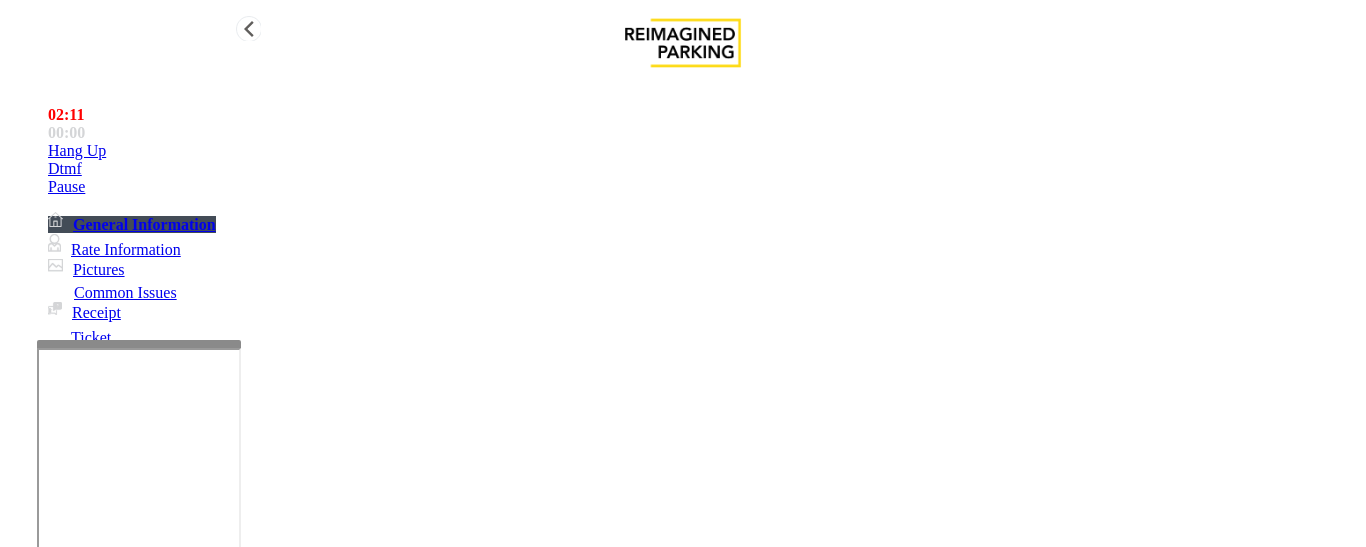 click on "Hang Up" at bounding box center (703, 151) 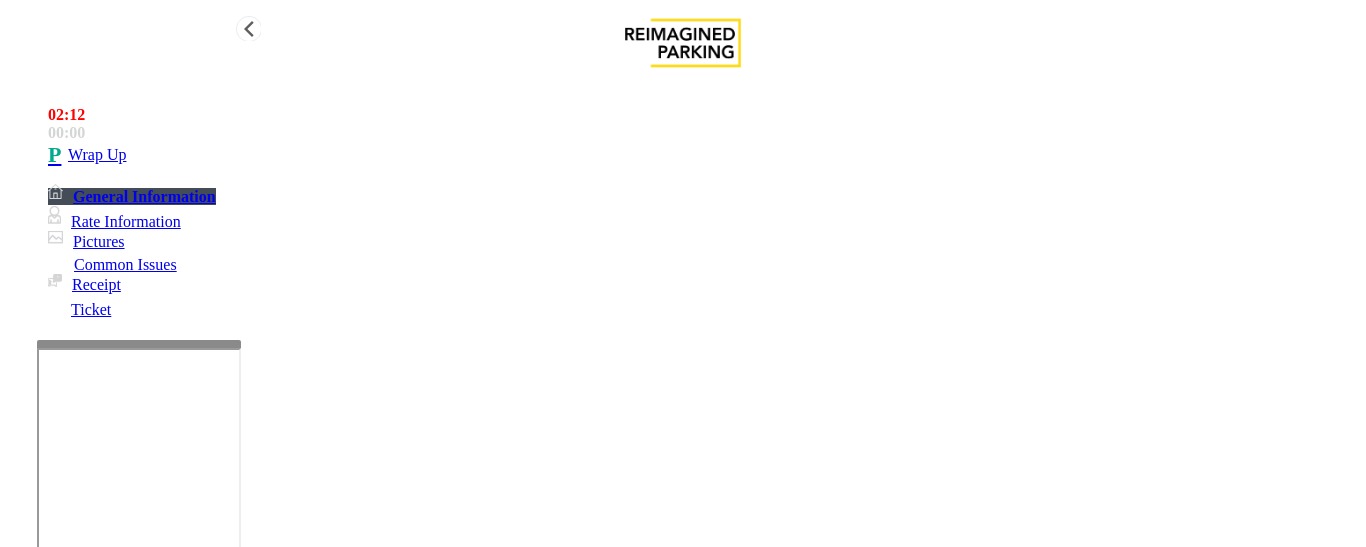 click on "Wrap Up" at bounding box center [97, 155] 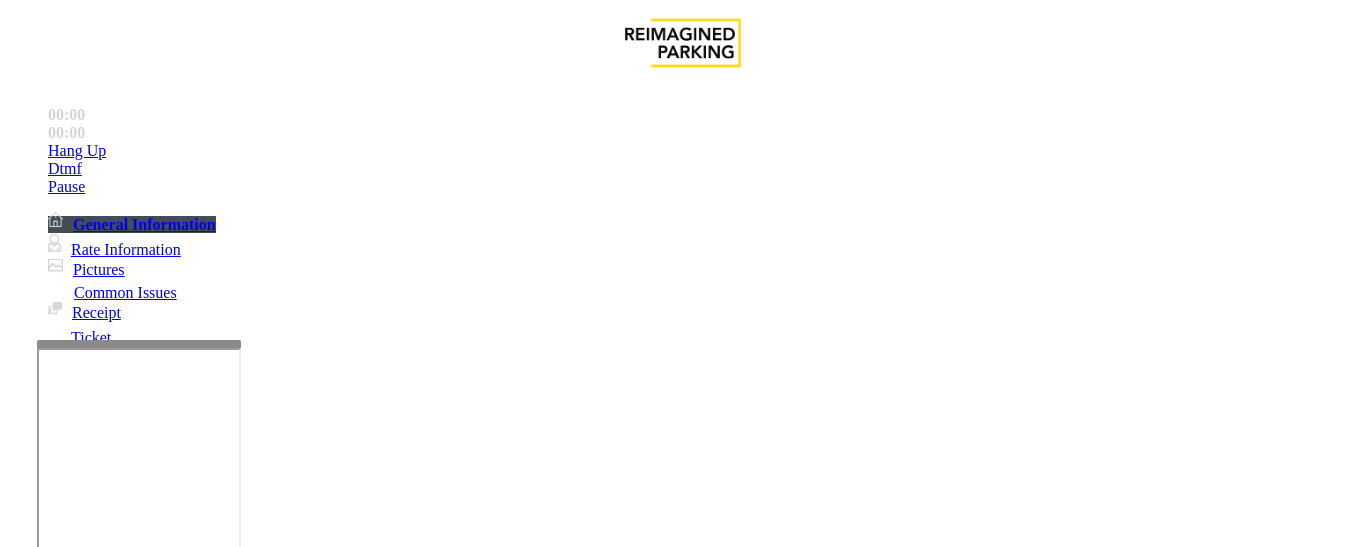 scroll, scrollTop: 200, scrollLeft: 0, axis: vertical 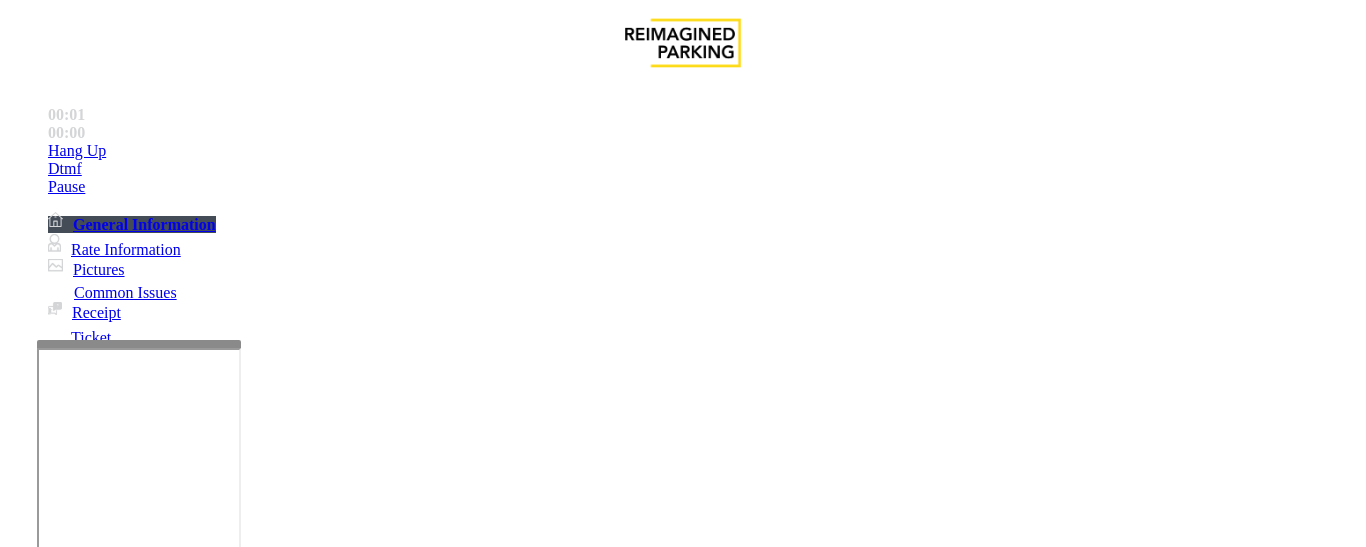 click on "Equipment Issue" at bounding box center [483, 1200] 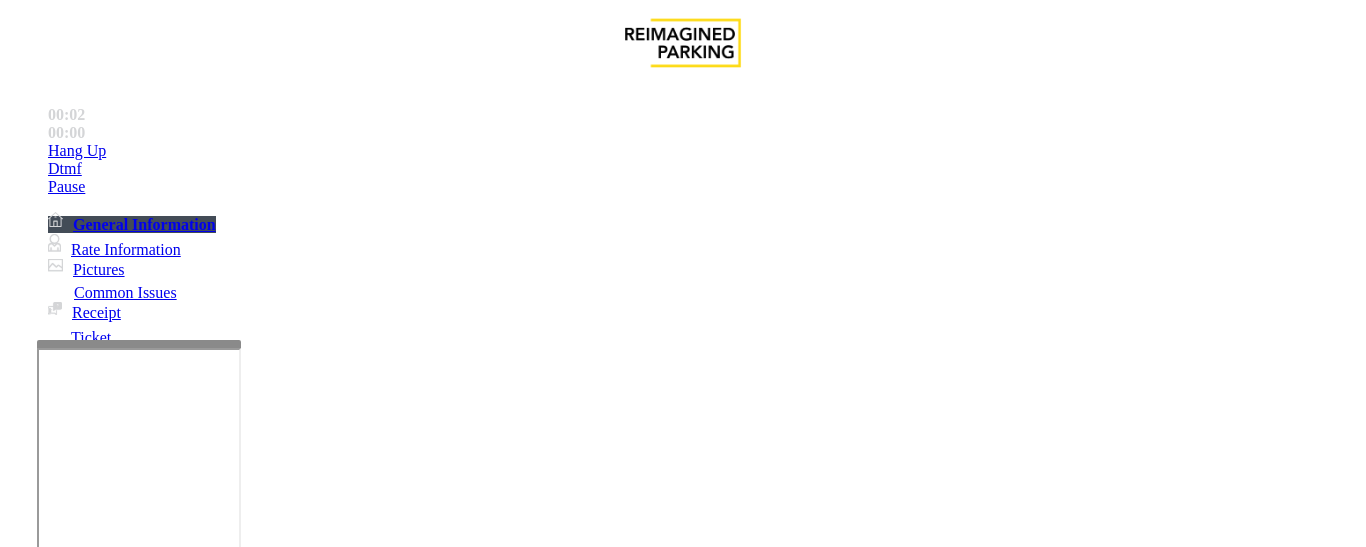 scroll, scrollTop: 400, scrollLeft: 0, axis: vertical 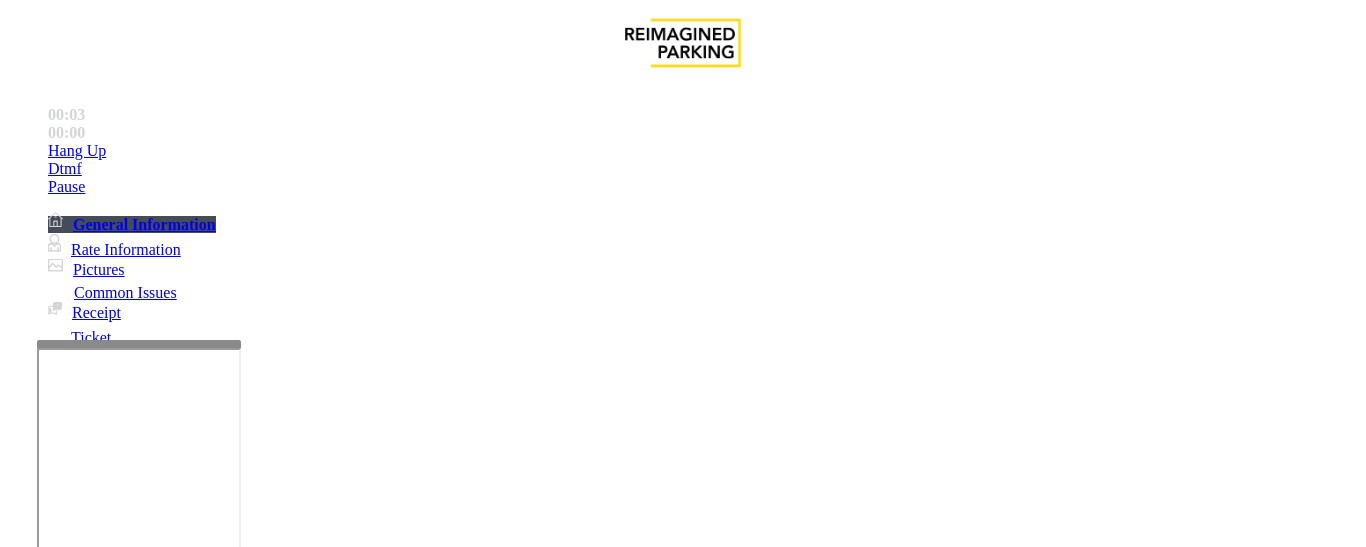 click on "Vend Gate" at bounding box center [69, 1649] 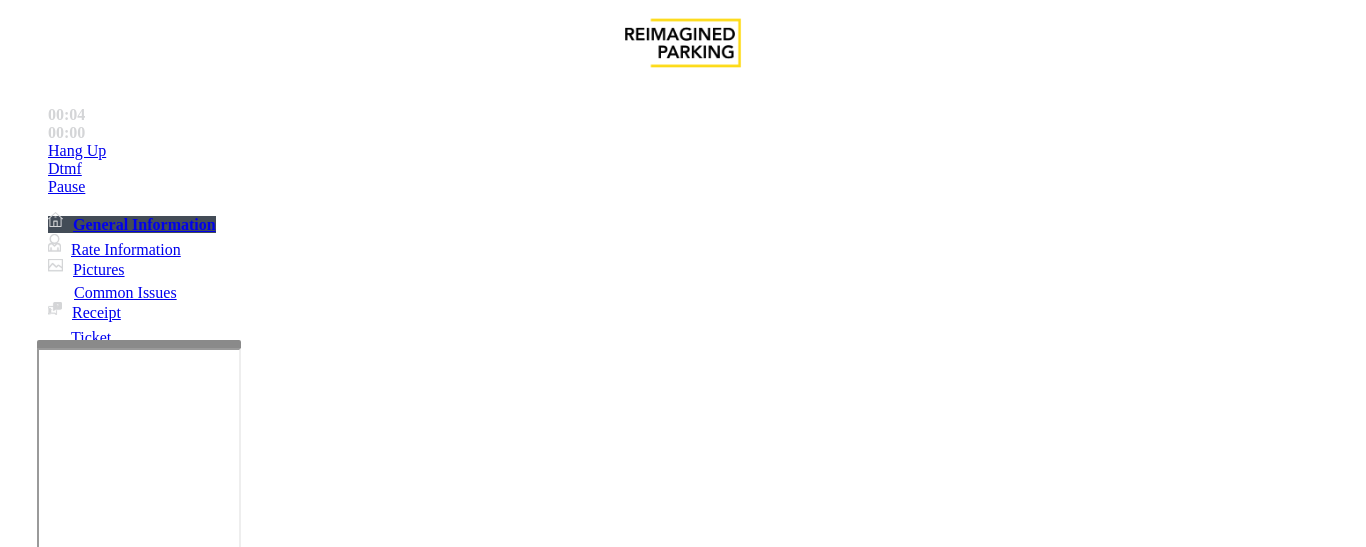 click on "Gate / Door Won't Open" at bounding box center [682, 1185] 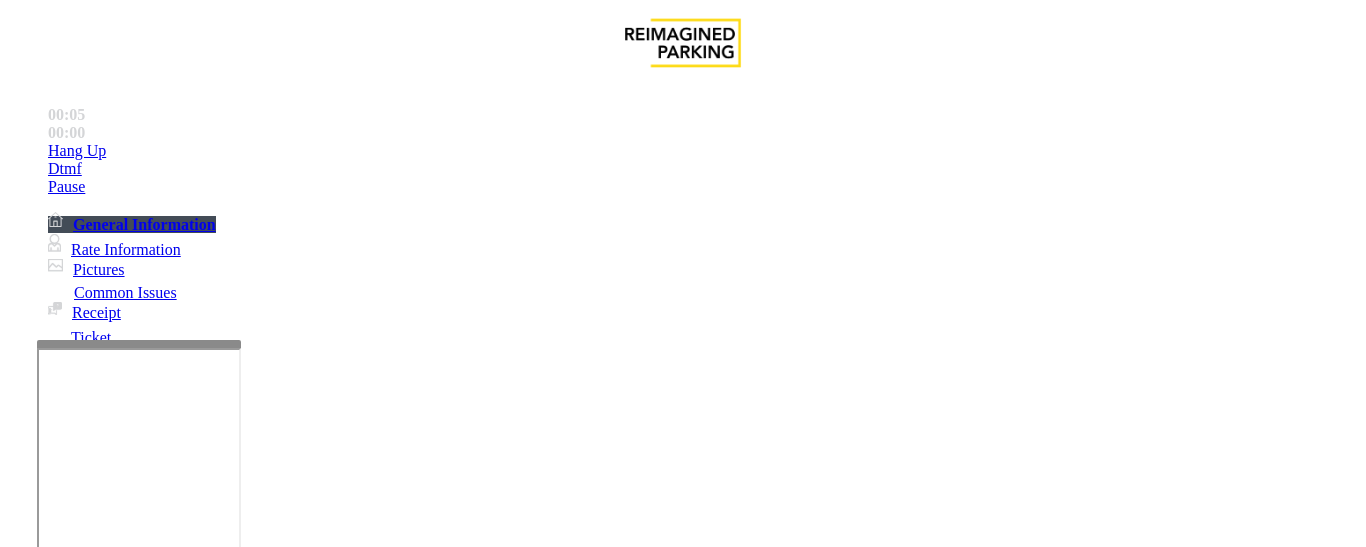copy on "Gate / Door Won't Open" 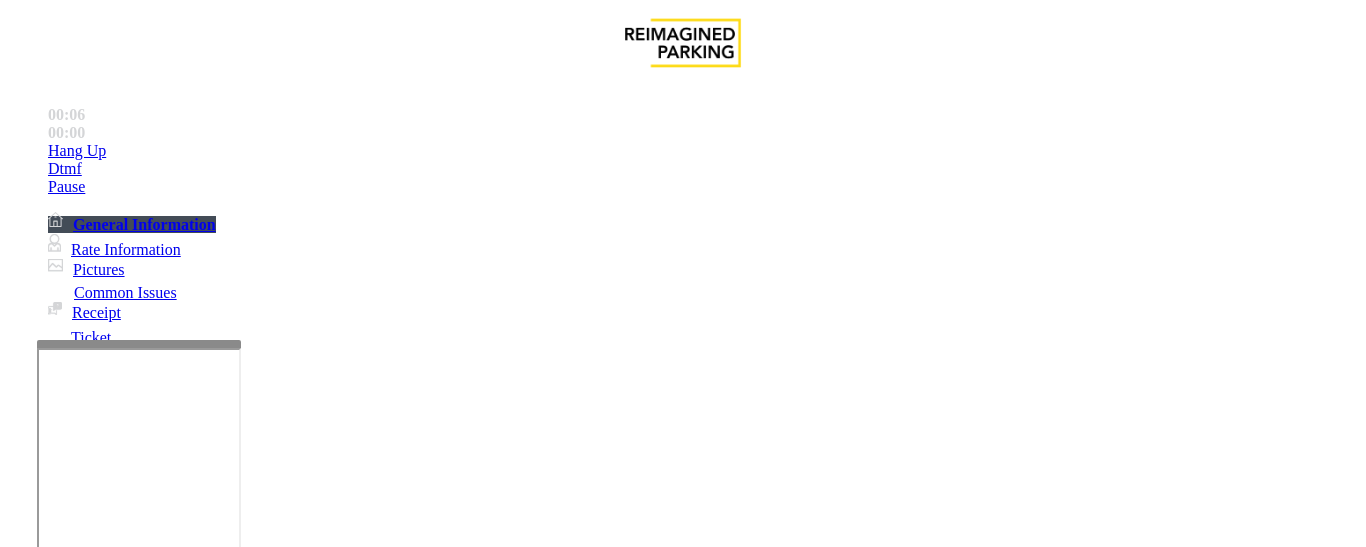 scroll, scrollTop: 300, scrollLeft: 0, axis: vertical 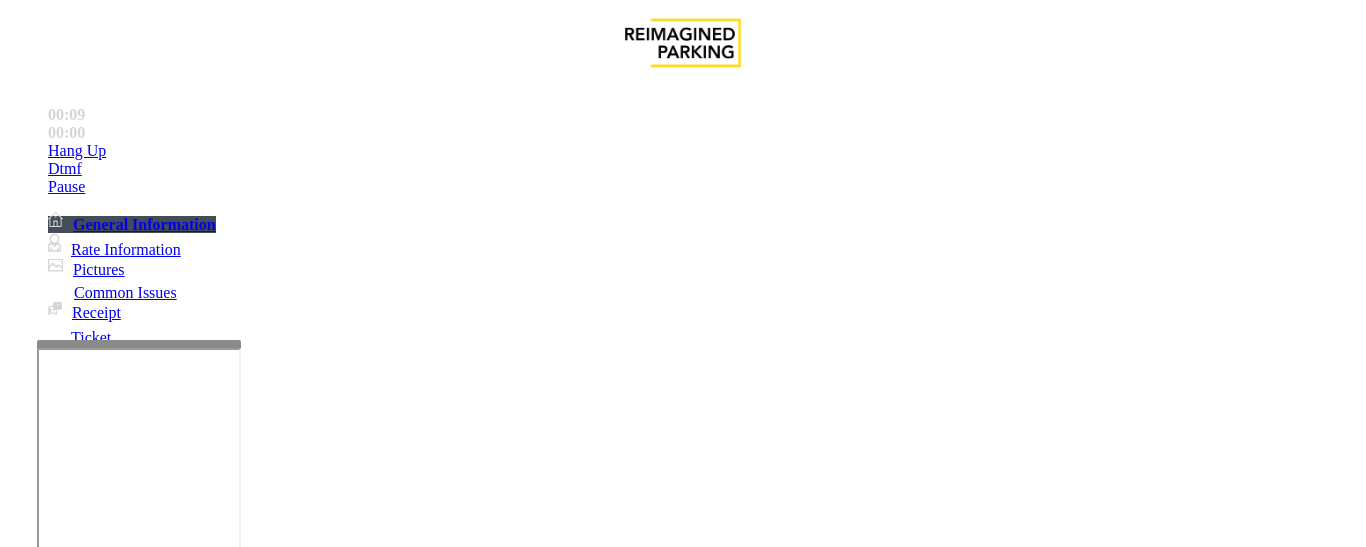 paste on "**********" 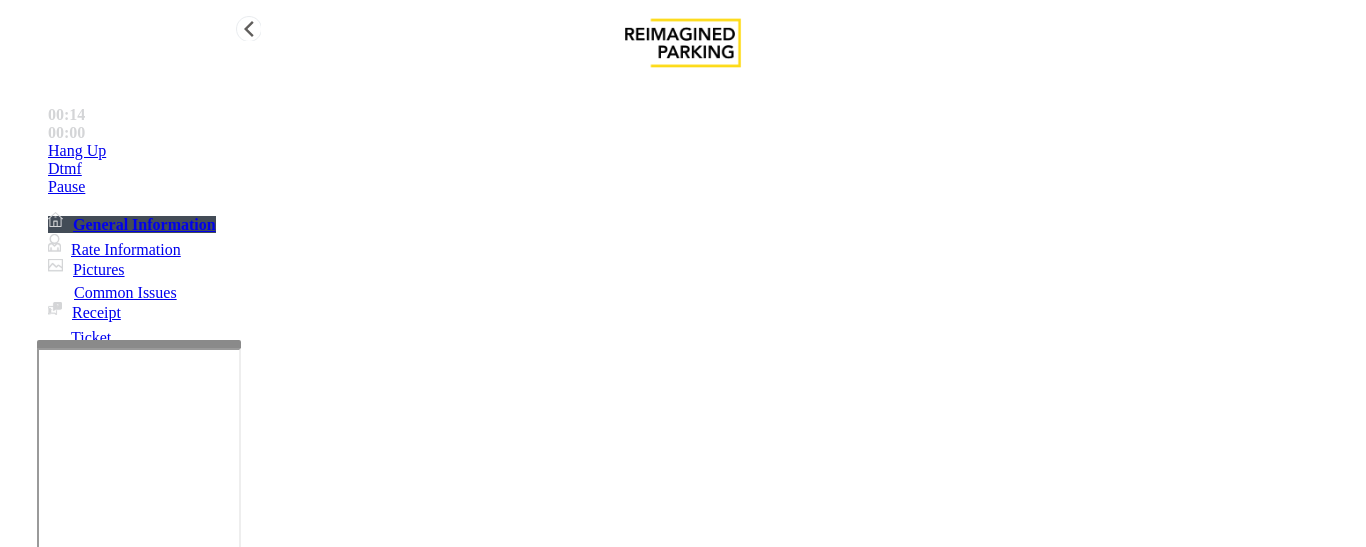click on "Hang Up" at bounding box center (703, 151) 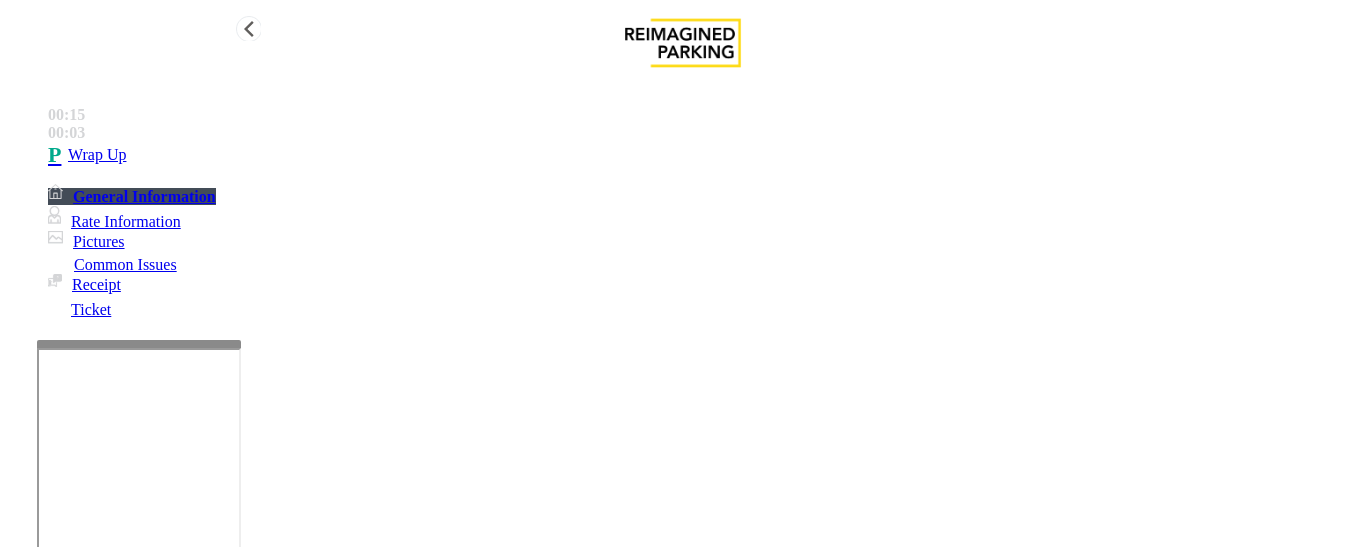 type on "**********" 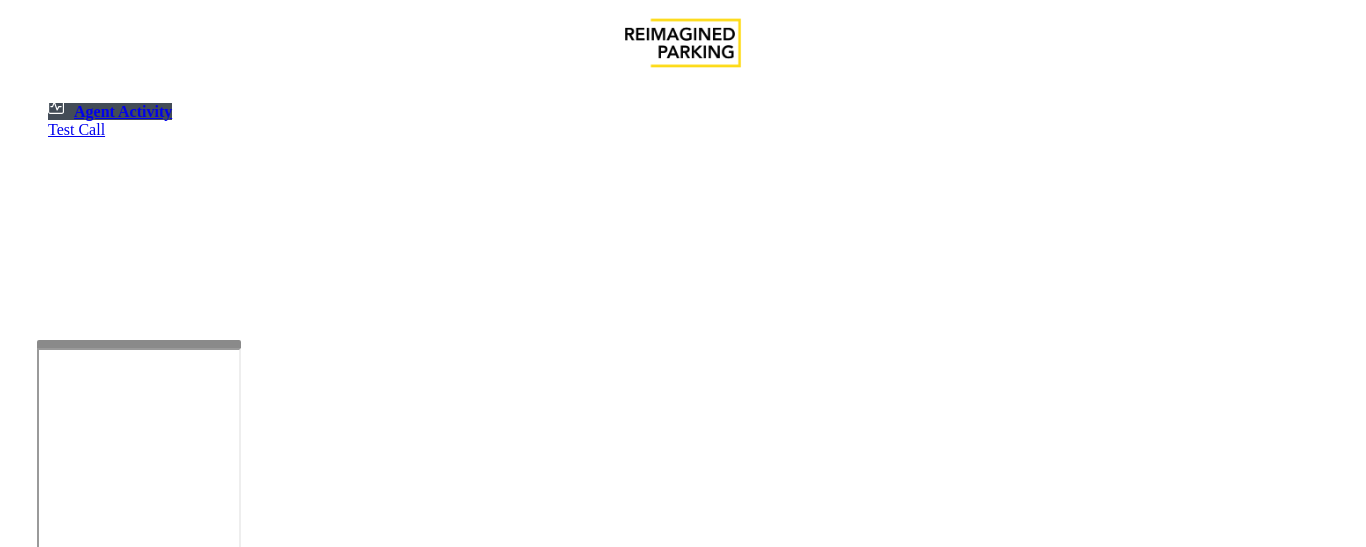 click at bounding box center (79, 1249) 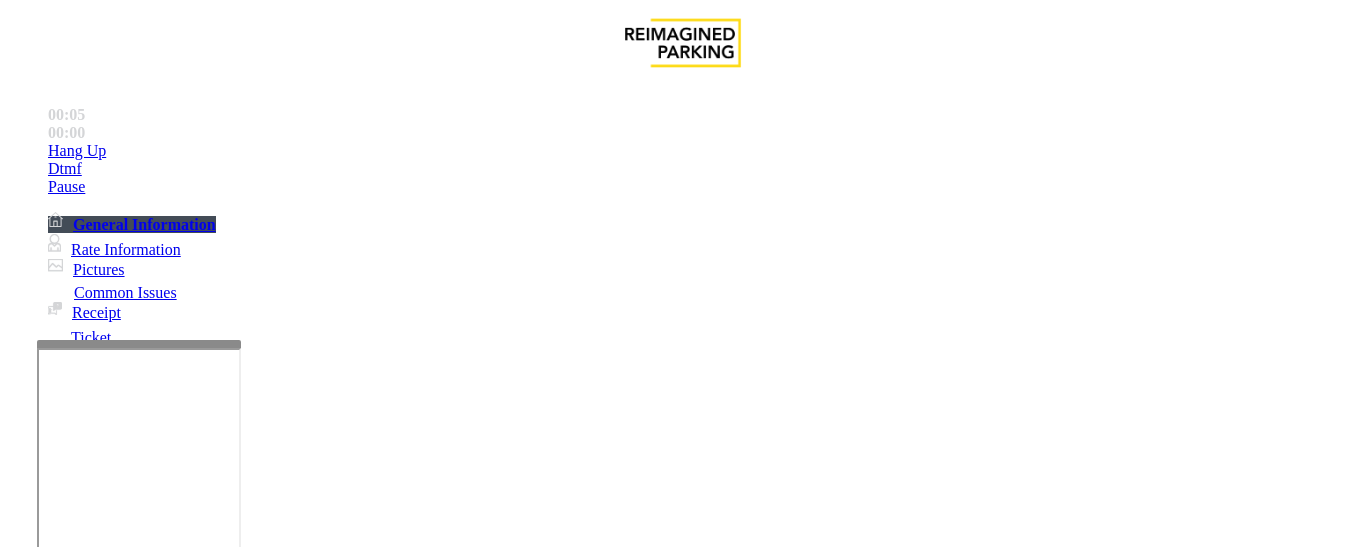 scroll, scrollTop: 900, scrollLeft: 0, axis: vertical 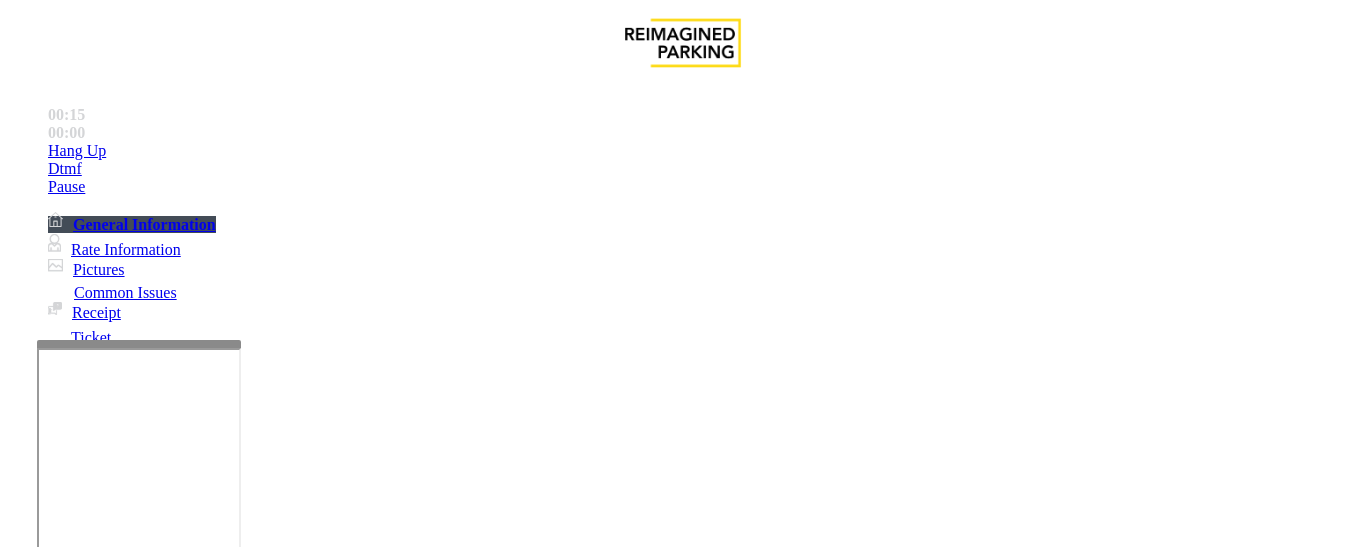 click on "Intercom Issue/No Response" at bounding box center [752, 1200] 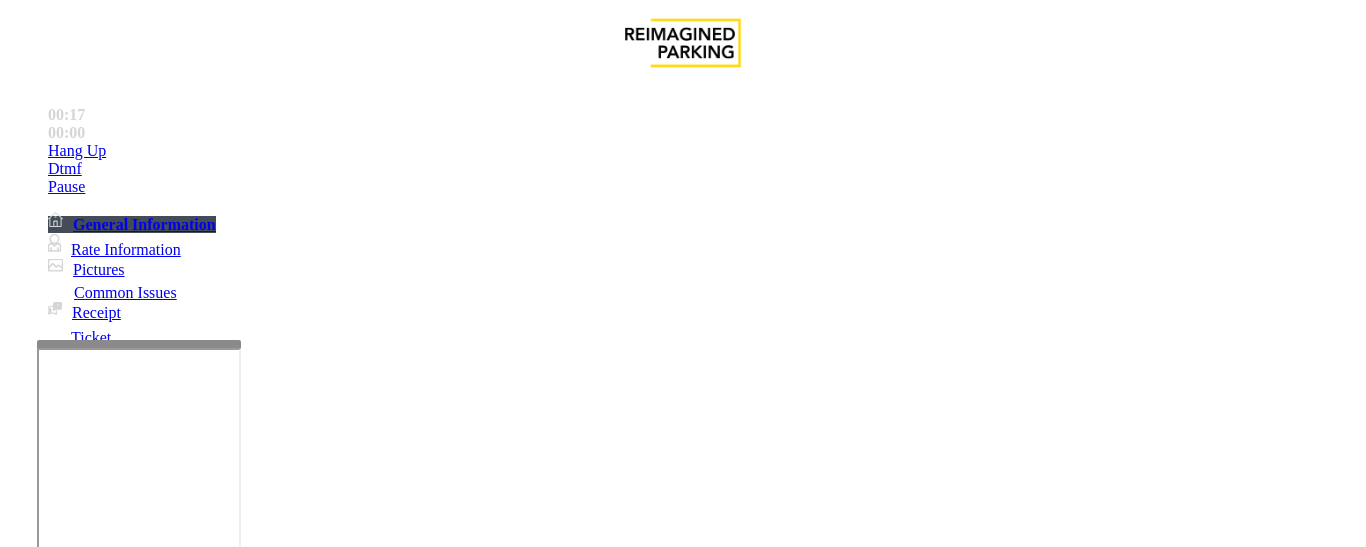 drag, startPoint x: 395, startPoint y: 179, endPoint x: 590, endPoint y: 179, distance: 195 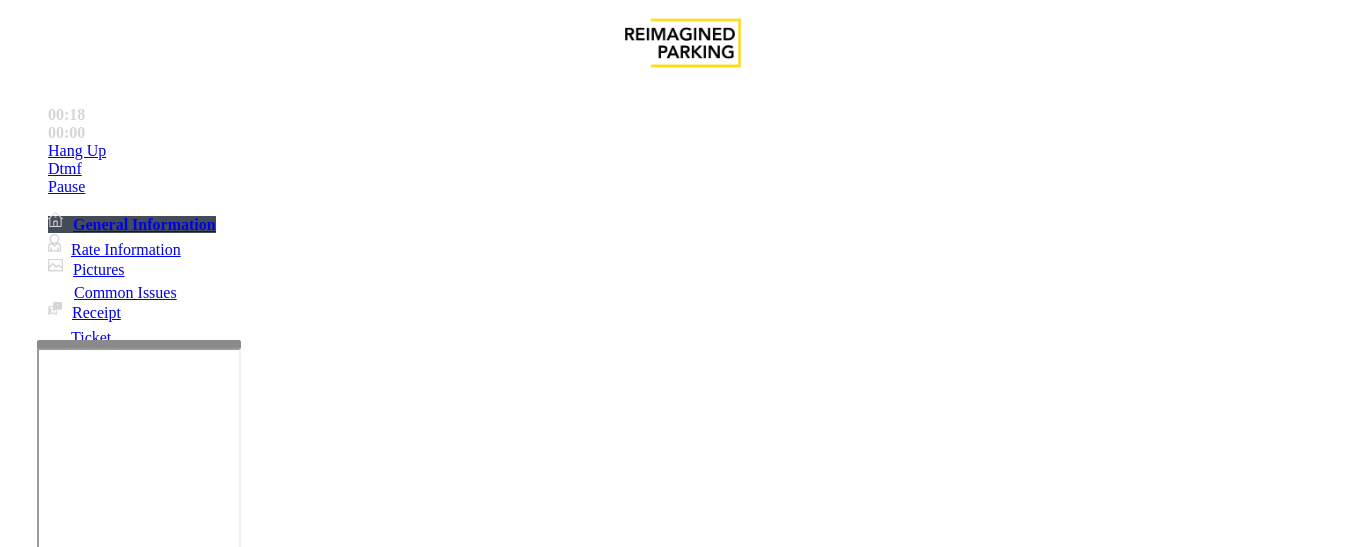 click at bounding box center (229, 1248) 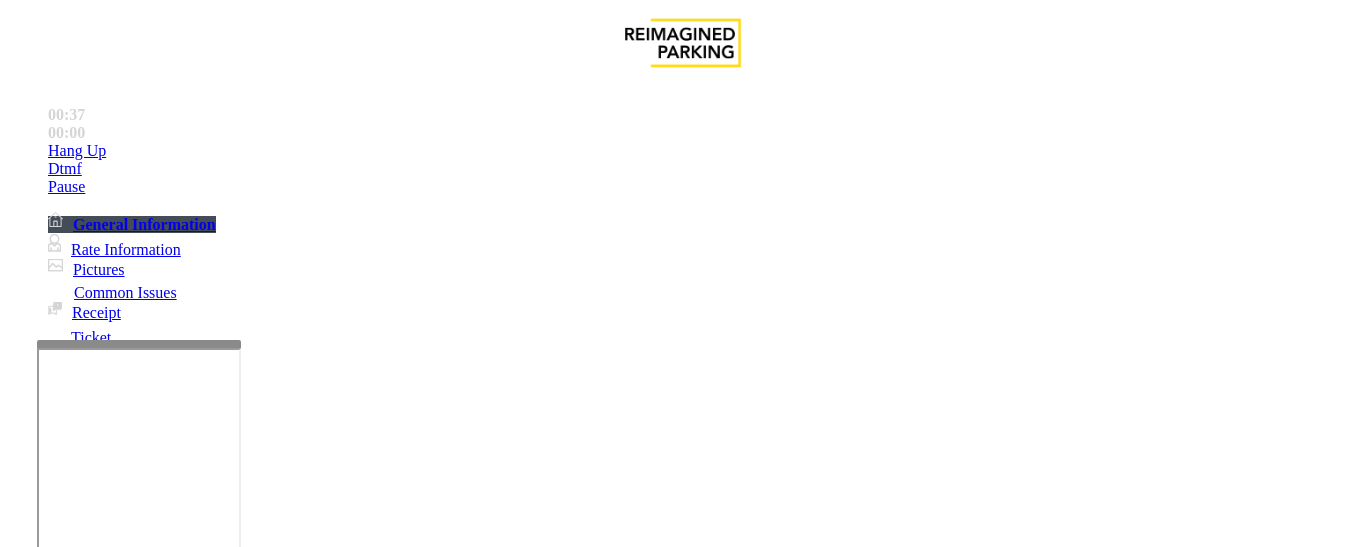 click at bounding box center [229, 1248] 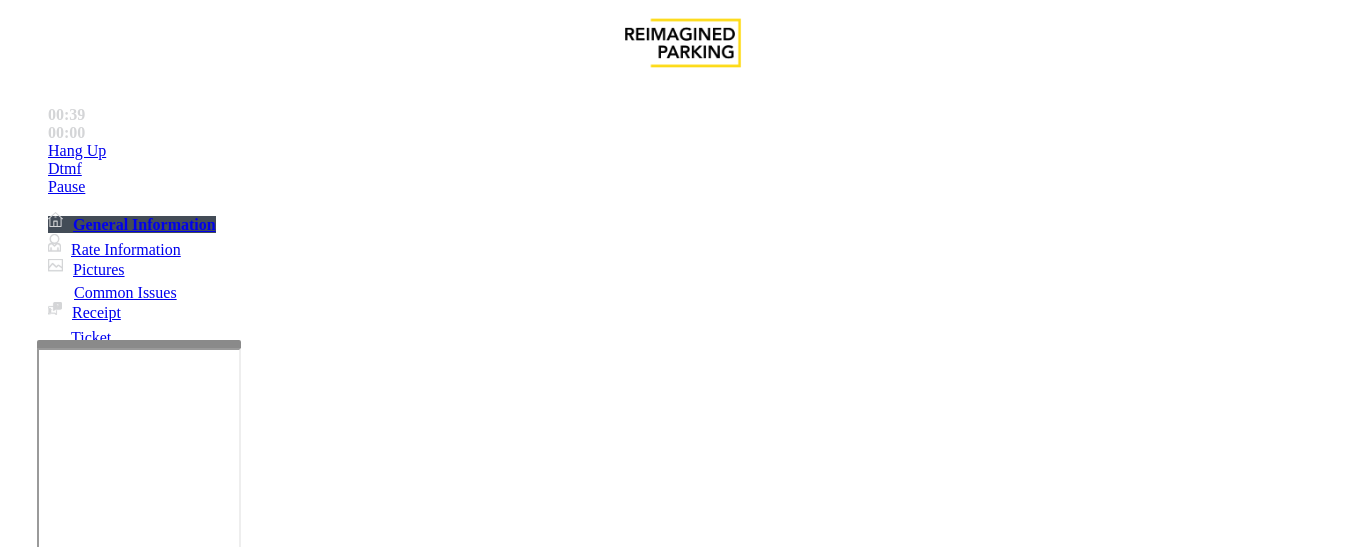 paste on "**********" 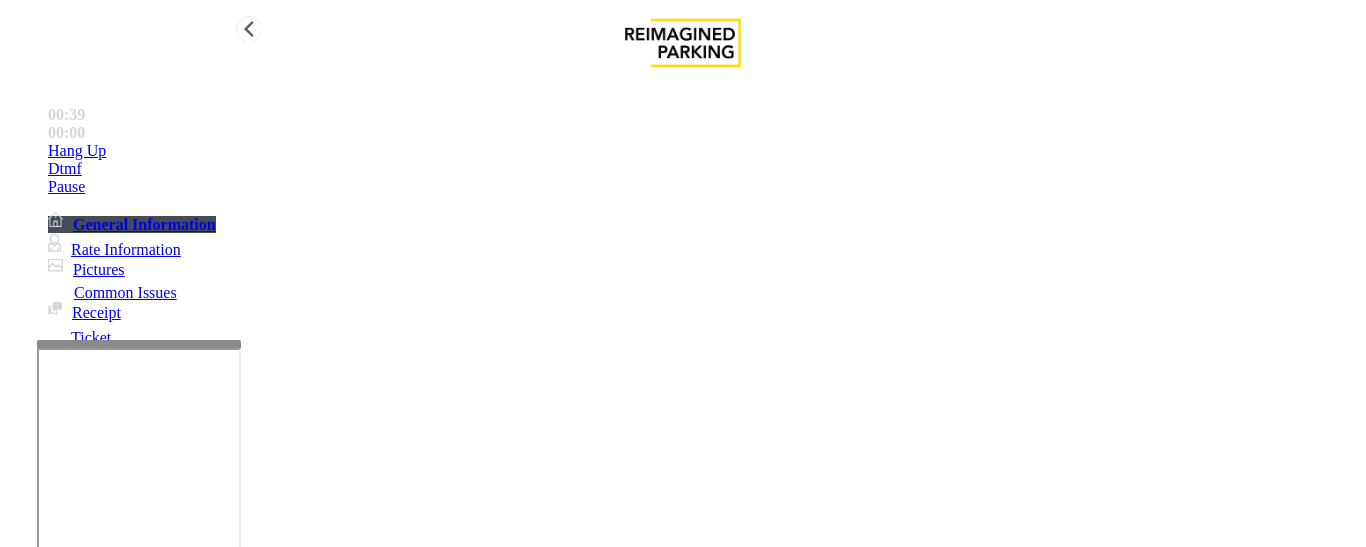 click on "Hang Up" at bounding box center [703, 151] 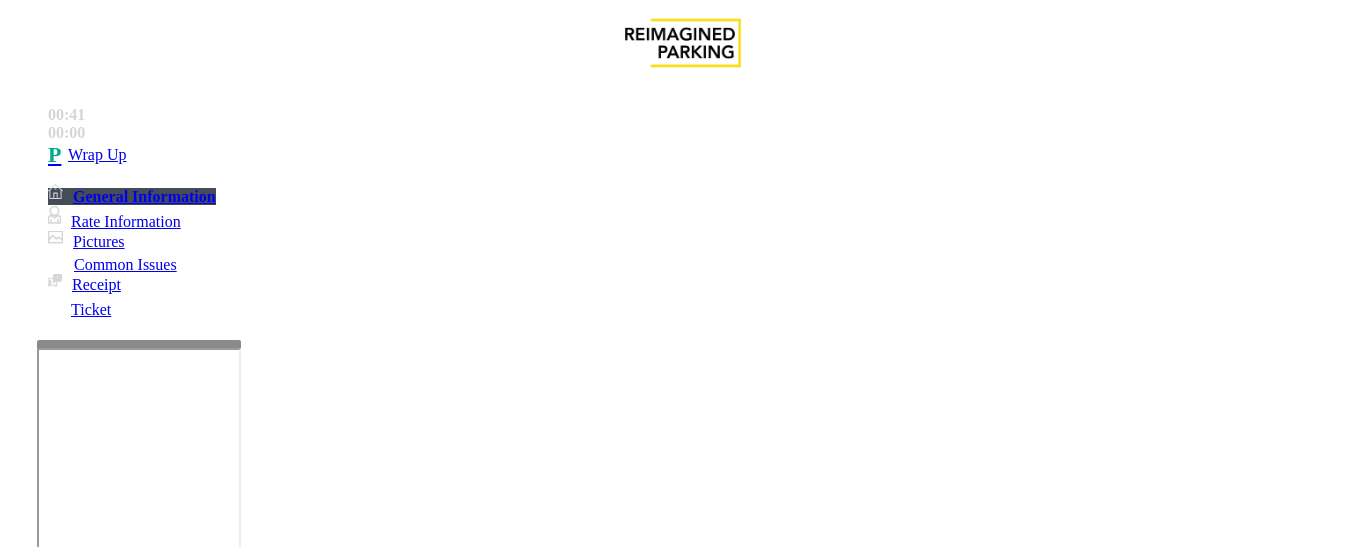 click at bounding box center [229, 1248] 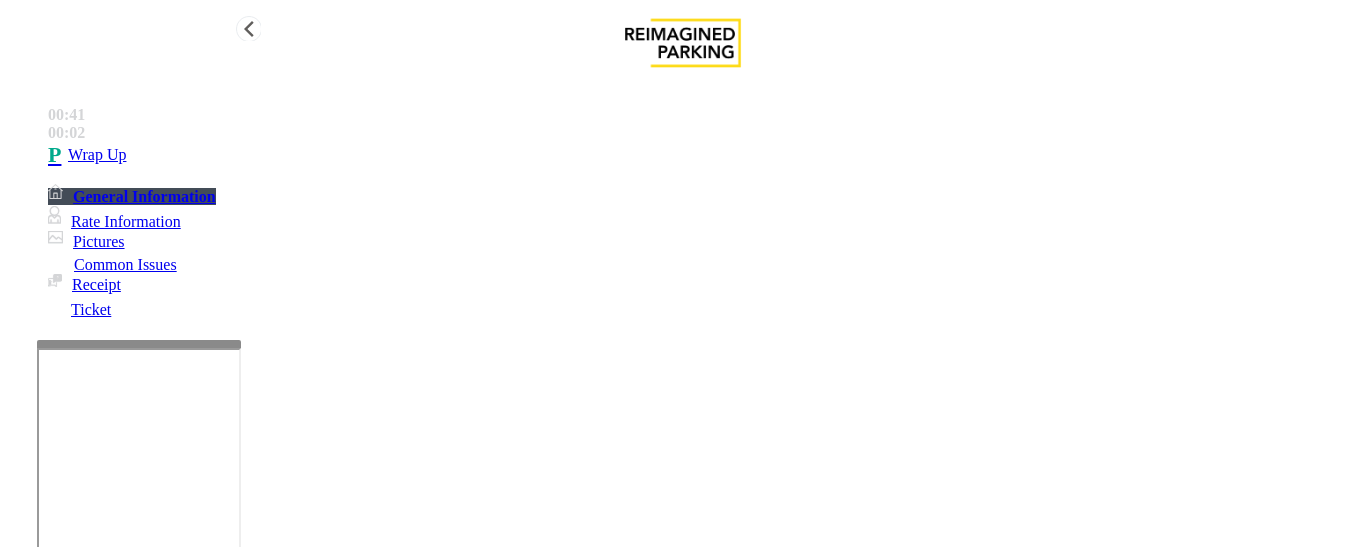 type on "**********" 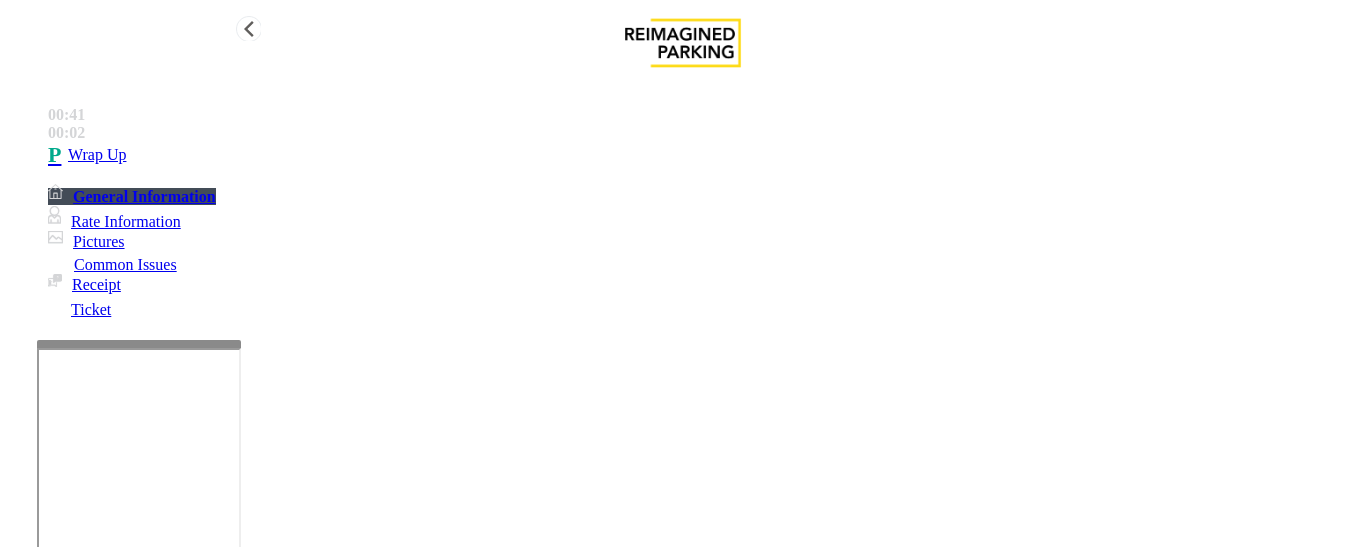 click on "Wrap Up" at bounding box center [703, 155] 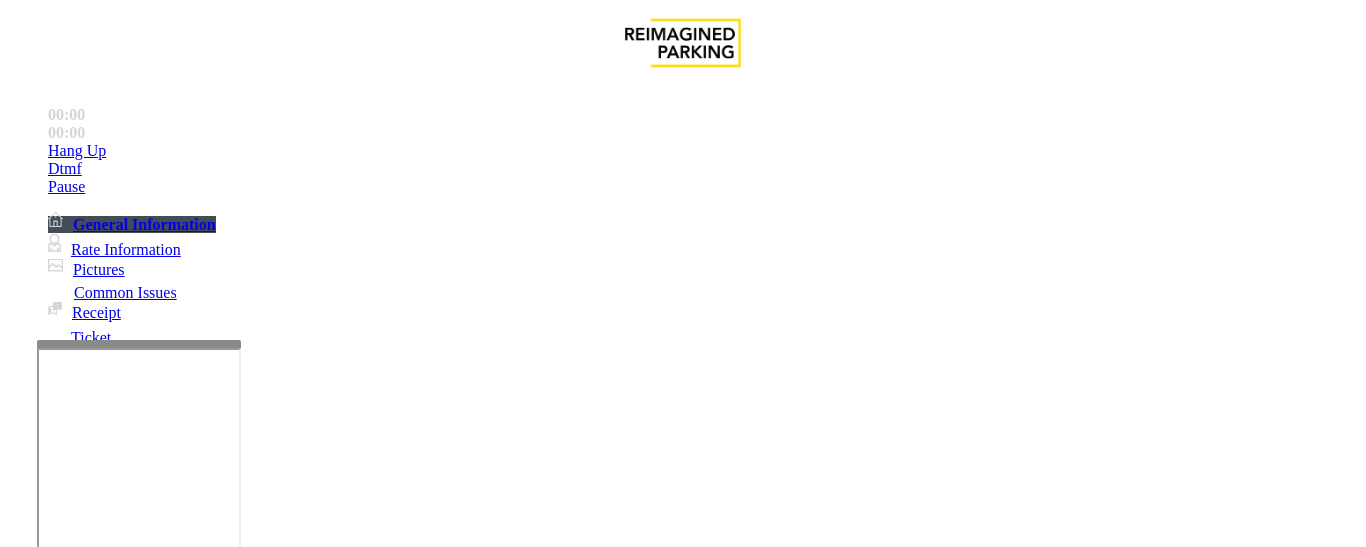 scroll, scrollTop: 500, scrollLeft: 0, axis: vertical 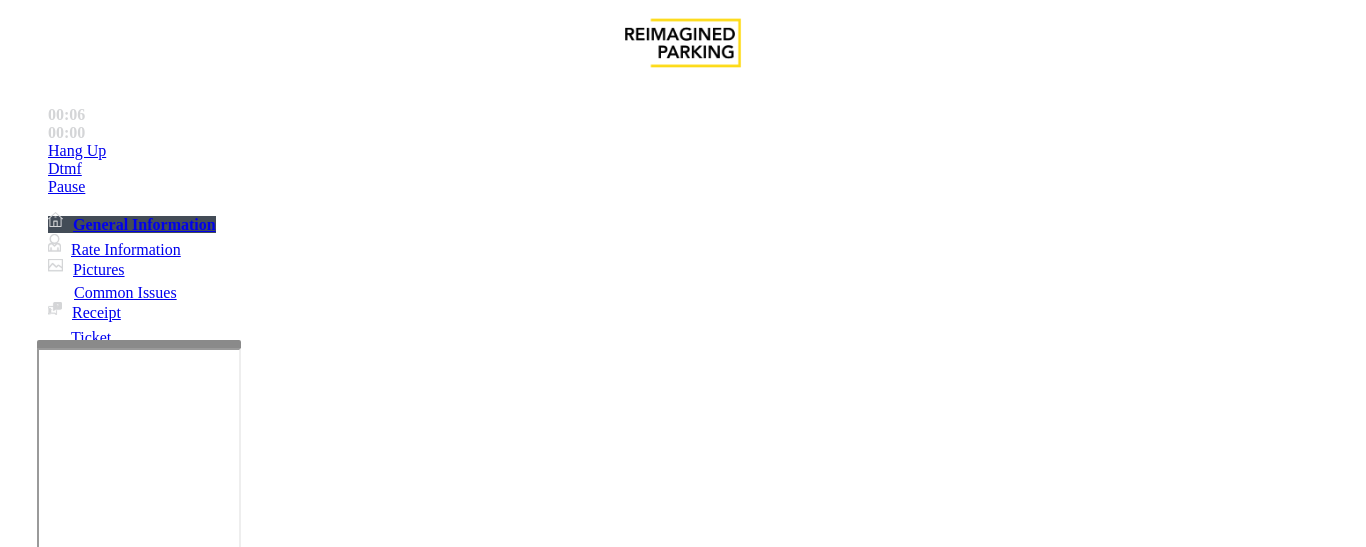 click on "Intercom Issue/No Response" at bounding box center [752, 1200] 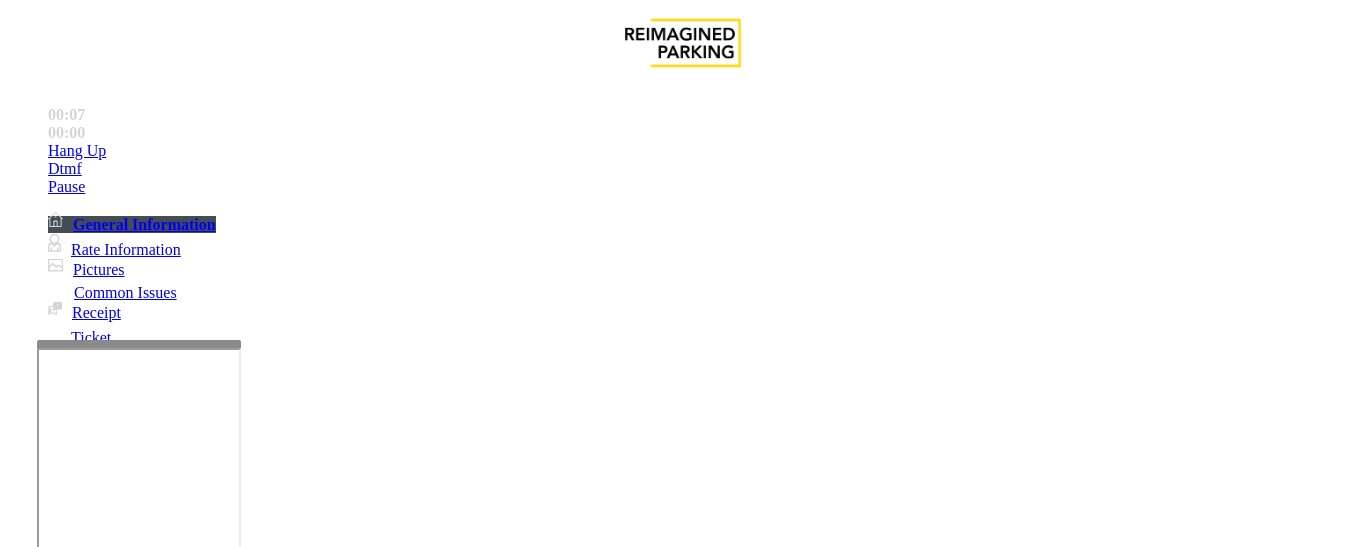 scroll, scrollTop: 0, scrollLeft: 0, axis: both 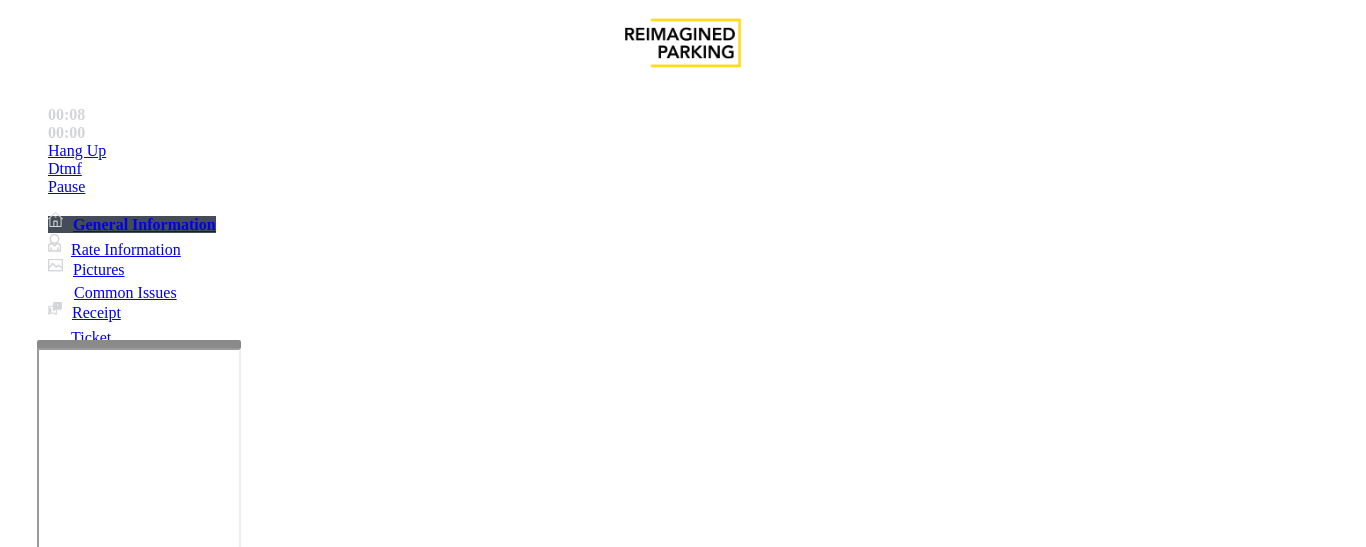 click on "No Response/Unable to hear parker" at bounding box center (142, 1200) 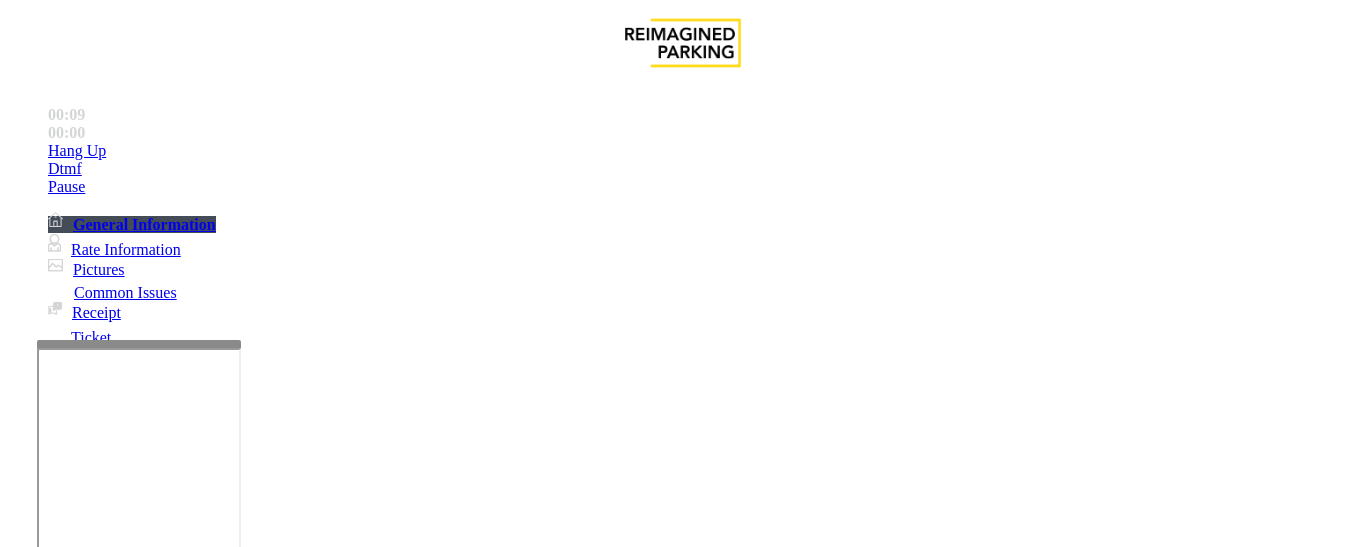 drag, startPoint x: 397, startPoint y: 180, endPoint x: 466, endPoint y: 183, distance: 69.065186 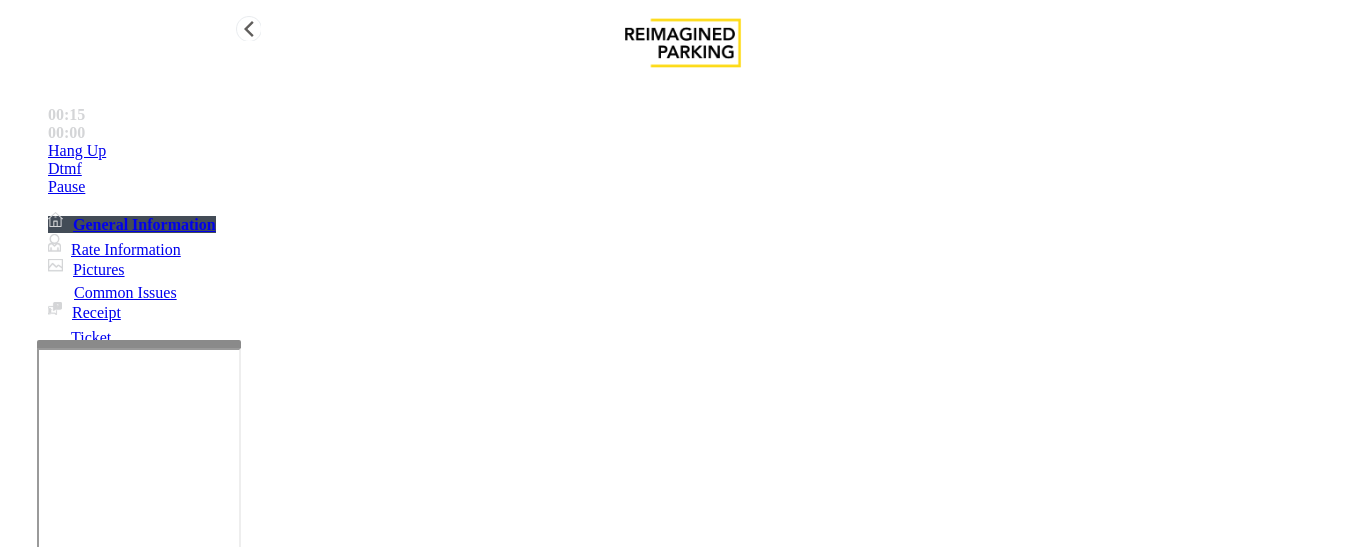 type on "**********" 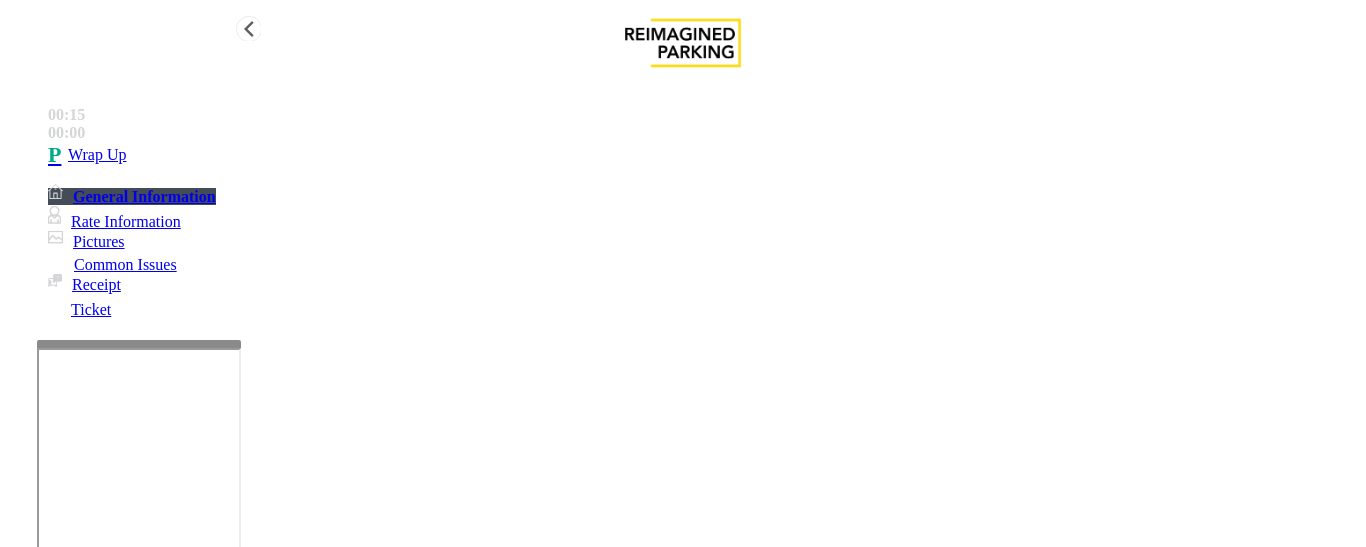 click on "Wrap Up" at bounding box center [703, 155] 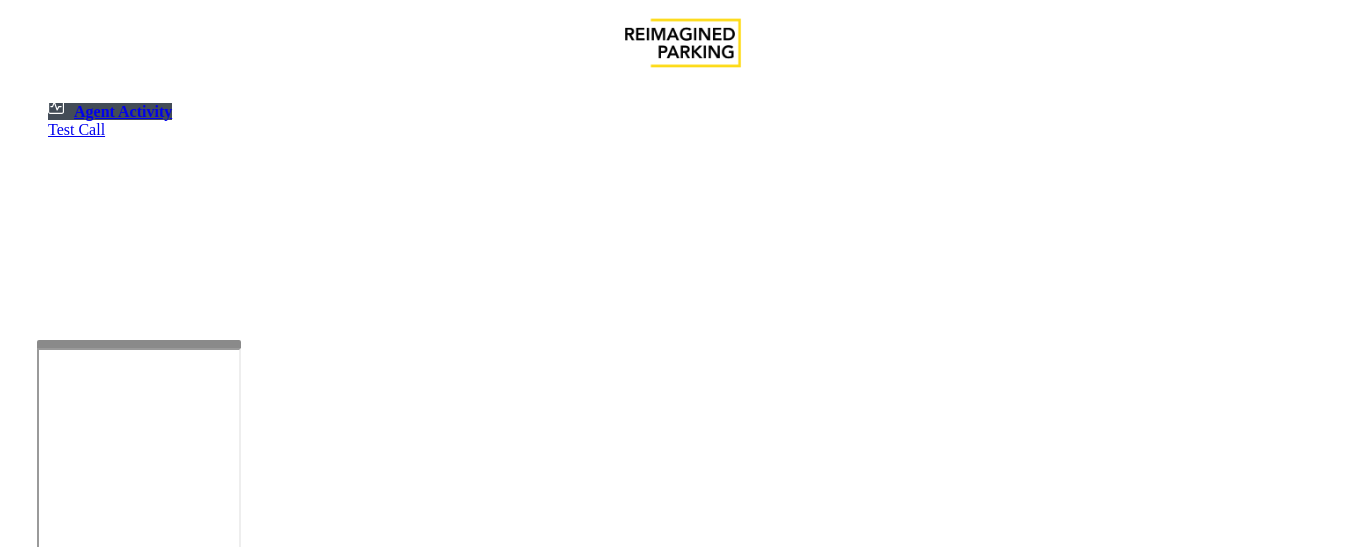 click at bounding box center [79, 1249] 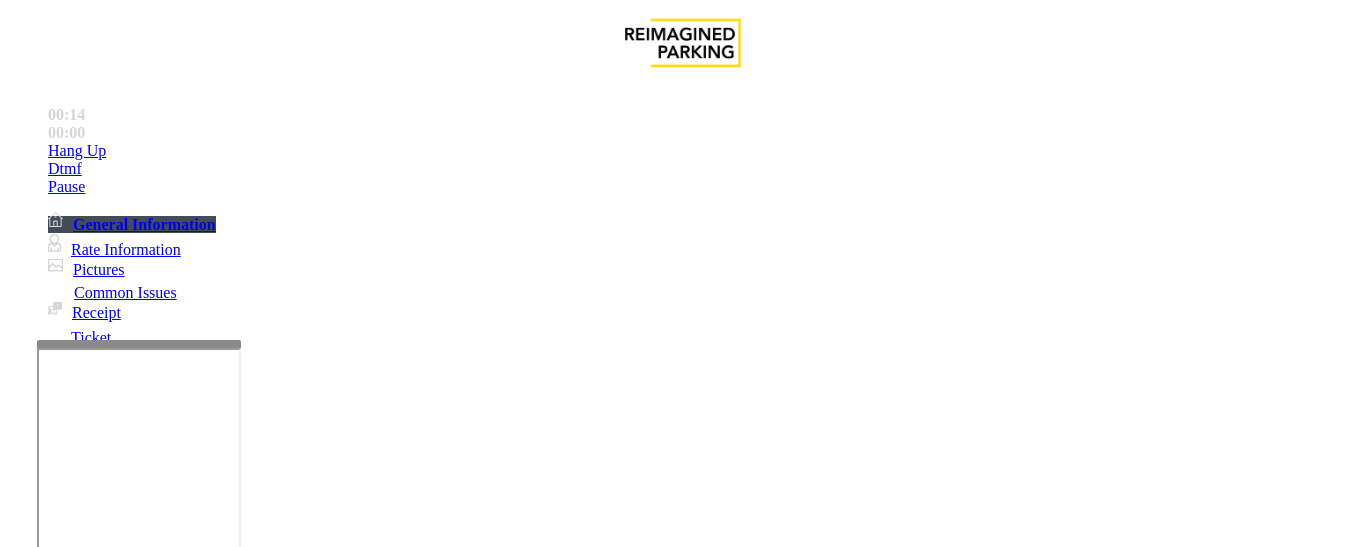 scroll, scrollTop: 400, scrollLeft: 0, axis: vertical 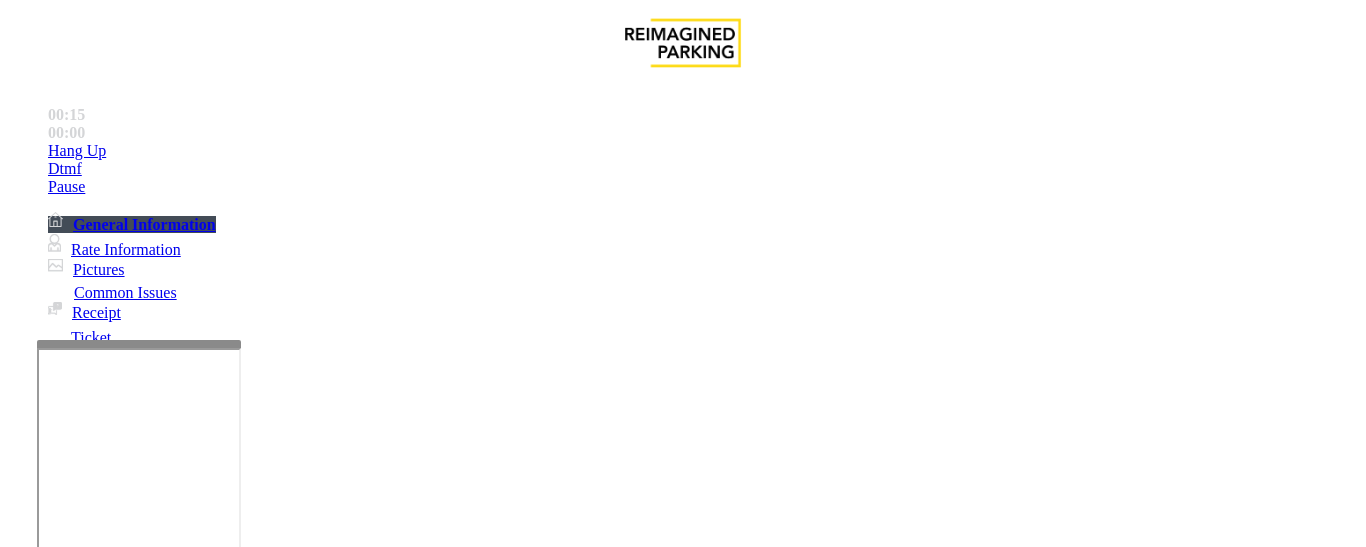 click on "2 Pershing" at bounding box center [42, 1144] 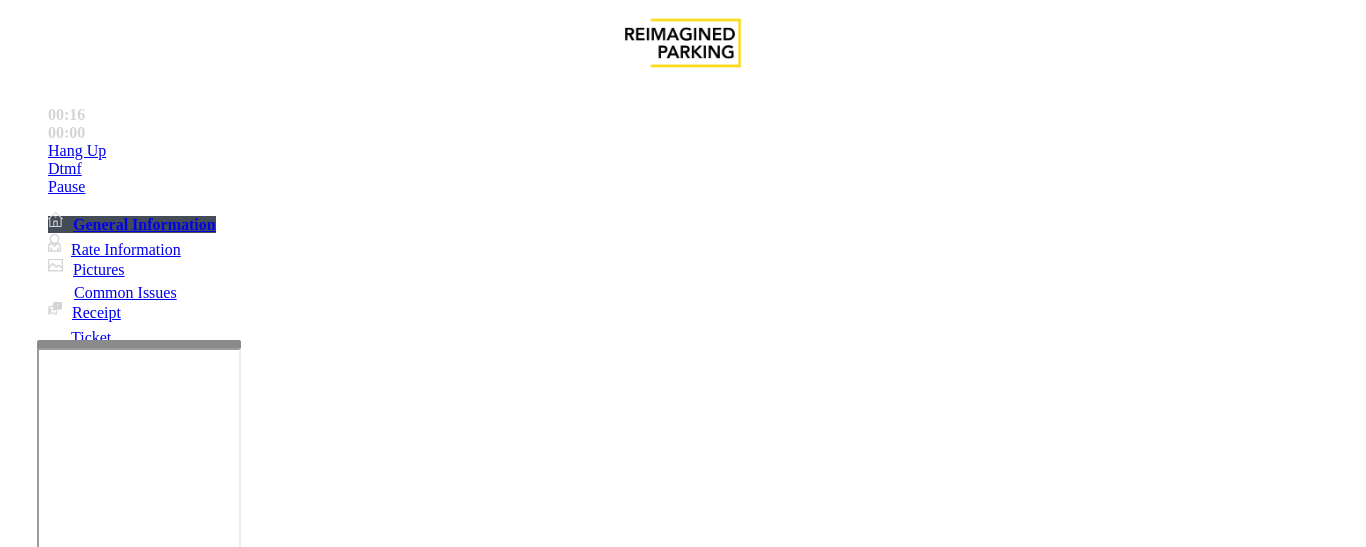 scroll, scrollTop: 45, scrollLeft: 0, axis: vertical 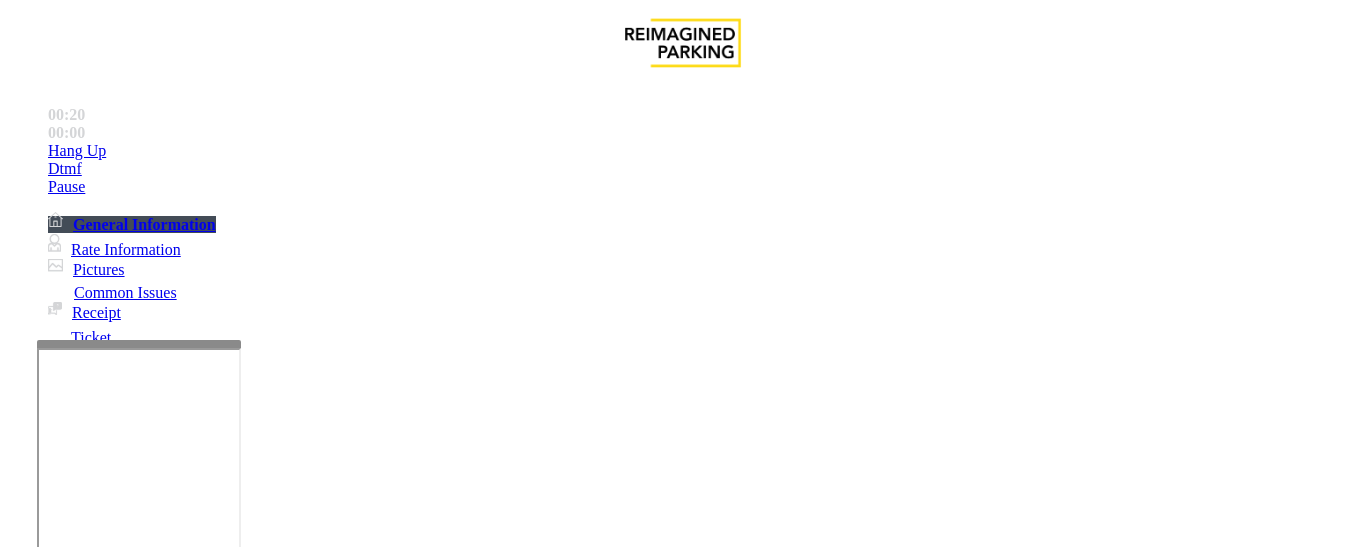 click on "2 Pershing" at bounding box center (42, 1144) 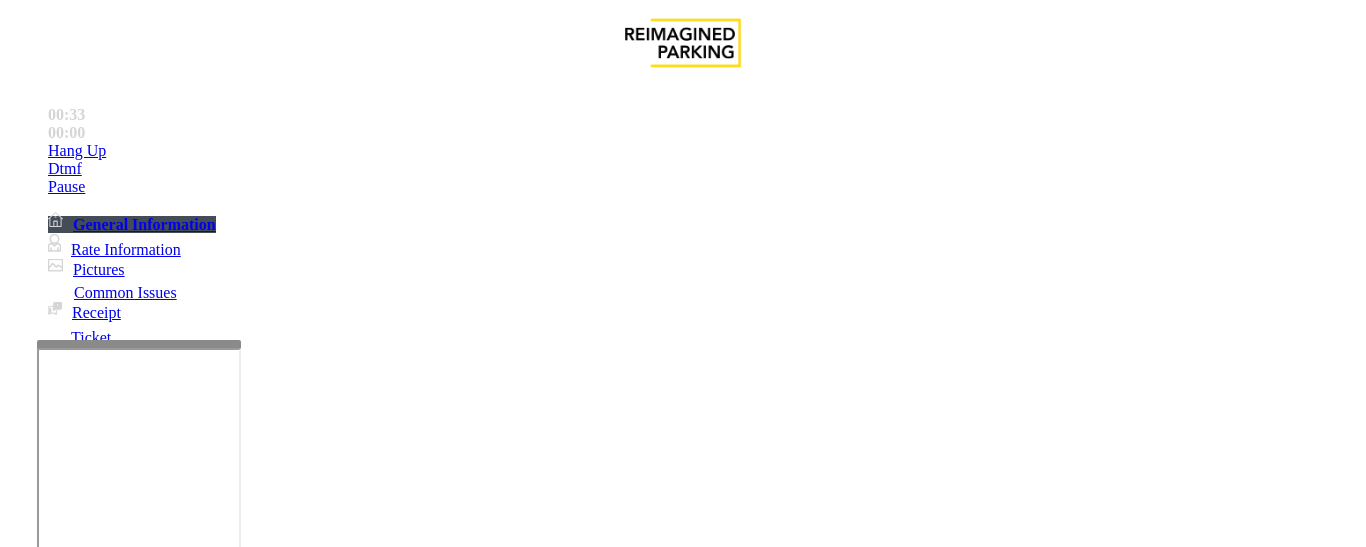 scroll, scrollTop: 1000, scrollLeft: 0, axis: vertical 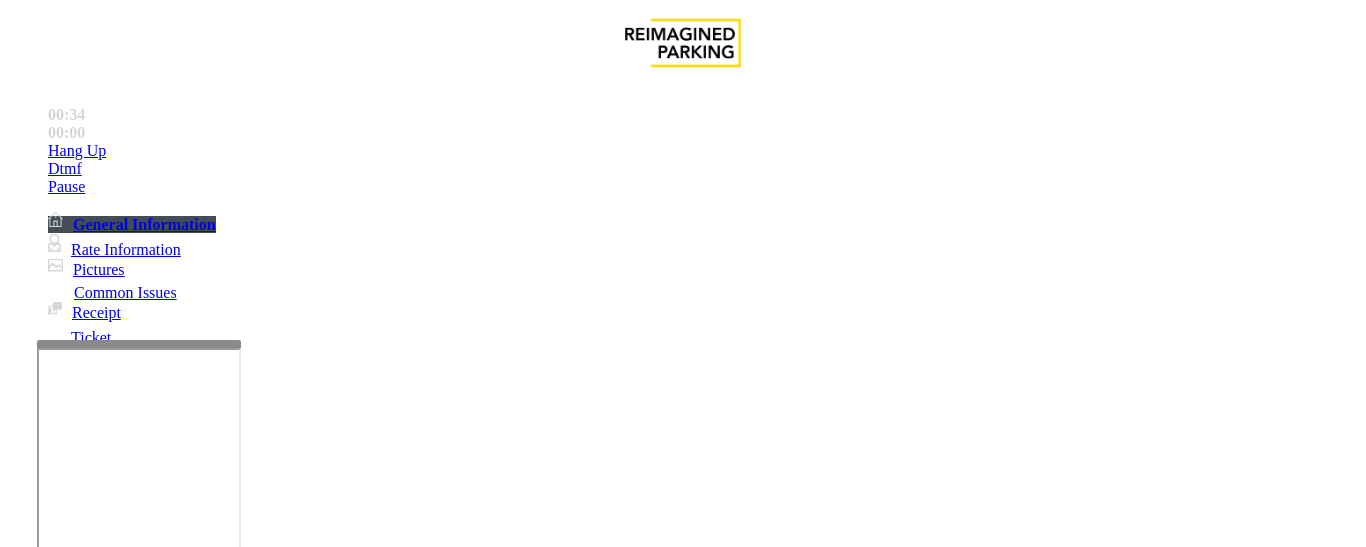click on "Ticket Unreadable" at bounding box center (300, 1200) 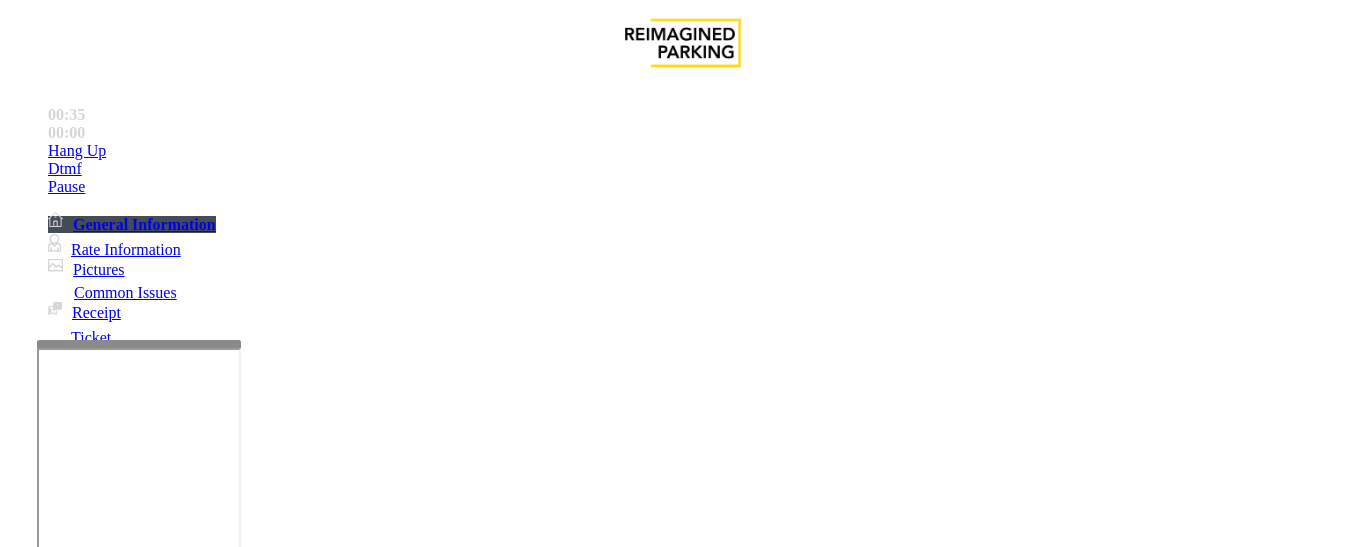 click on "Ticket Unreadable" at bounding box center [682, 1185] 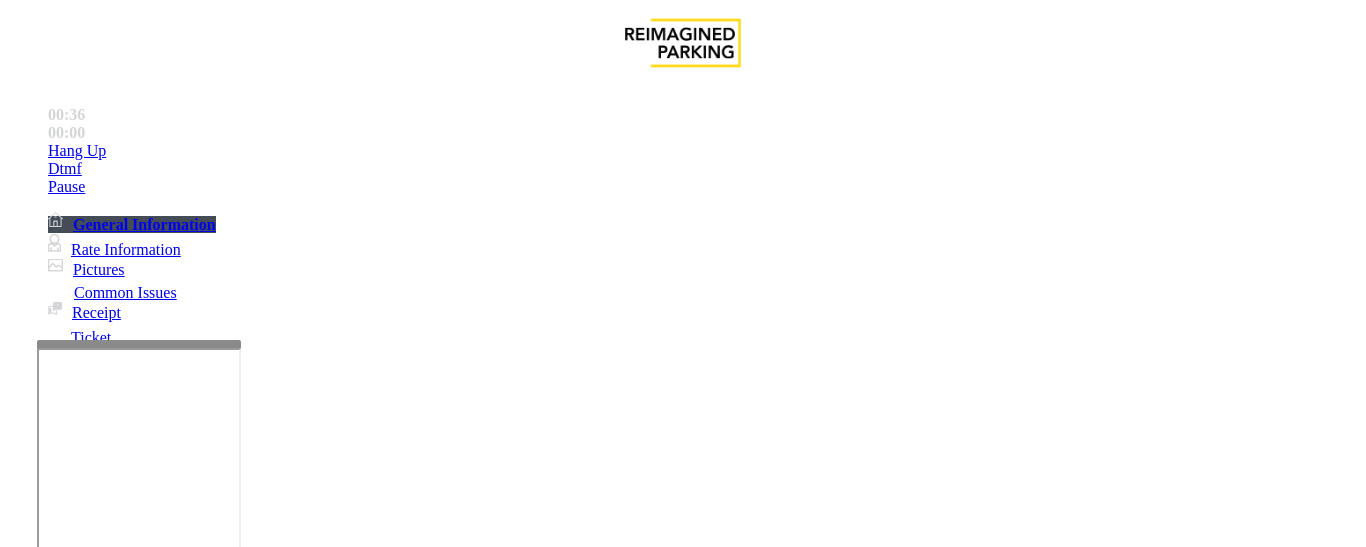 click on "Ticket Unreadable" at bounding box center [682, 1185] 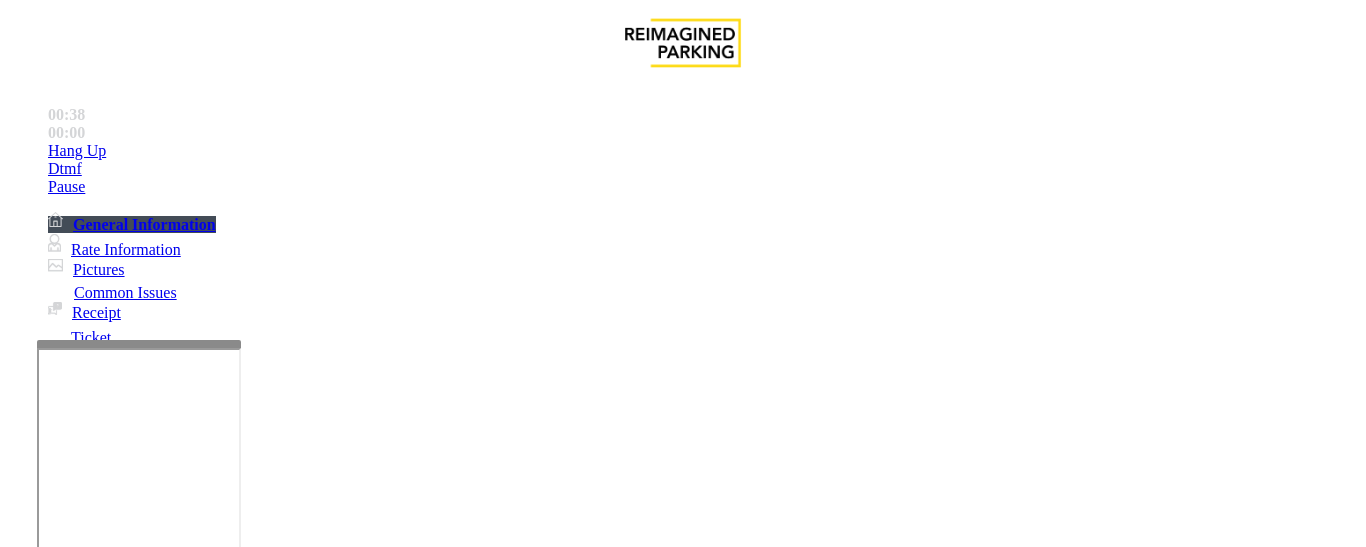 copy on "Ticket Unreadable" 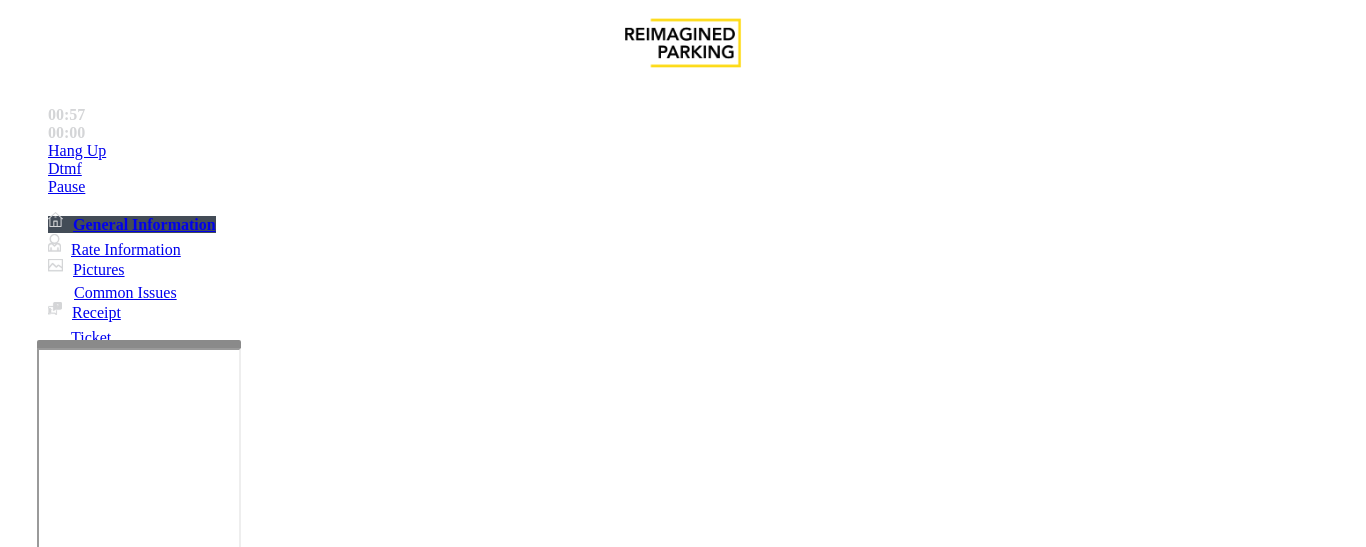 click at bounding box center [221, 1494] 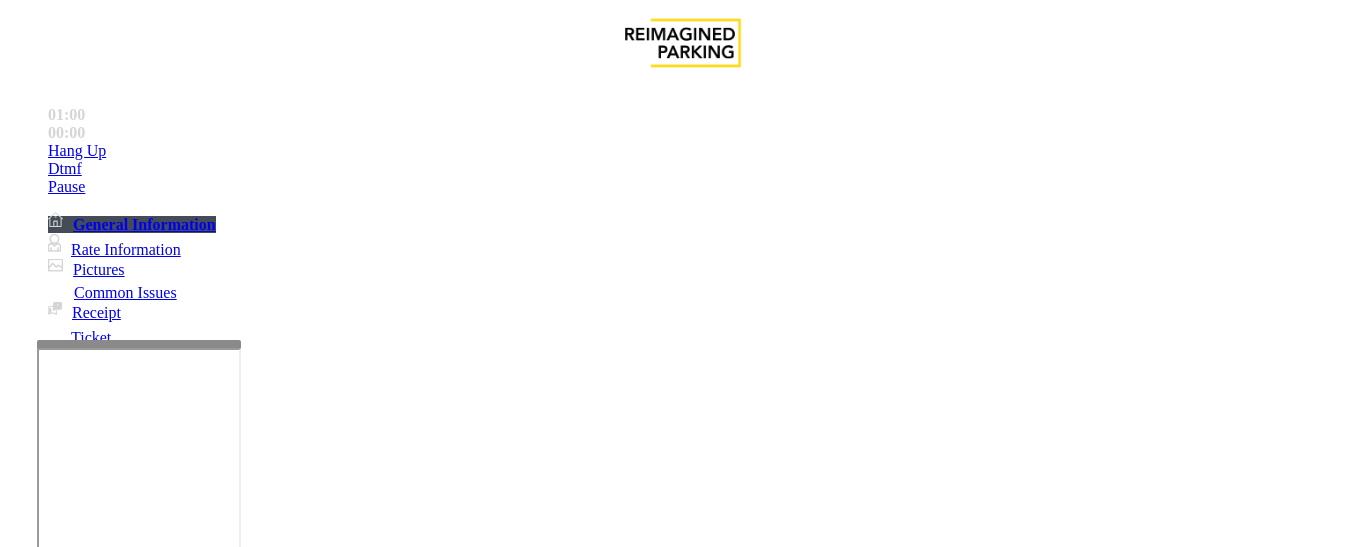 paste on "**********" 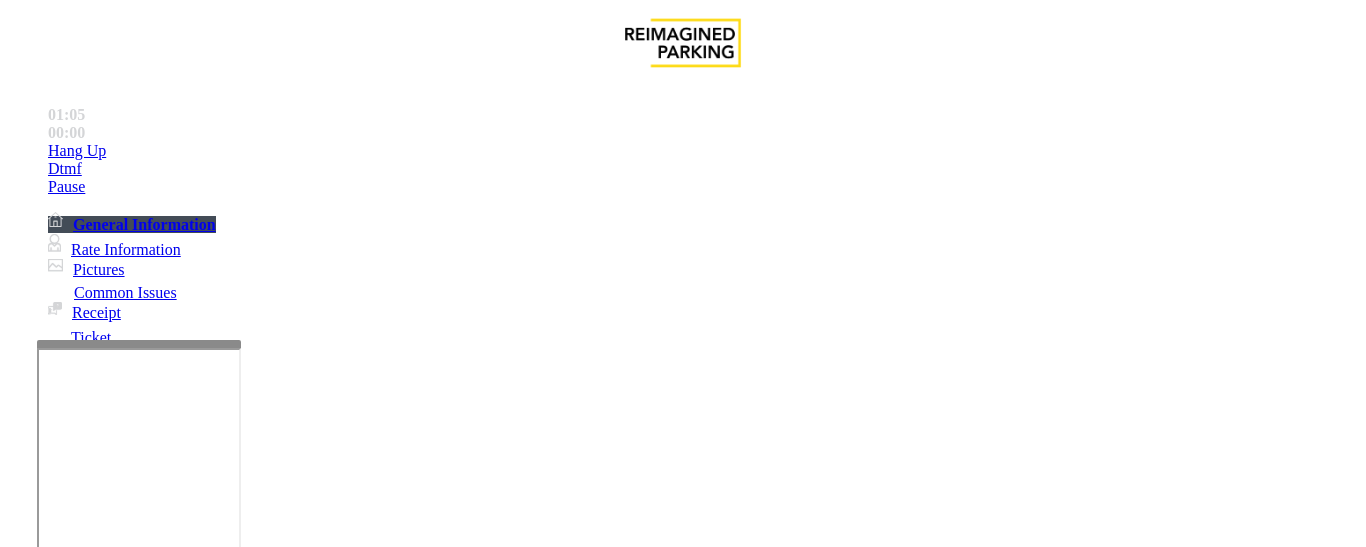 type on "**********" 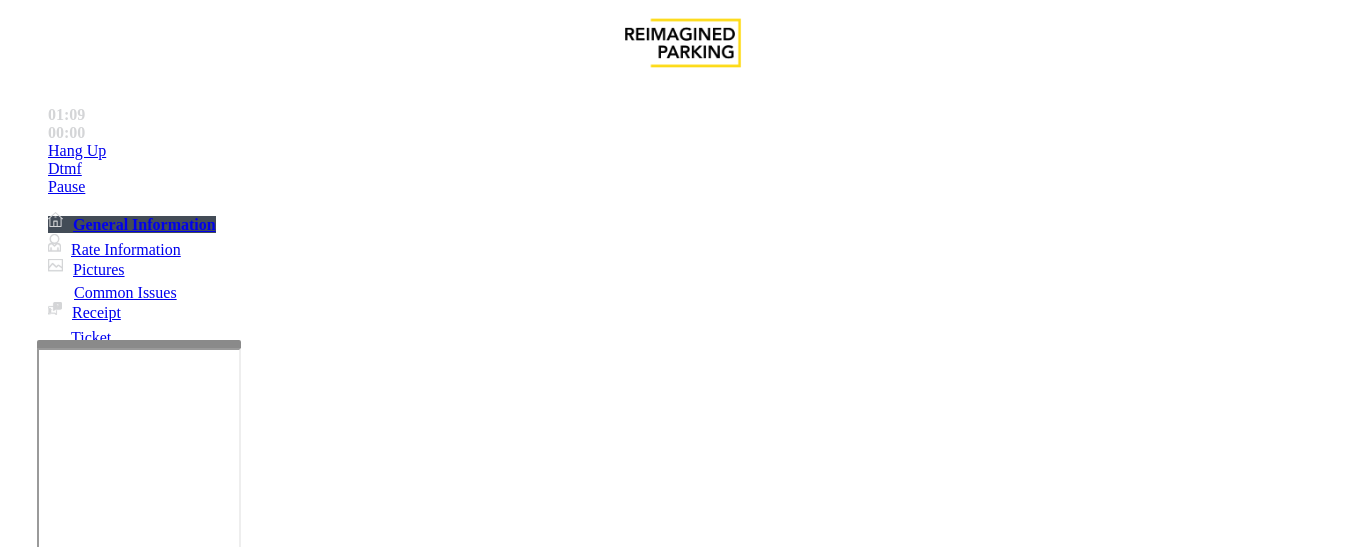 scroll, scrollTop: 600, scrollLeft: 0, axis: vertical 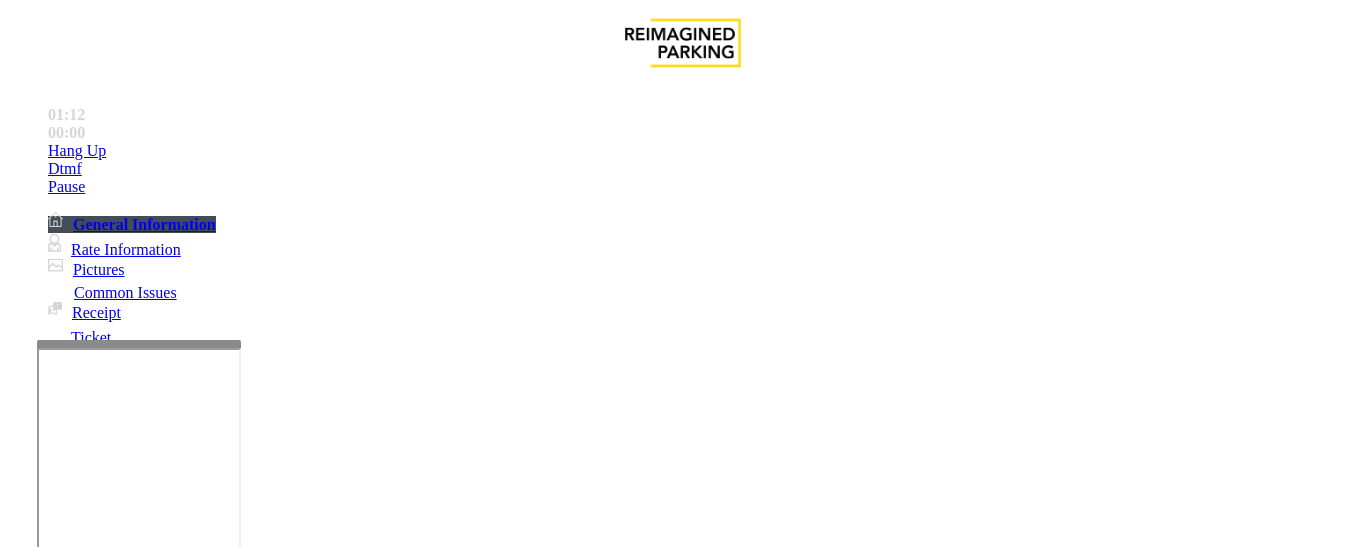 type on "*****" 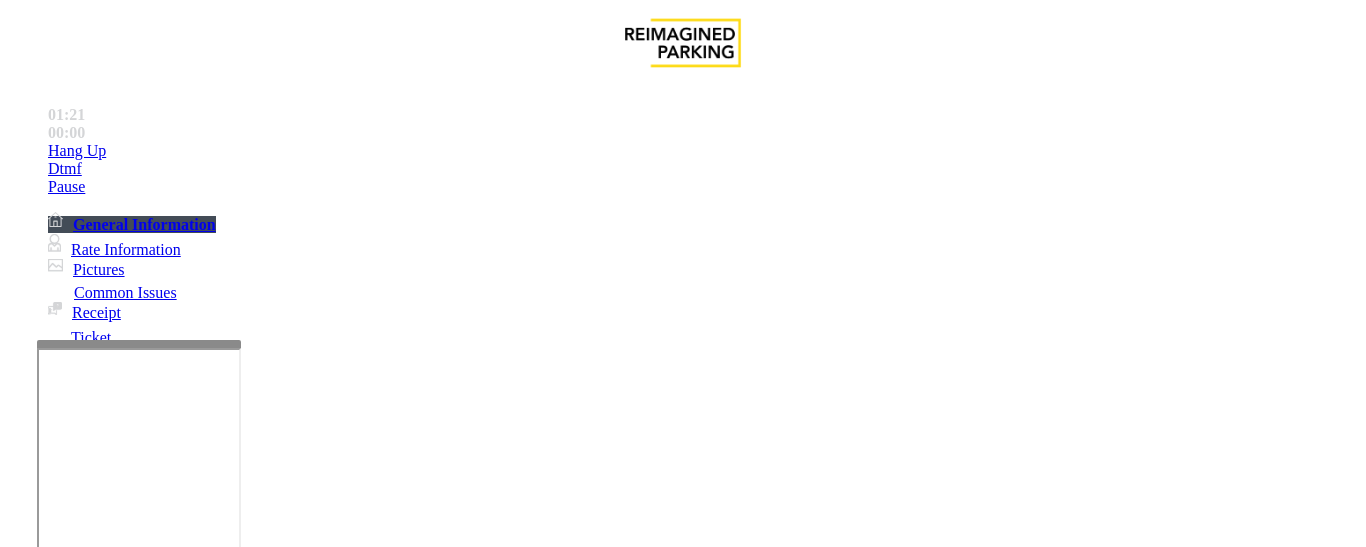 scroll, scrollTop: 0, scrollLeft: 0, axis: both 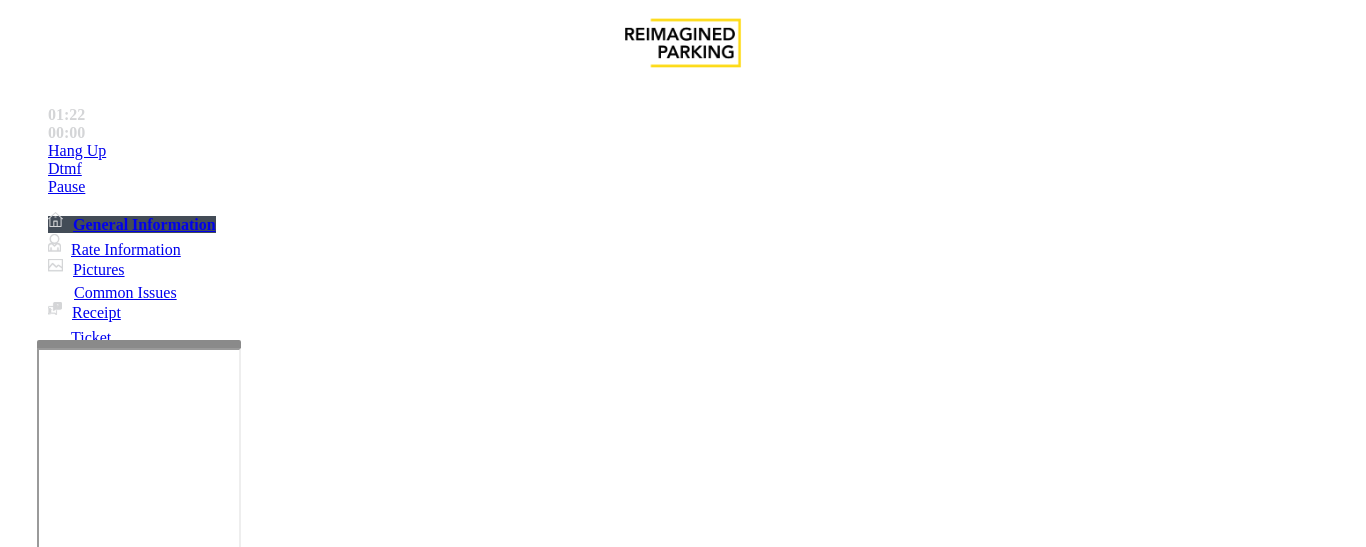 click at bounding box center [96, 1222] 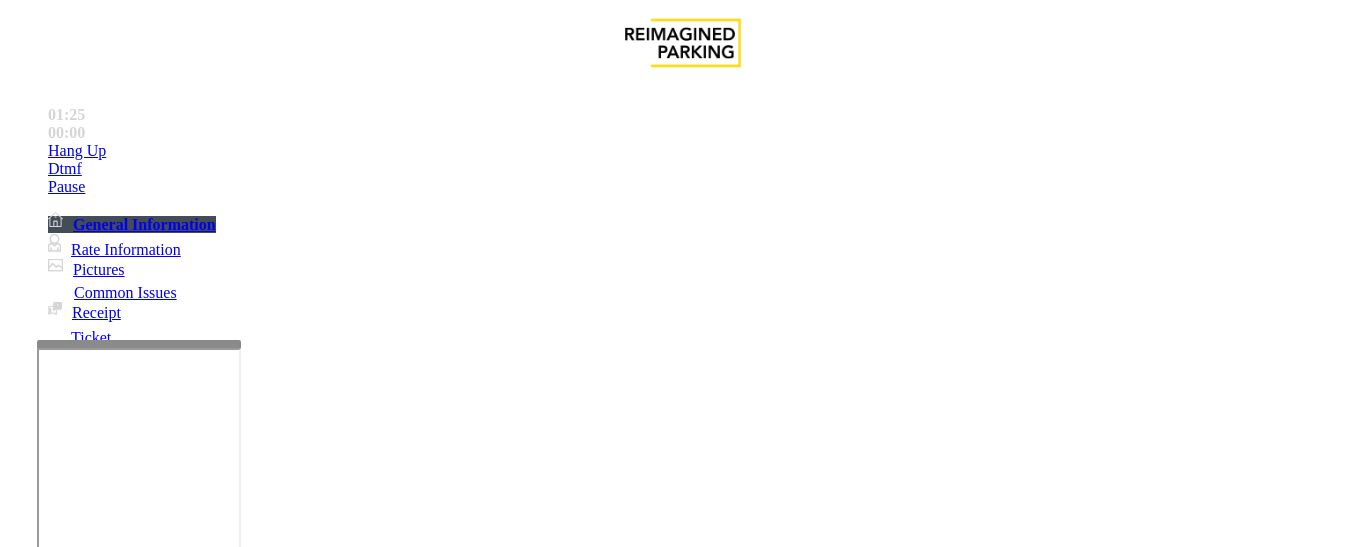 scroll, scrollTop: 300, scrollLeft: 0, axis: vertical 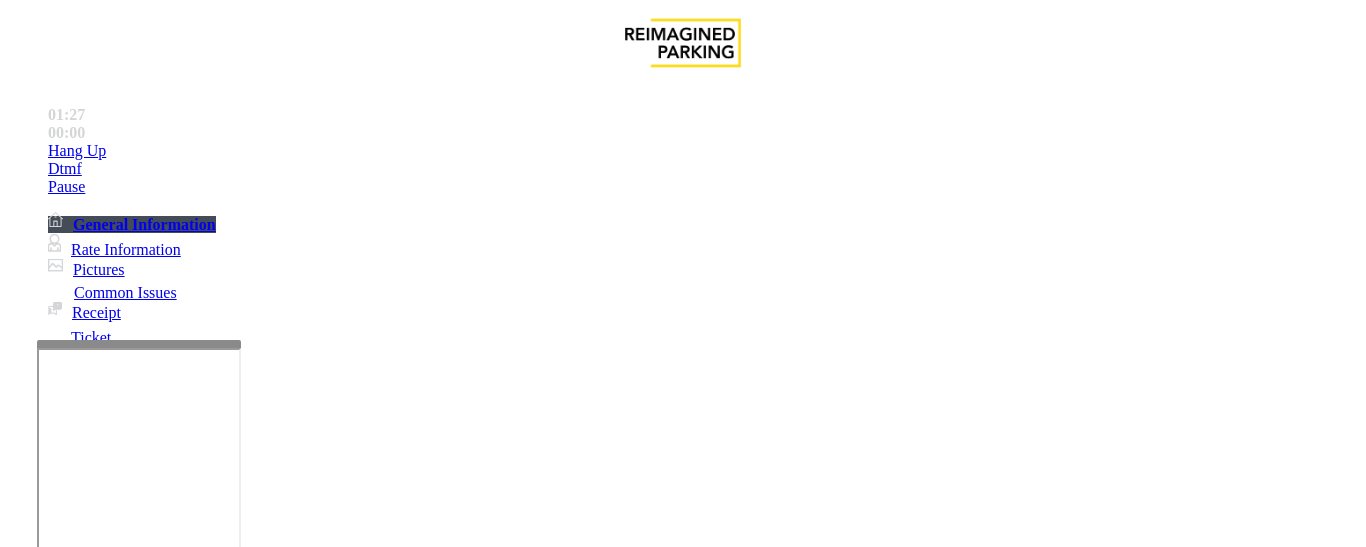 type on "*****" 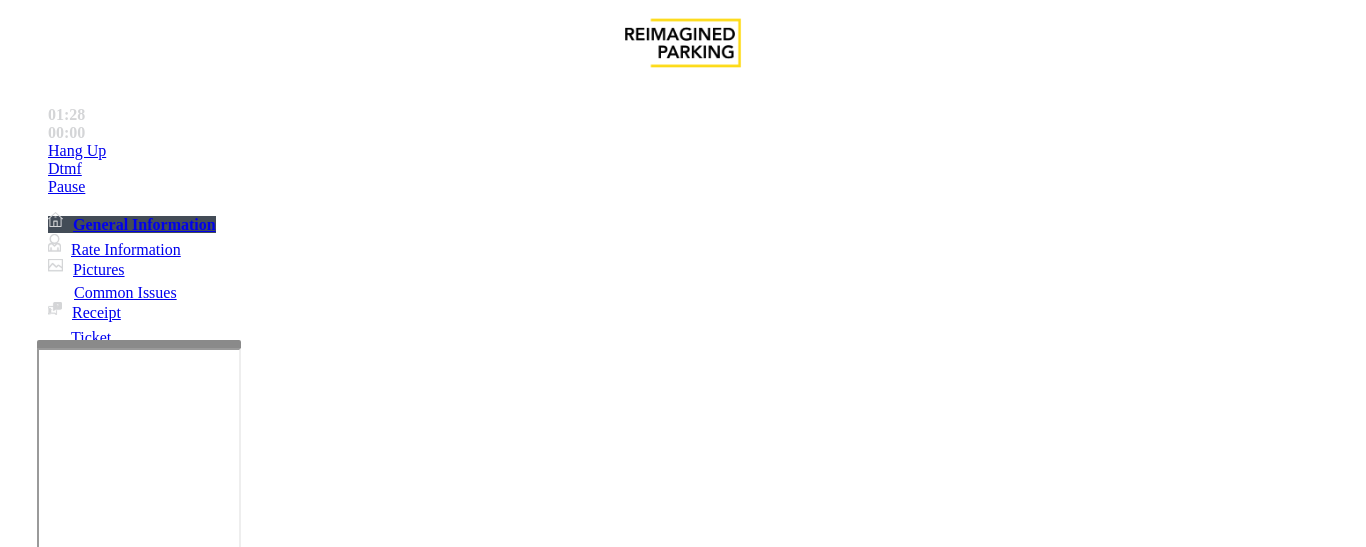 scroll, scrollTop: 300, scrollLeft: 0, axis: vertical 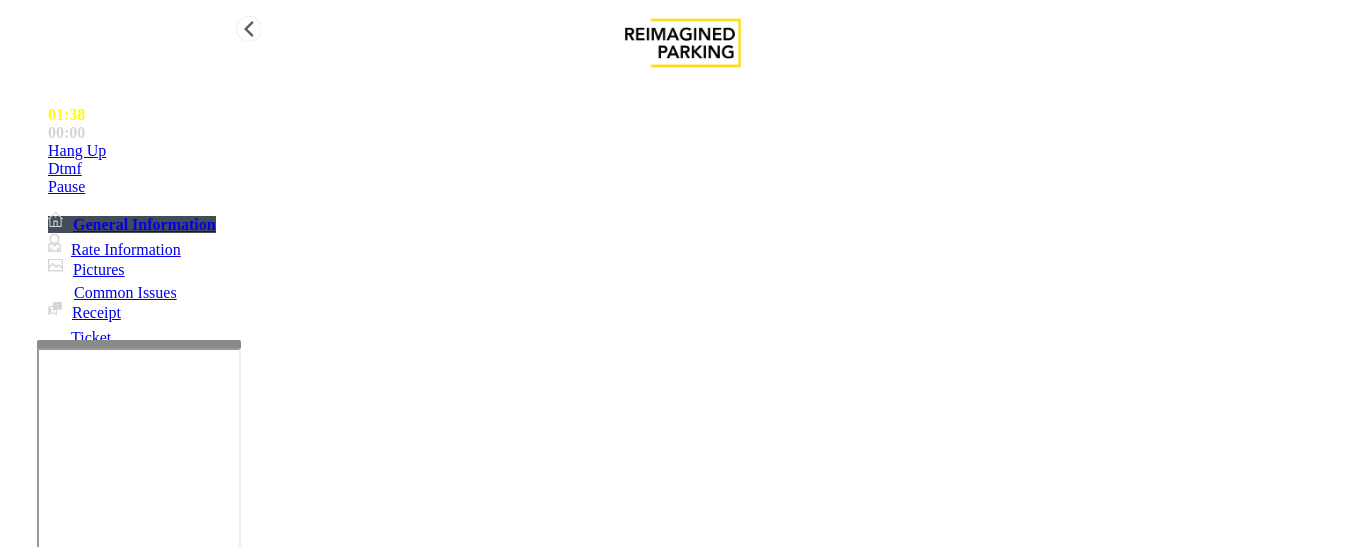 click on "Hang Up" at bounding box center [77, 151] 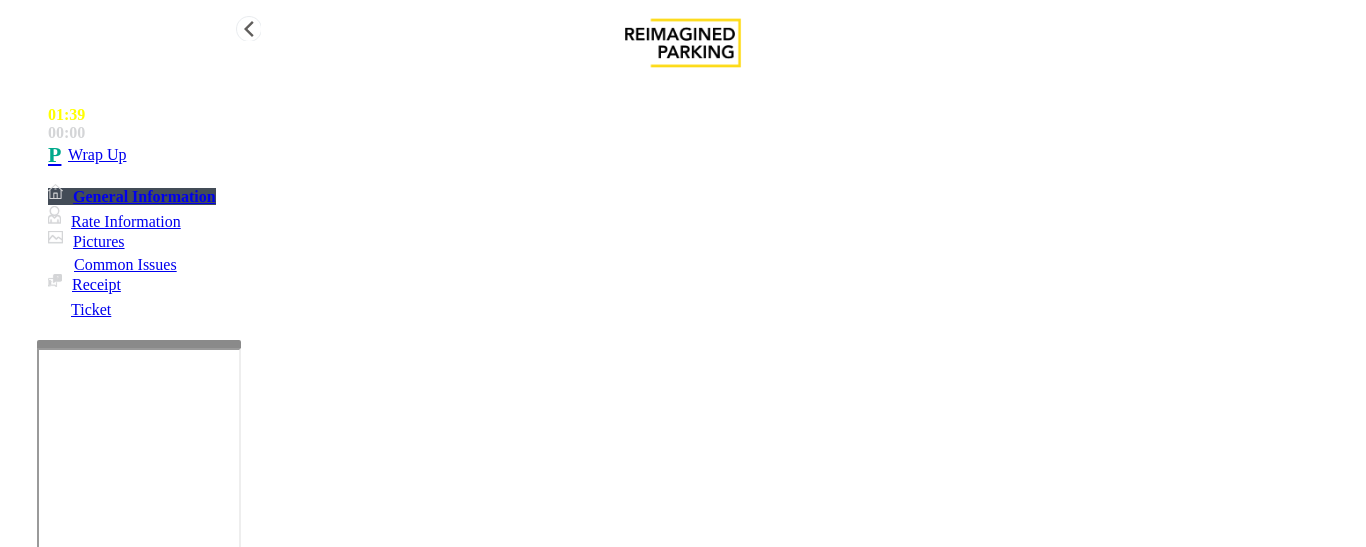 click on "Wrap Up" at bounding box center [703, 155] 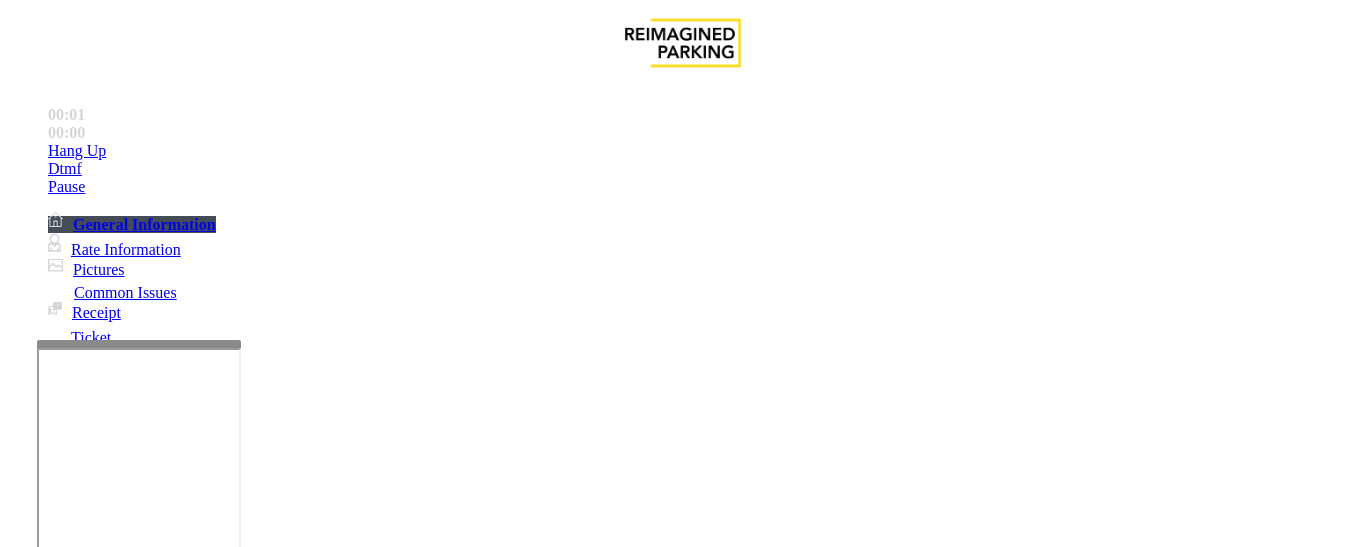 scroll, scrollTop: 300, scrollLeft: 0, axis: vertical 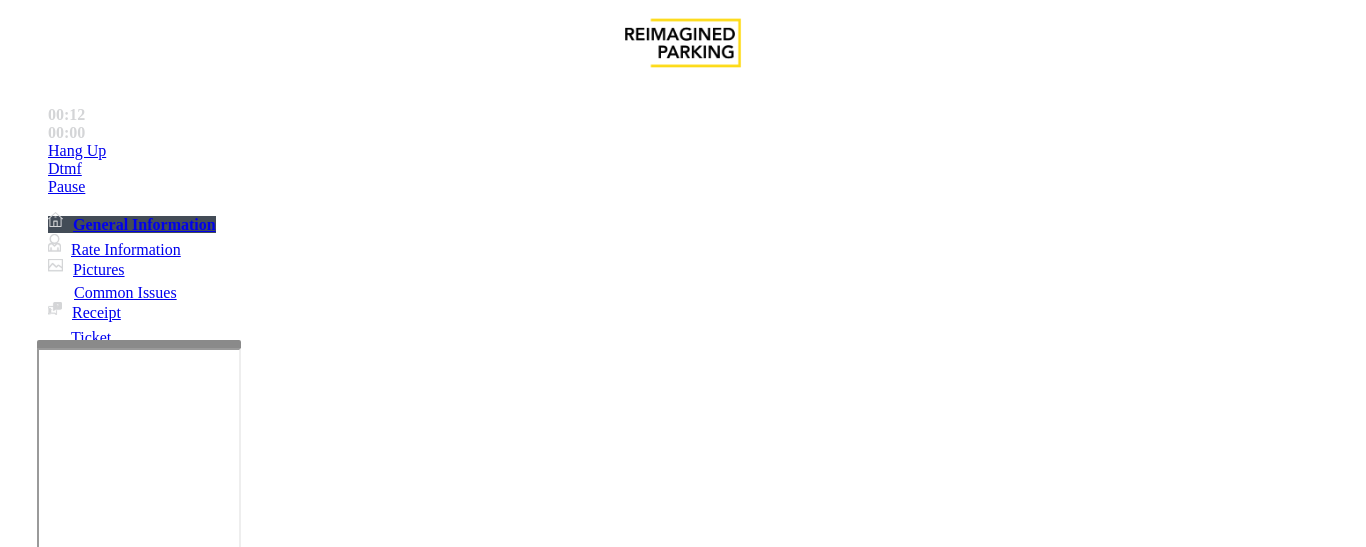 click on "Intercom Issue/No Response" at bounding box center (1080, 1200) 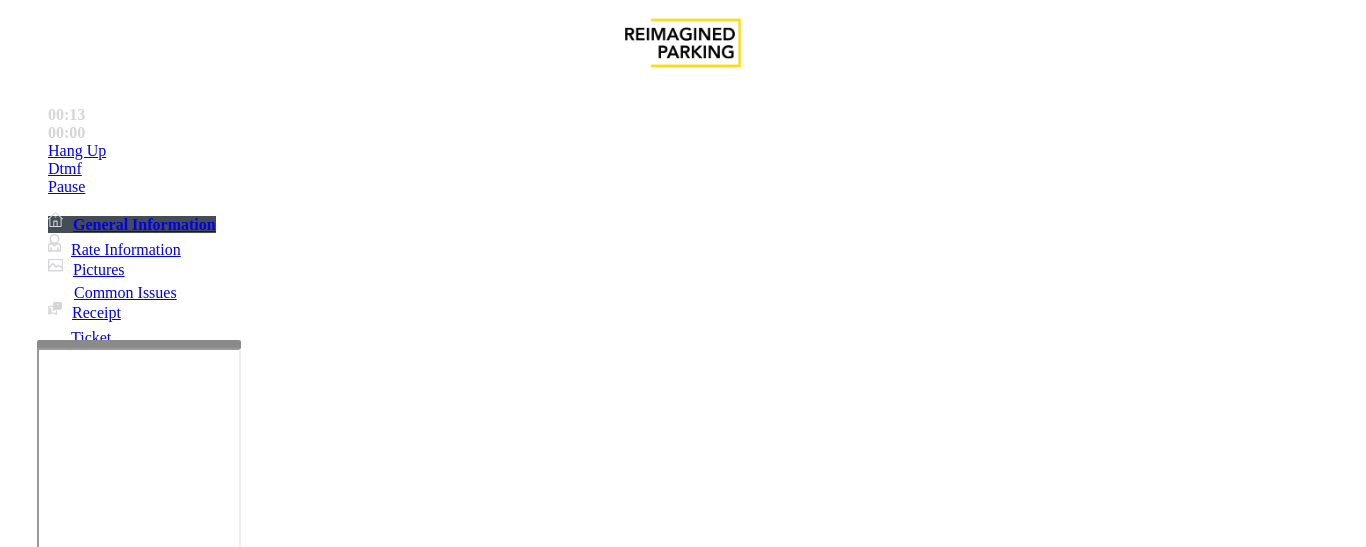 click on "Issue" at bounding box center [42, 1167] 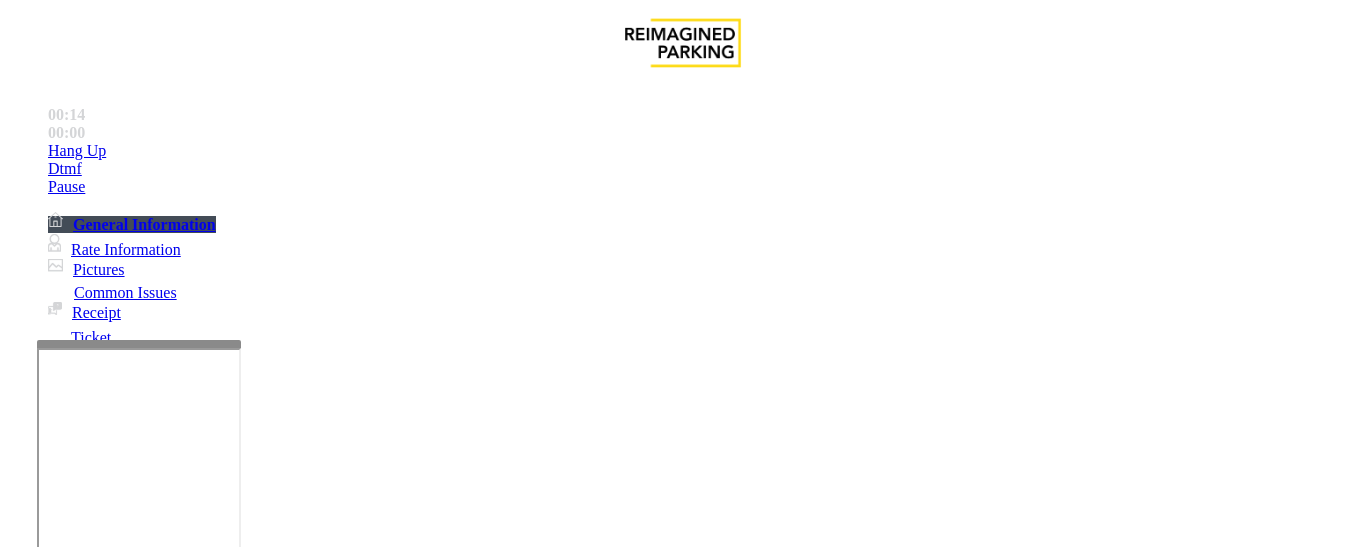 click on "No Assistance Needed" at bounding box center (565, 1200) 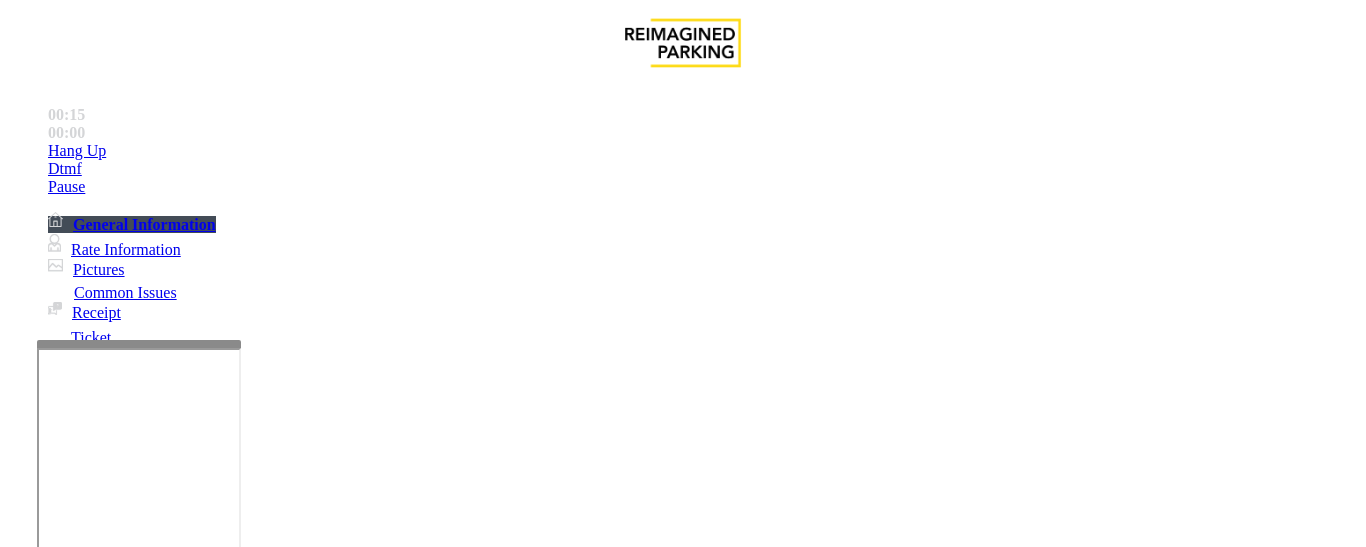 click on "No assistance needed" at bounding box center [102, 1200] 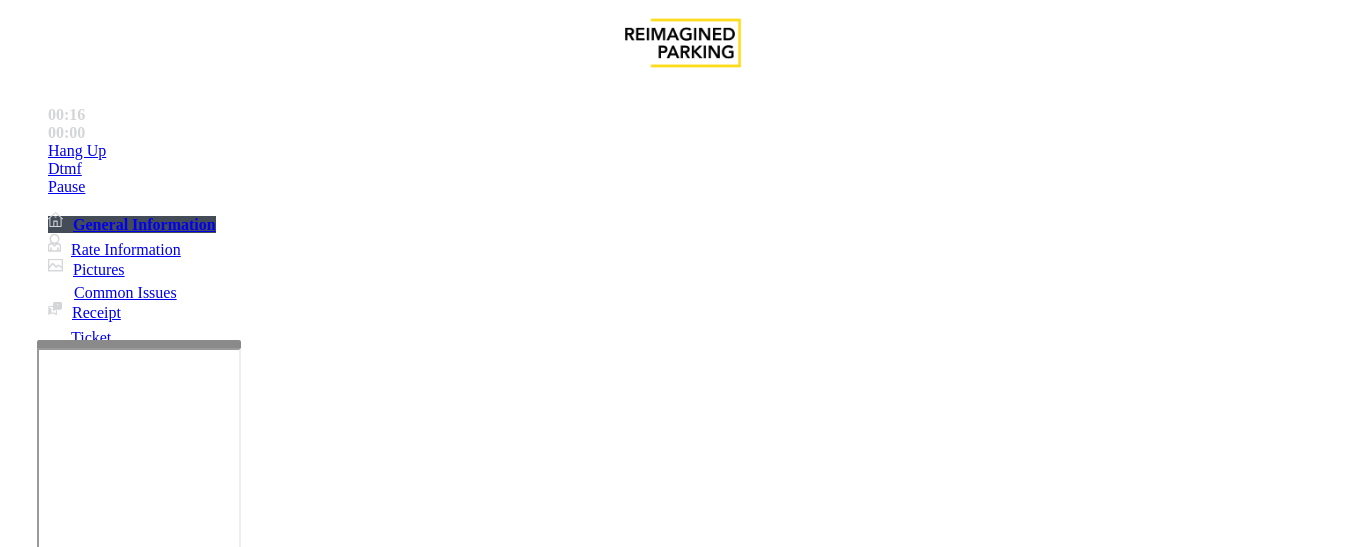 click on "No assistance needed" at bounding box center [682, 1185] 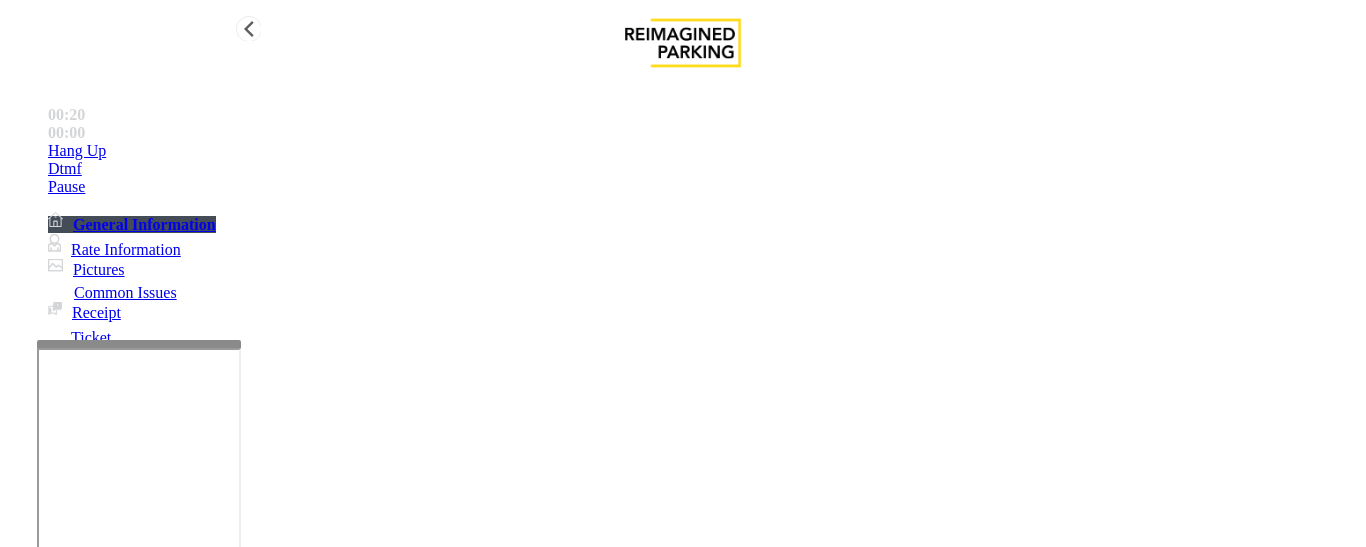 type on "**********" 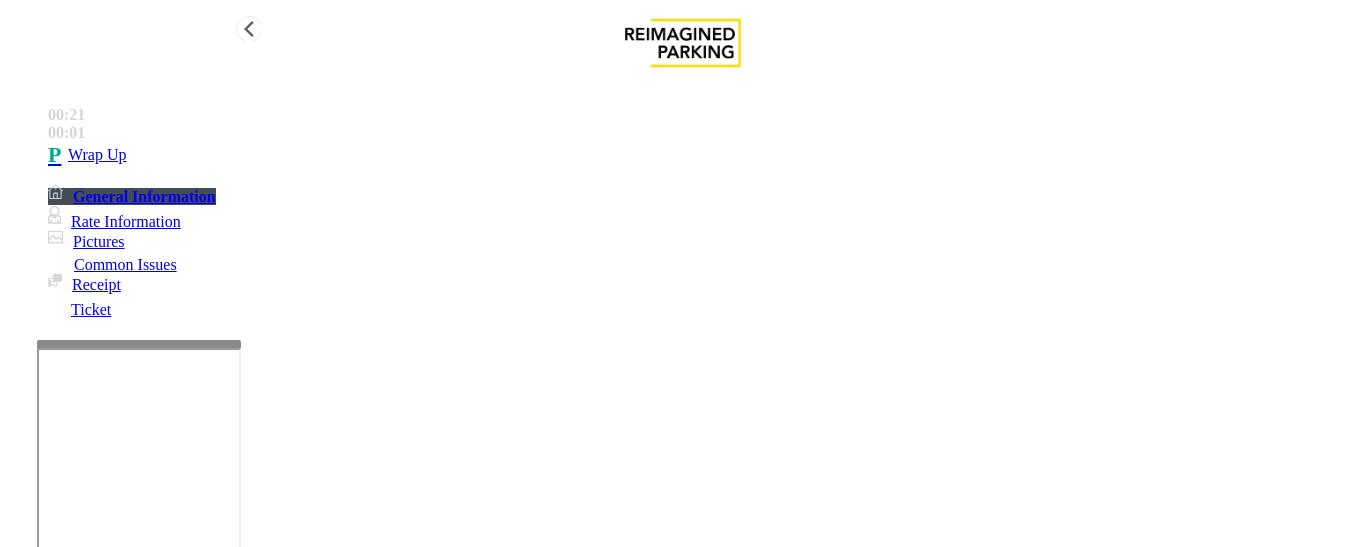 click on "Wrap Up" at bounding box center [97, 155] 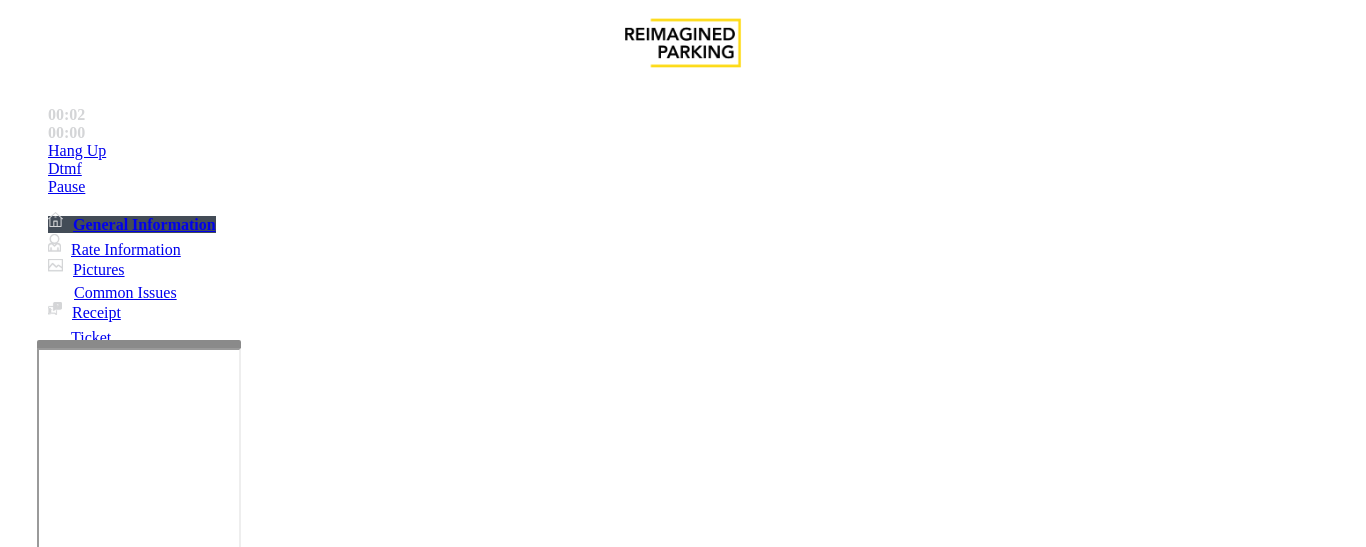 scroll, scrollTop: 700, scrollLeft: 0, axis: vertical 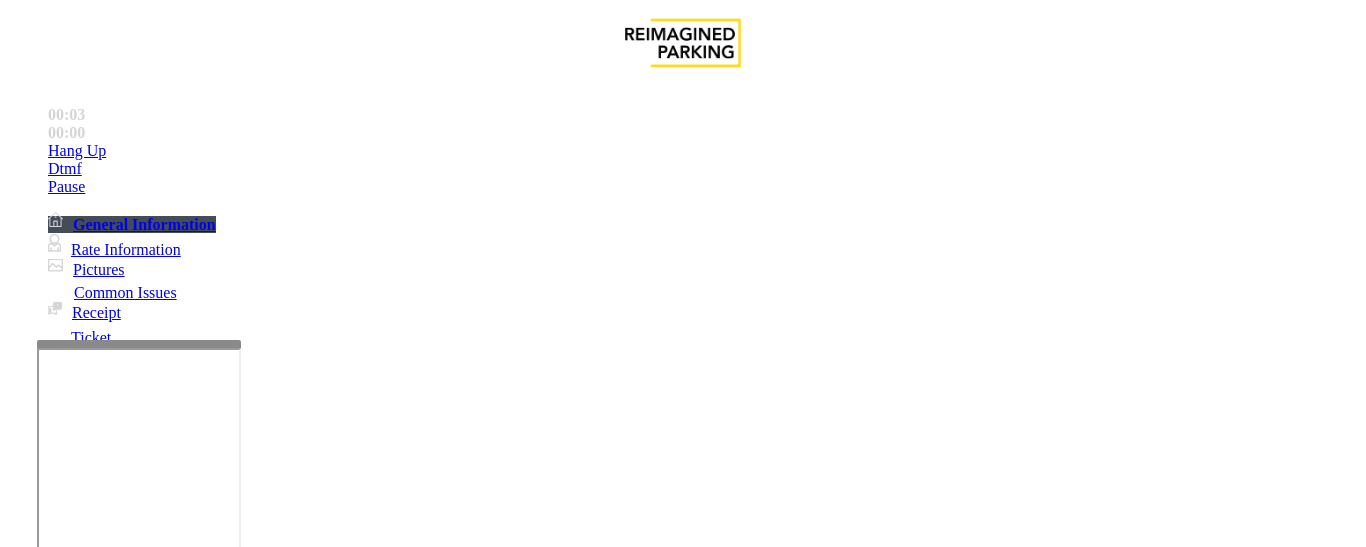 click on "TIBA - LAN21088000" at bounding box center (63, 2510) 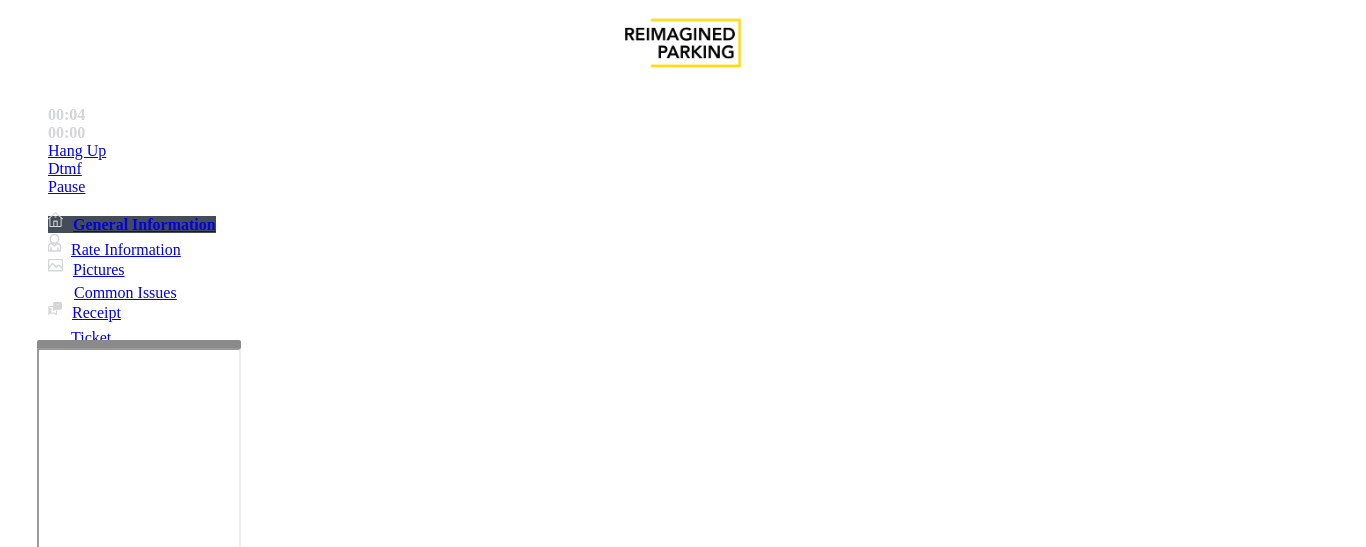 copy on "LAN21088000" 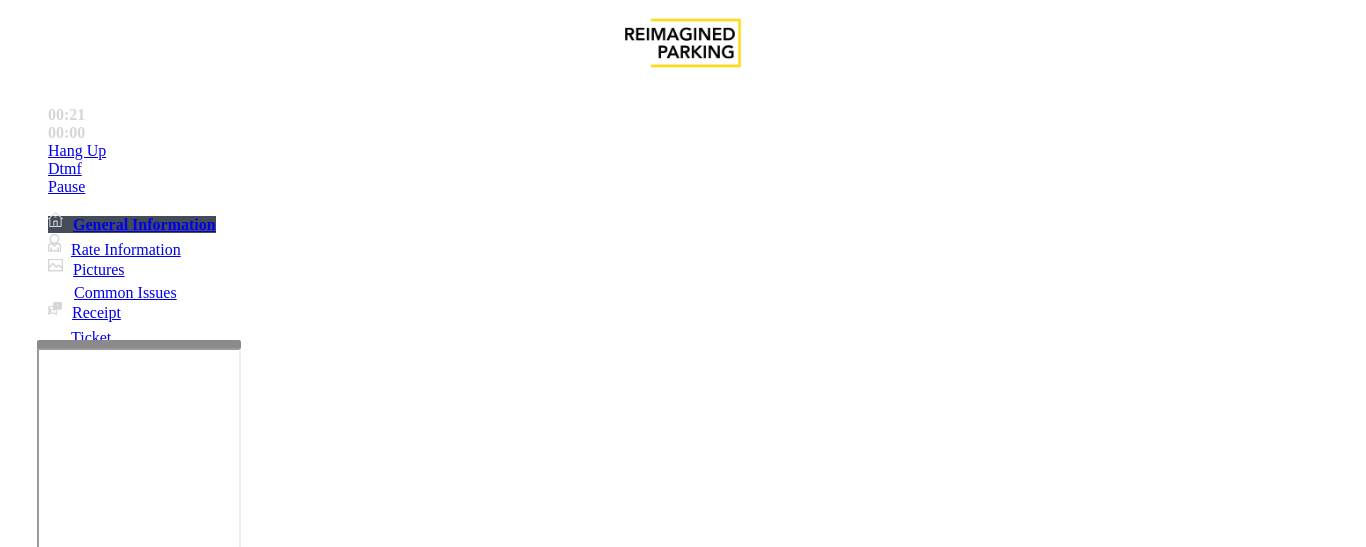 click on "Validation Issue" at bounding box center [371, 1200] 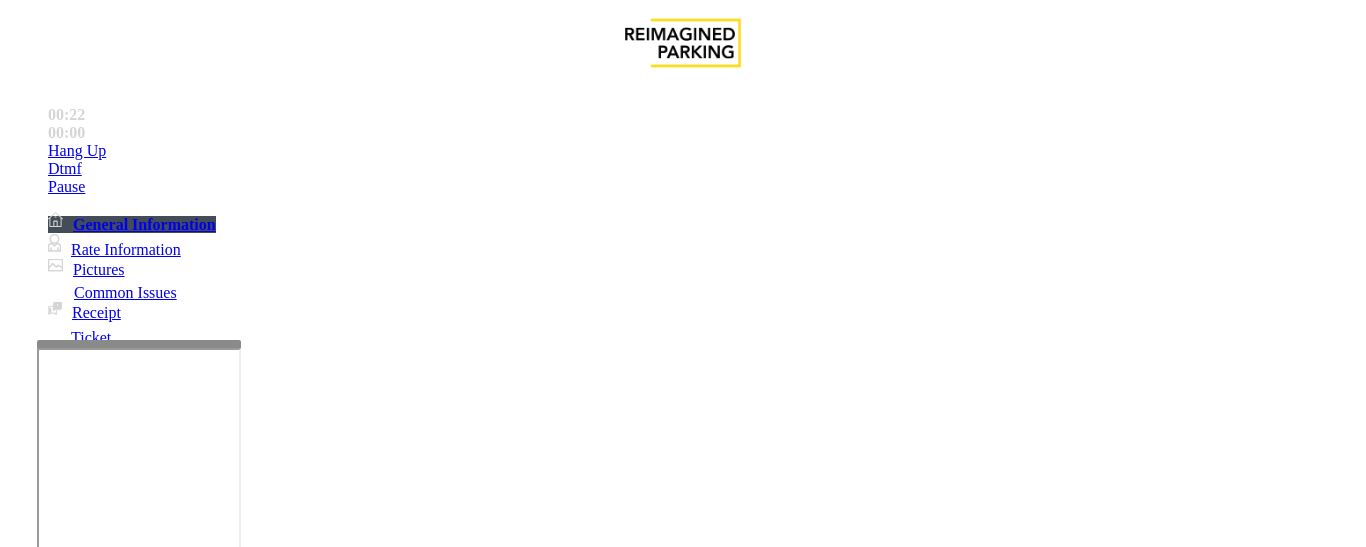 click on "Validation Error" at bounding box center (682, 1185) 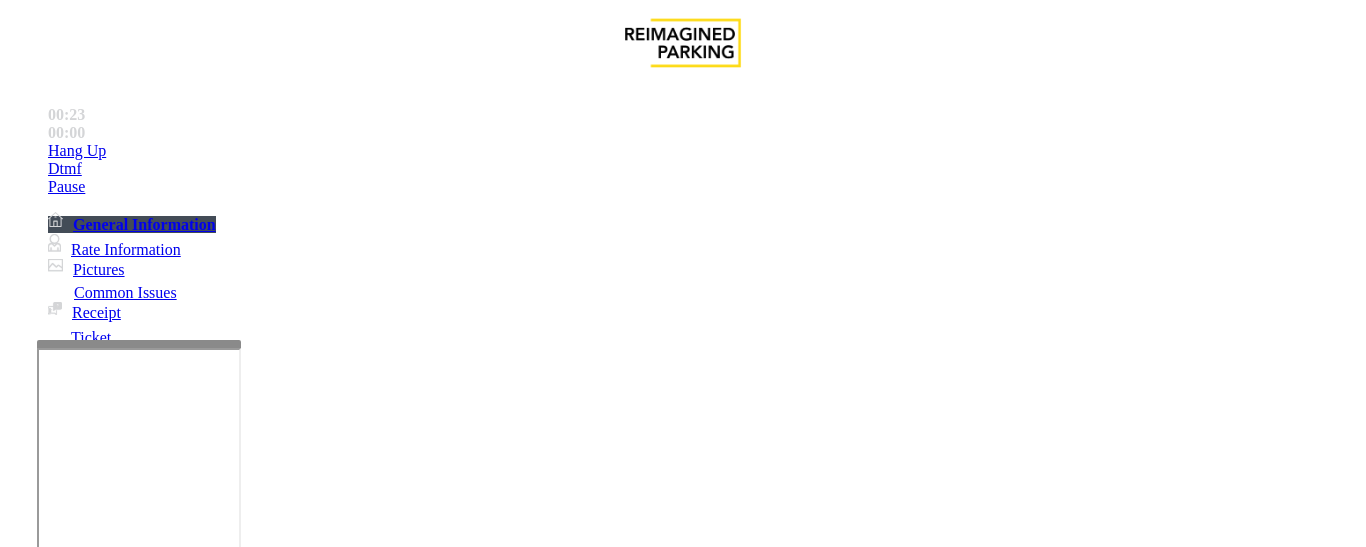 copy on "Validation Error" 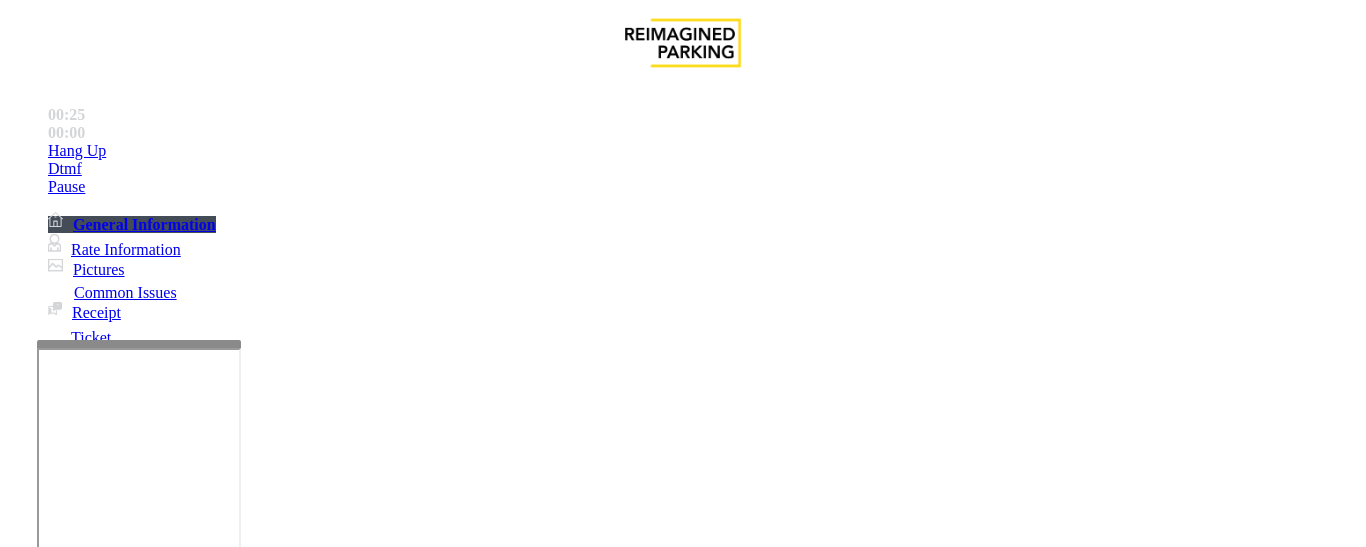 scroll, scrollTop: 300, scrollLeft: 0, axis: vertical 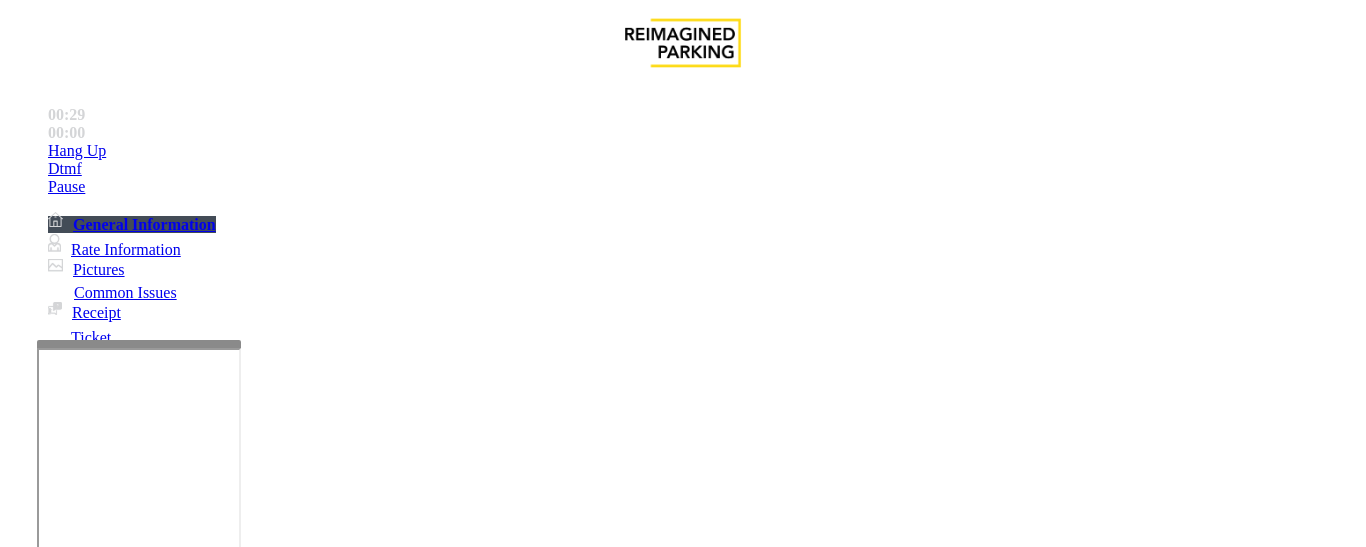 paste on "**********" 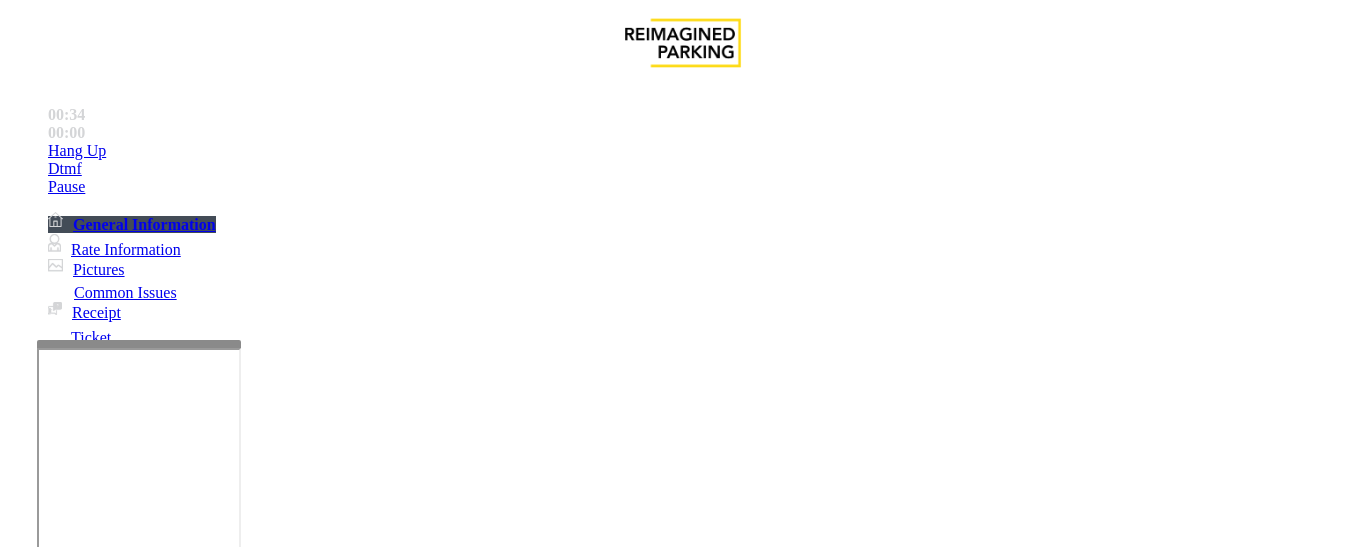 type on "**********" 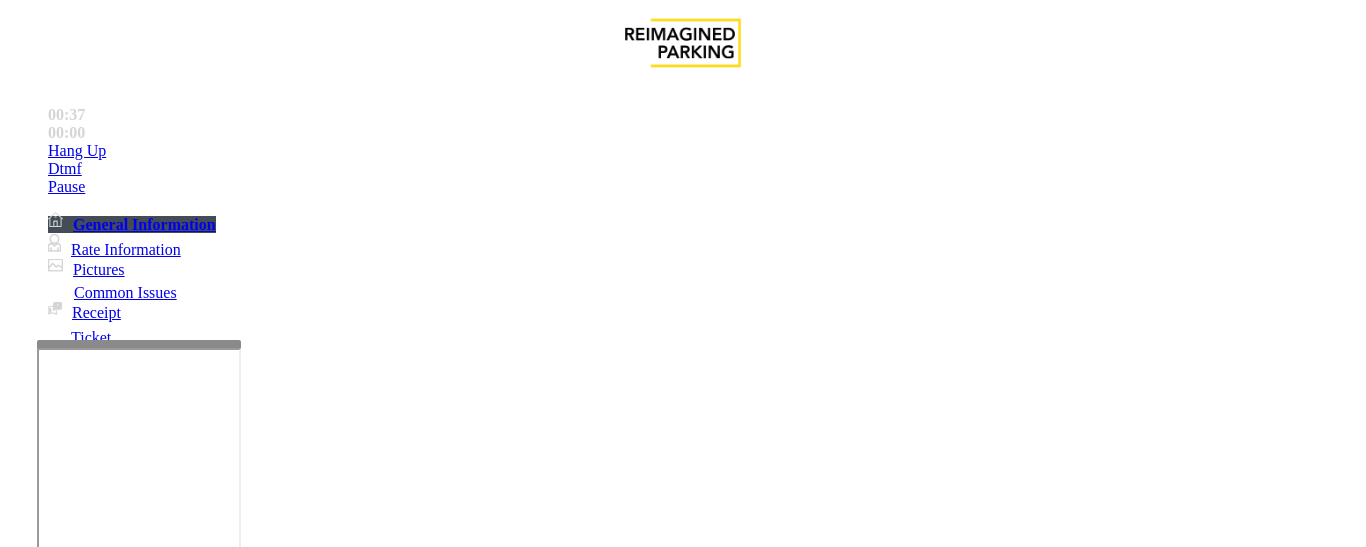 click at bounding box center (221, 1548) 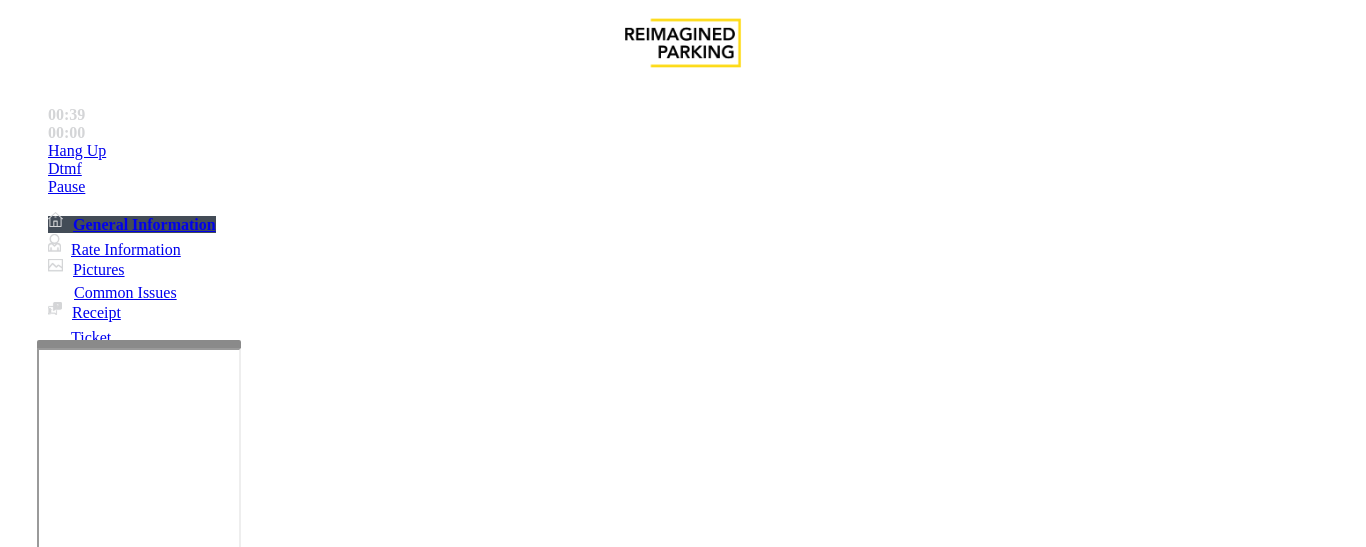 scroll, scrollTop: 500, scrollLeft: 0, axis: vertical 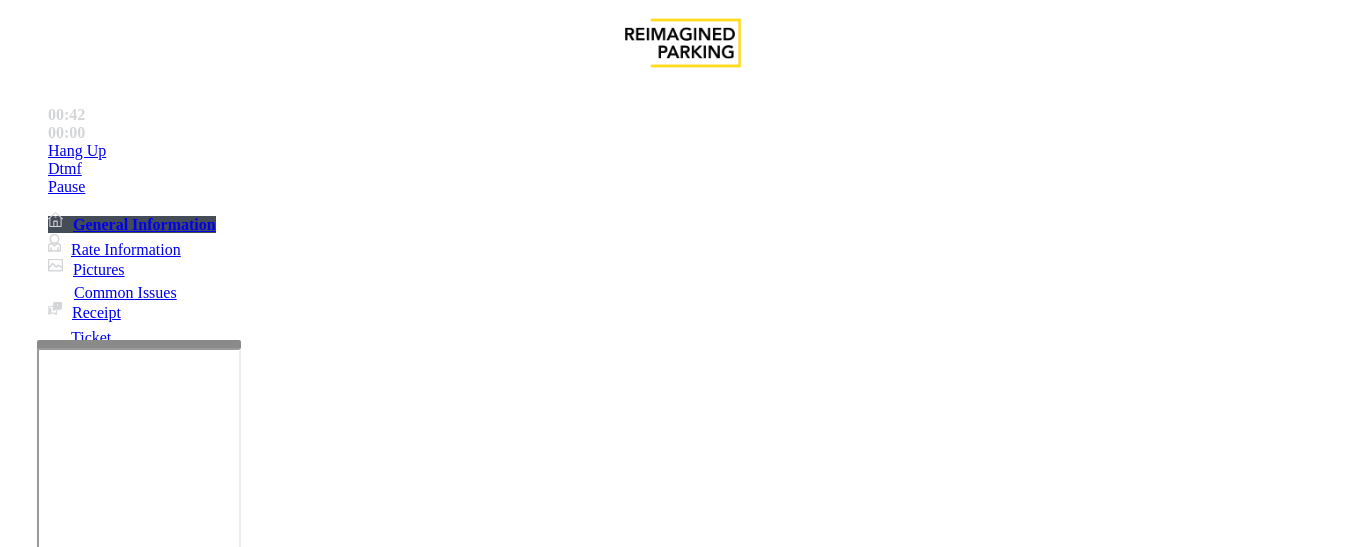 drag, startPoint x: 918, startPoint y: 366, endPoint x: 850, endPoint y: 366, distance: 68 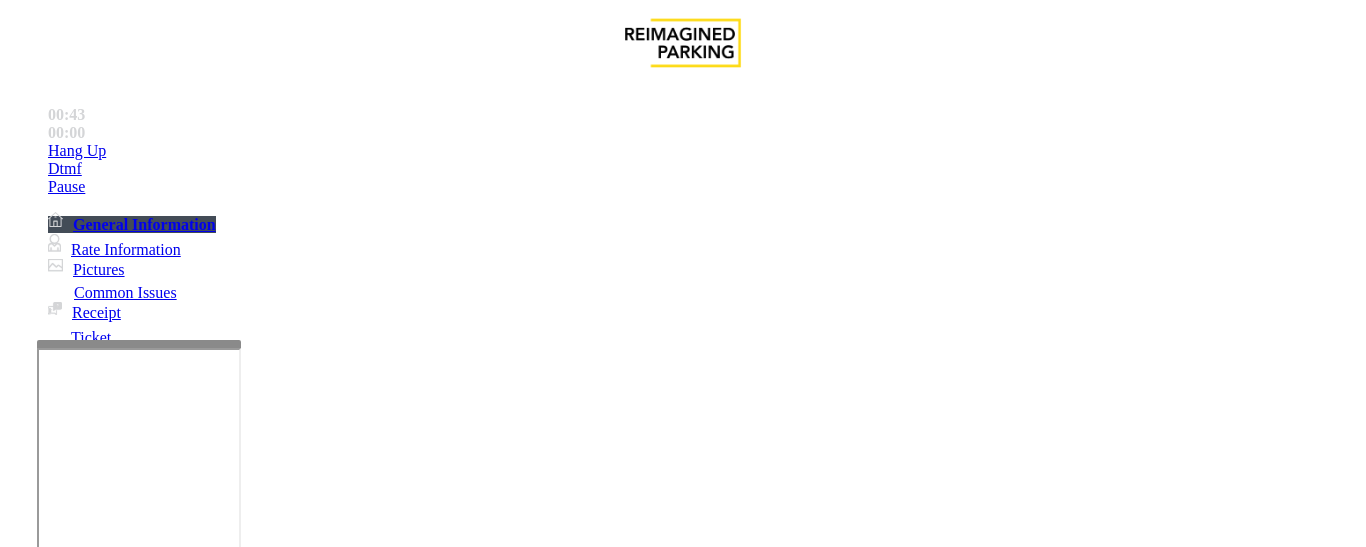 type on "***" 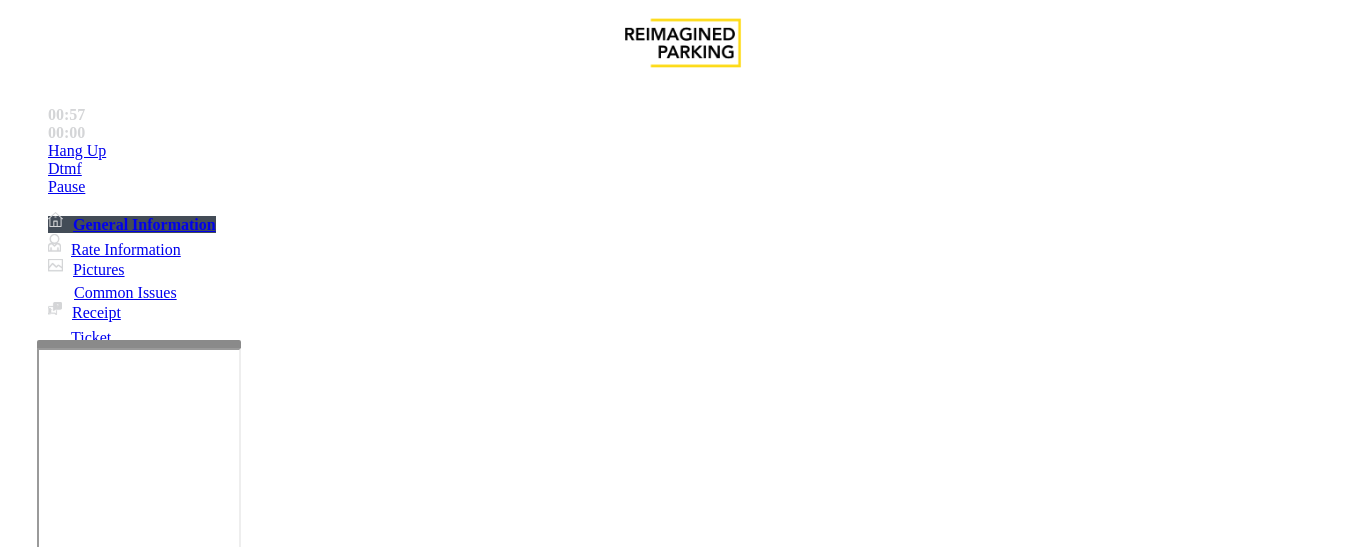 click at bounding box center (96, 1222) 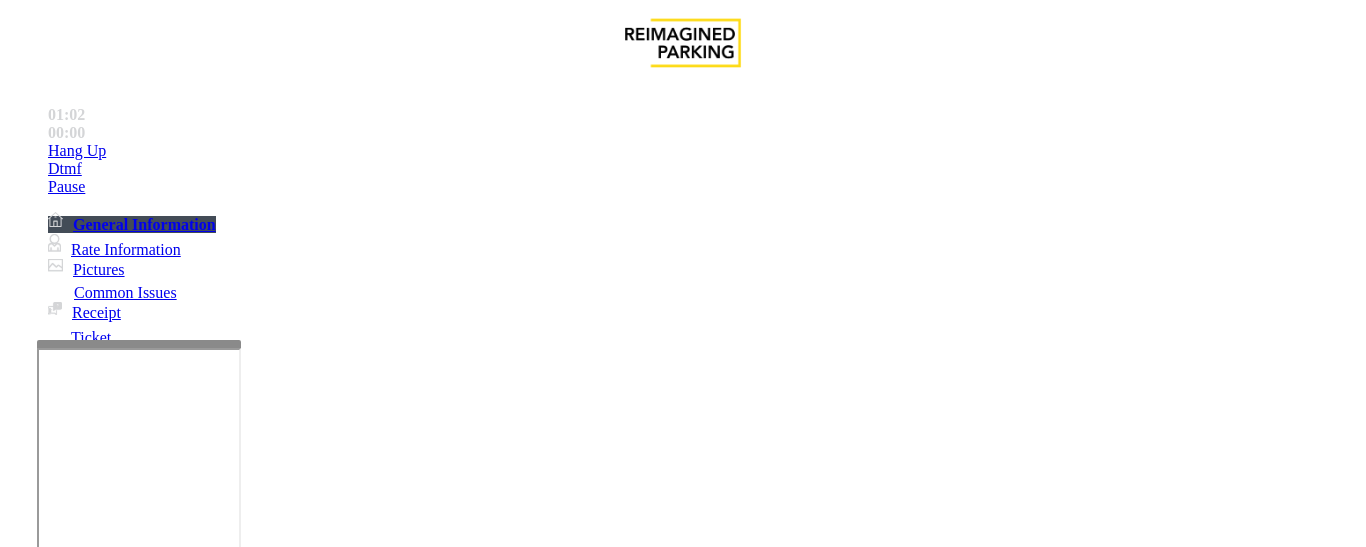 scroll, scrollTop: 0, scrollLeft: 0, axis: both 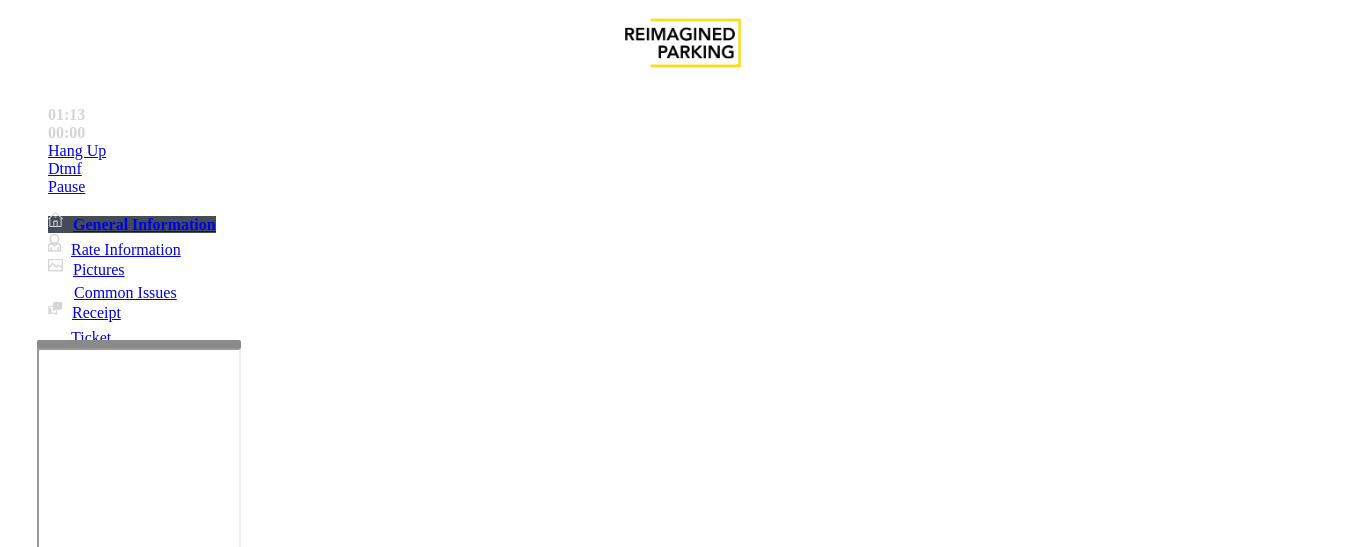 click at bounding box center (96, 1222) 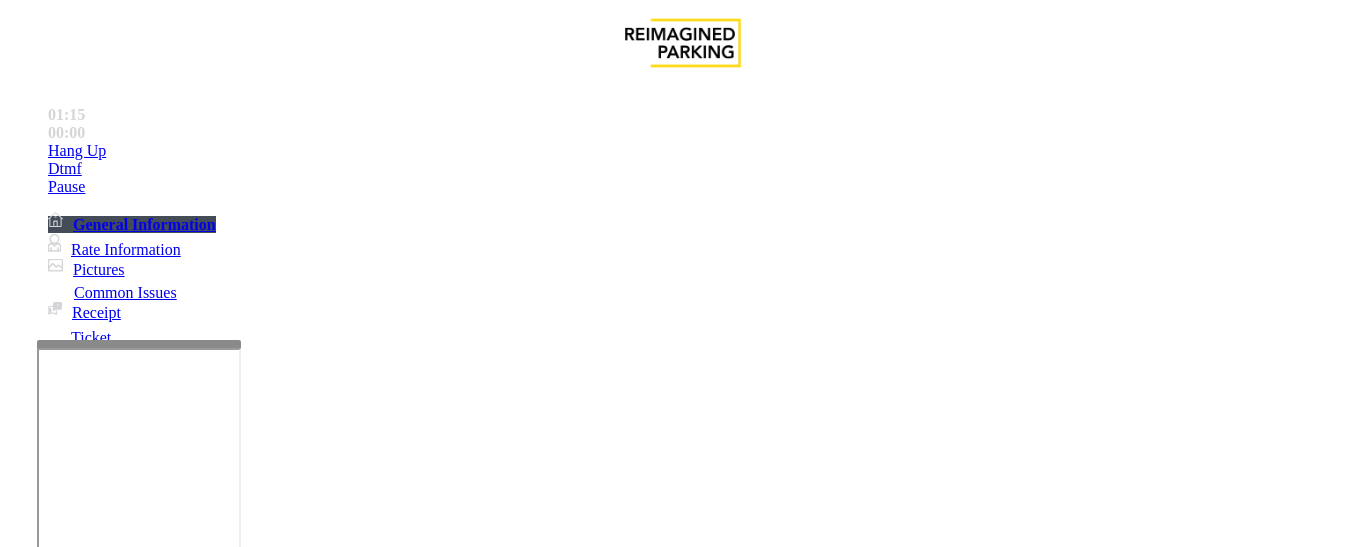 scroll, scrollTop: 400, scrollLeft: 0, axis: vertical 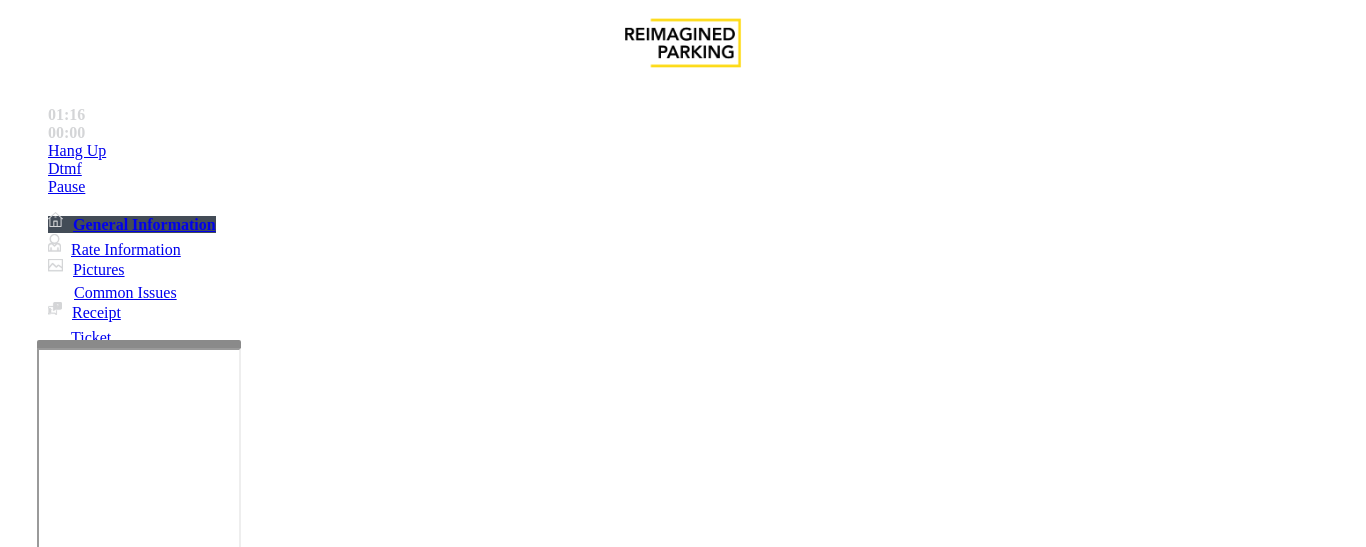 type on "**" 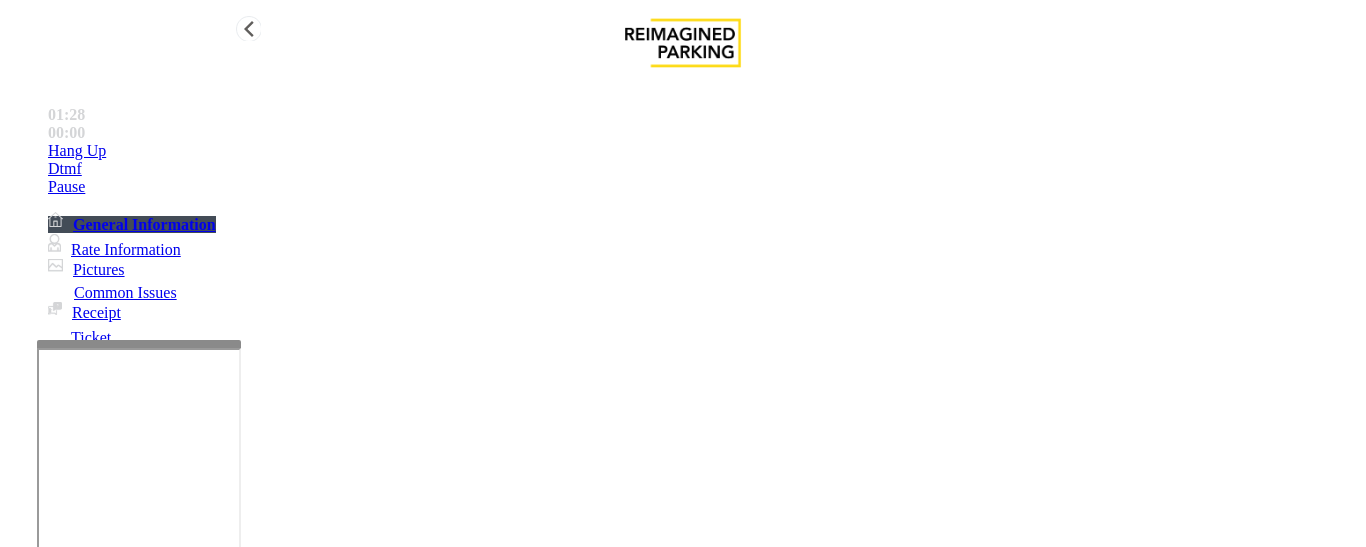 click on "Hang Up" at bounding box center (703, 151) 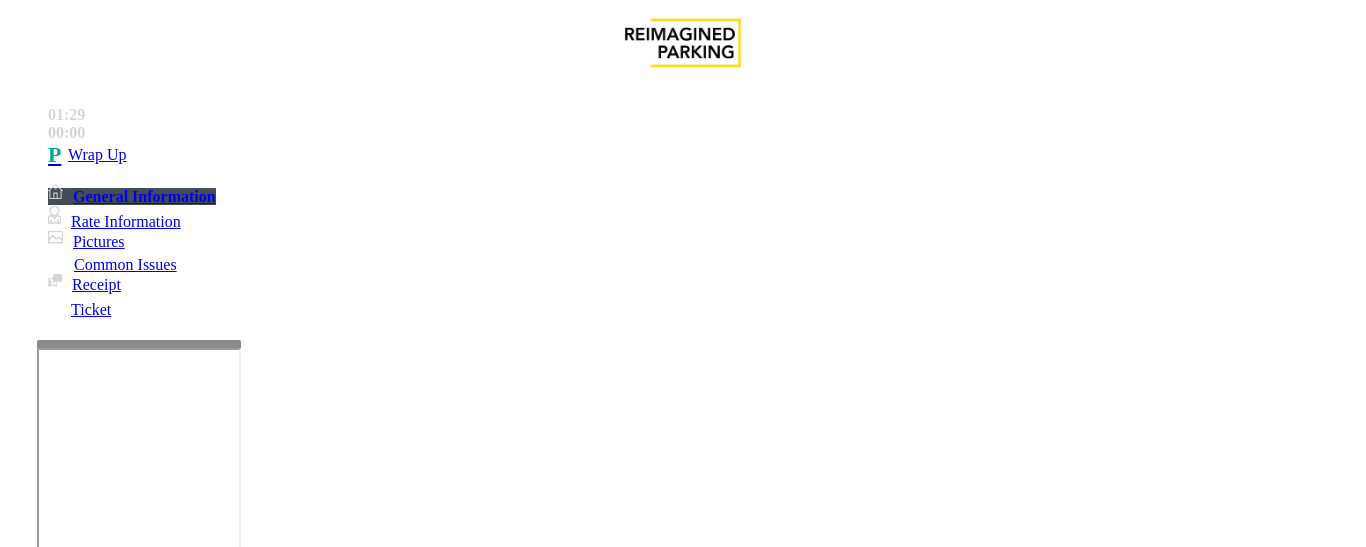 click at bounding box center (221, 1548) 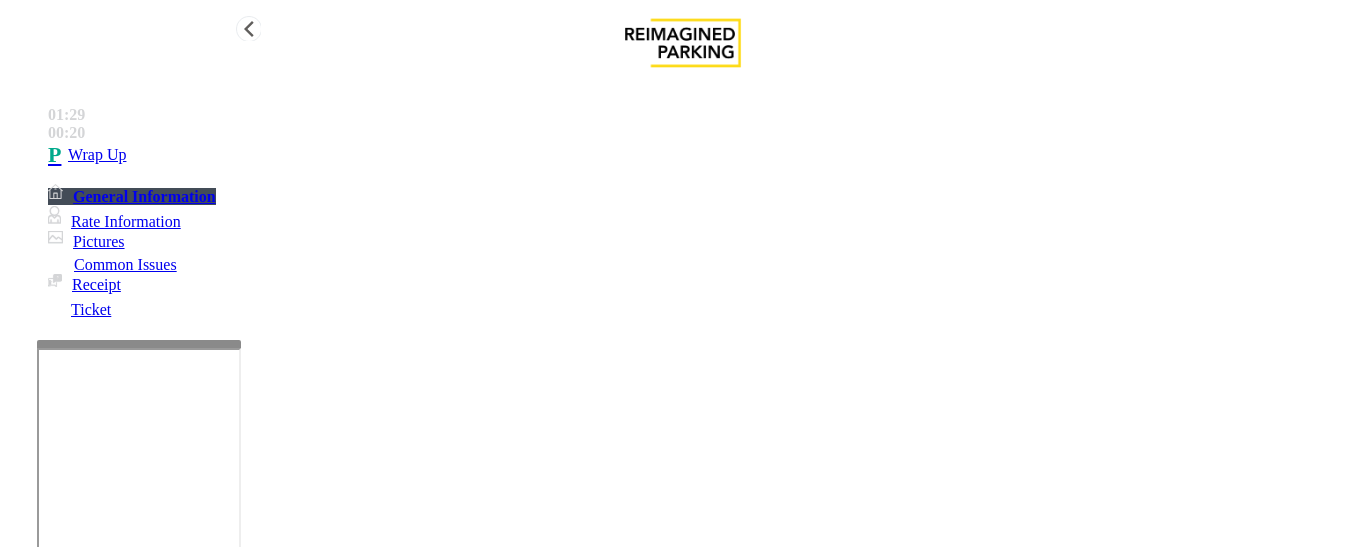 type on "**********" 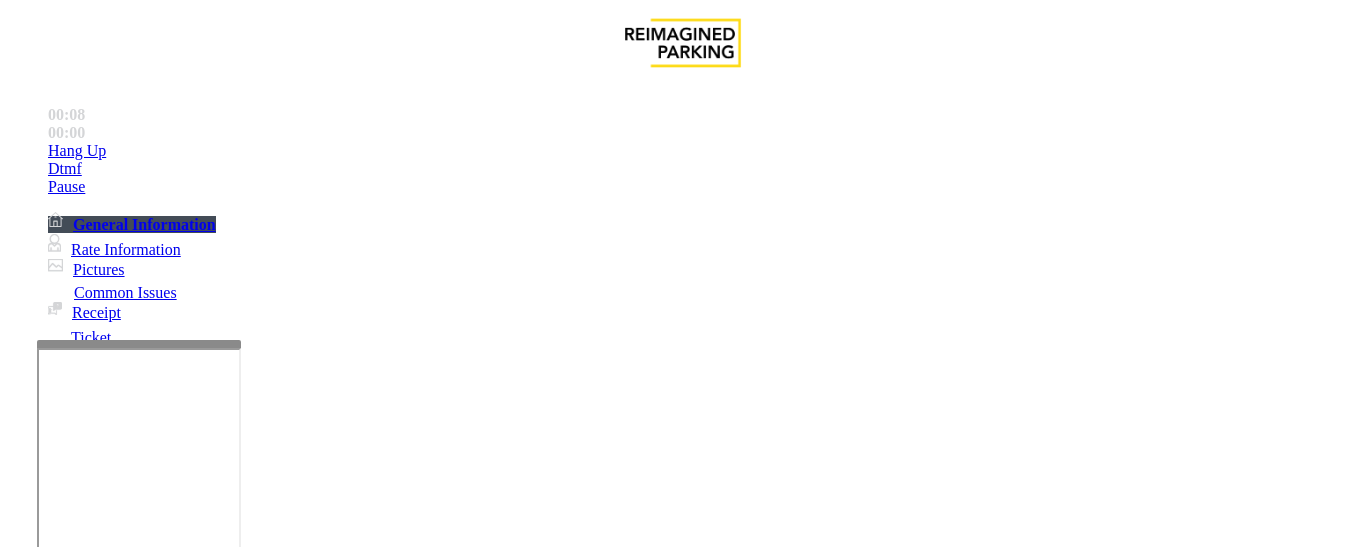 scroll, scrollTop: 800, scrollLeft: 0, axis: vertical 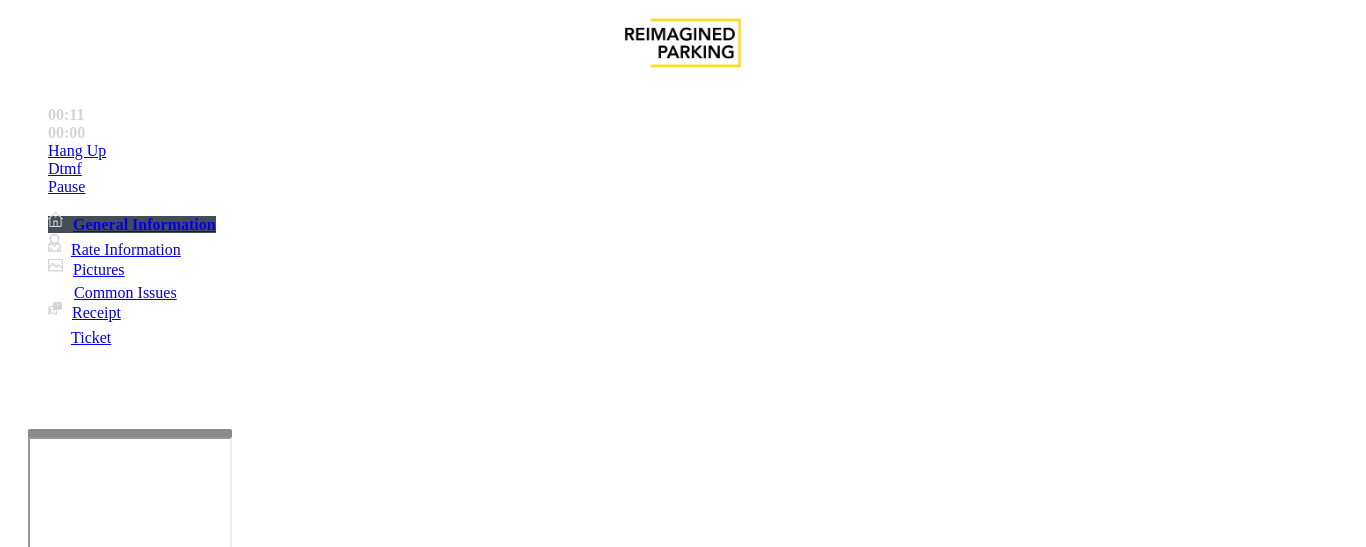 click at bounding box center [130, 433] 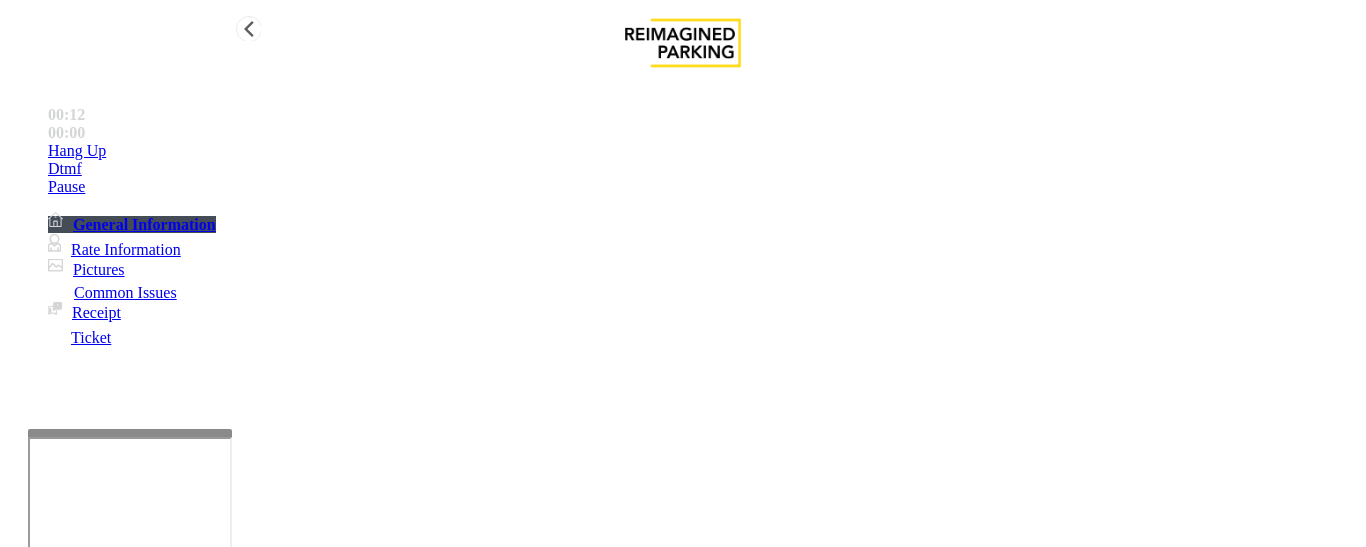 click on "Rate Information" at bounding box center (114, 249) 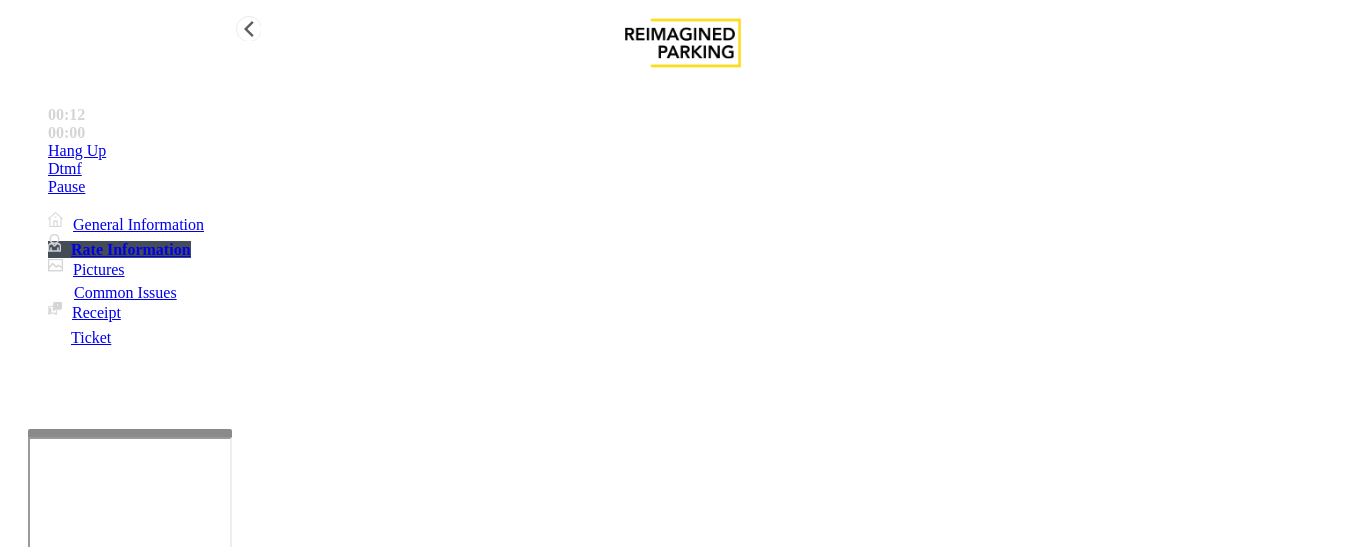 scroll, scrollTop: 359, scrollLeft: 0, axis: vertical 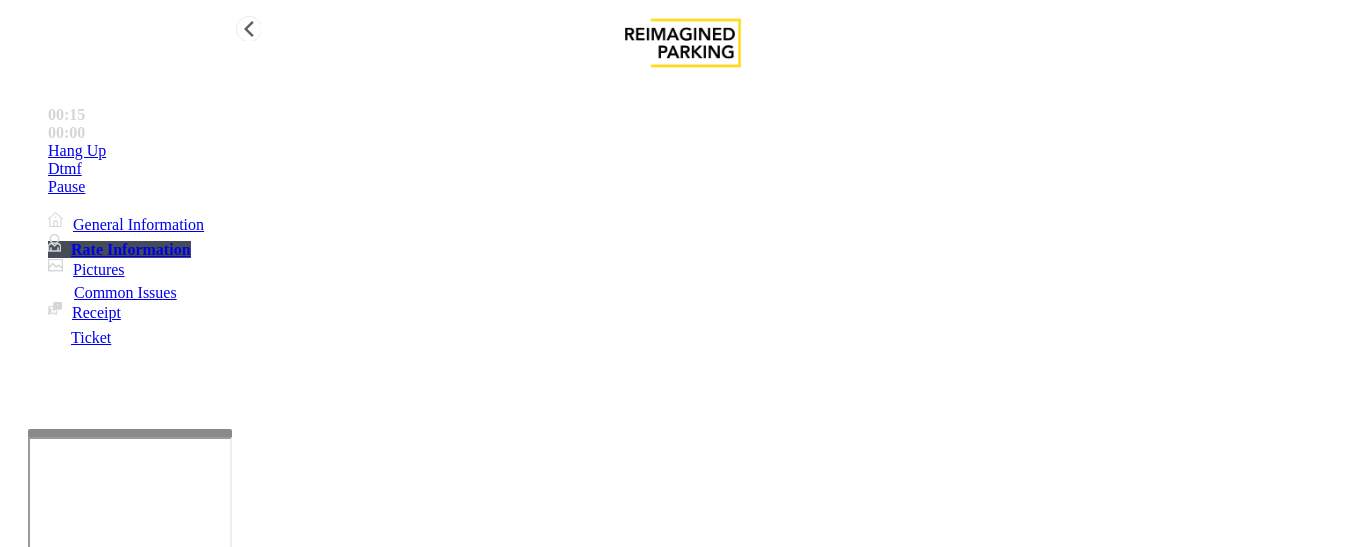 click on "General Information" at bounding box center (126, 224) 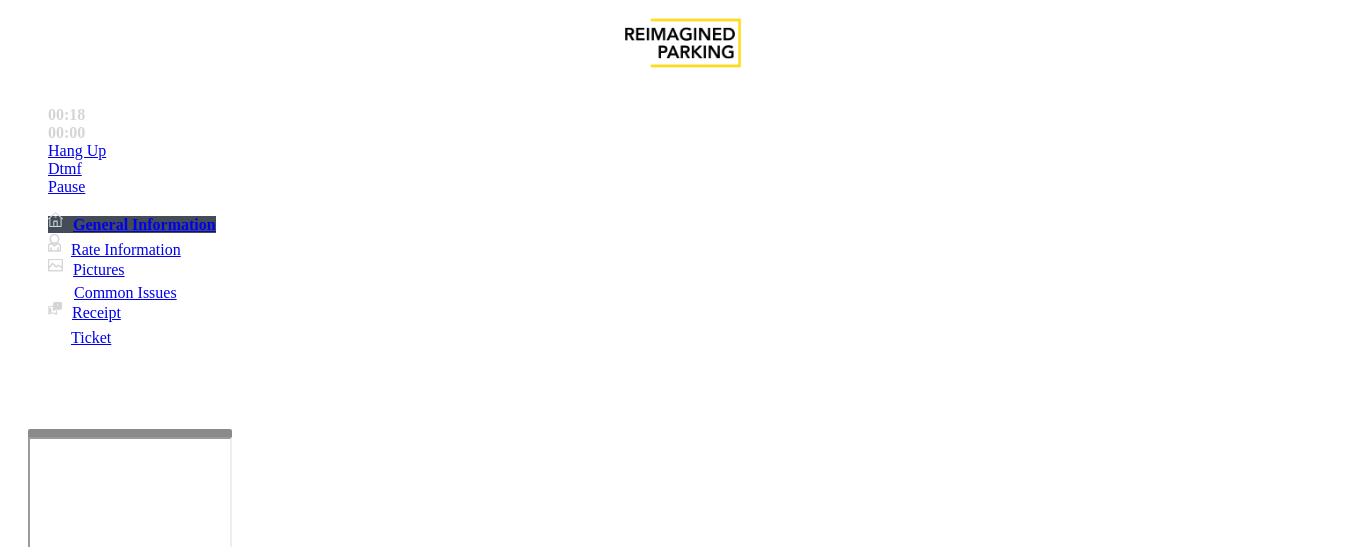 scroll, scrollTop: 800, scrollLeft: 0, axis: vertical 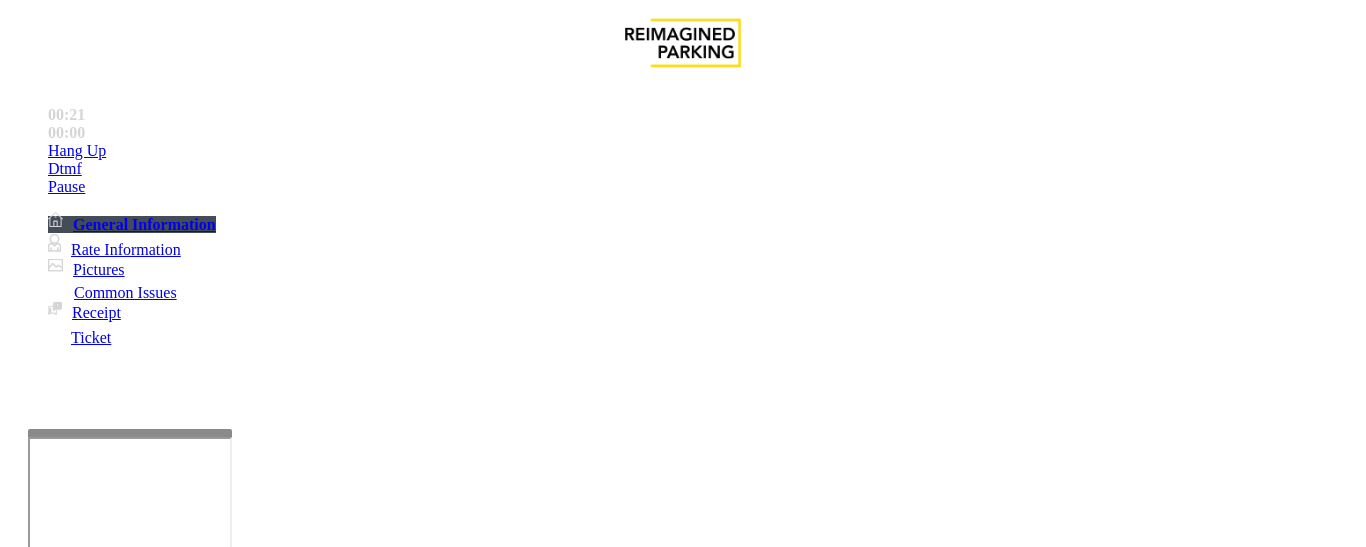 click on "Intercom Issue/No Response" at bounding box center [1080, 1200] 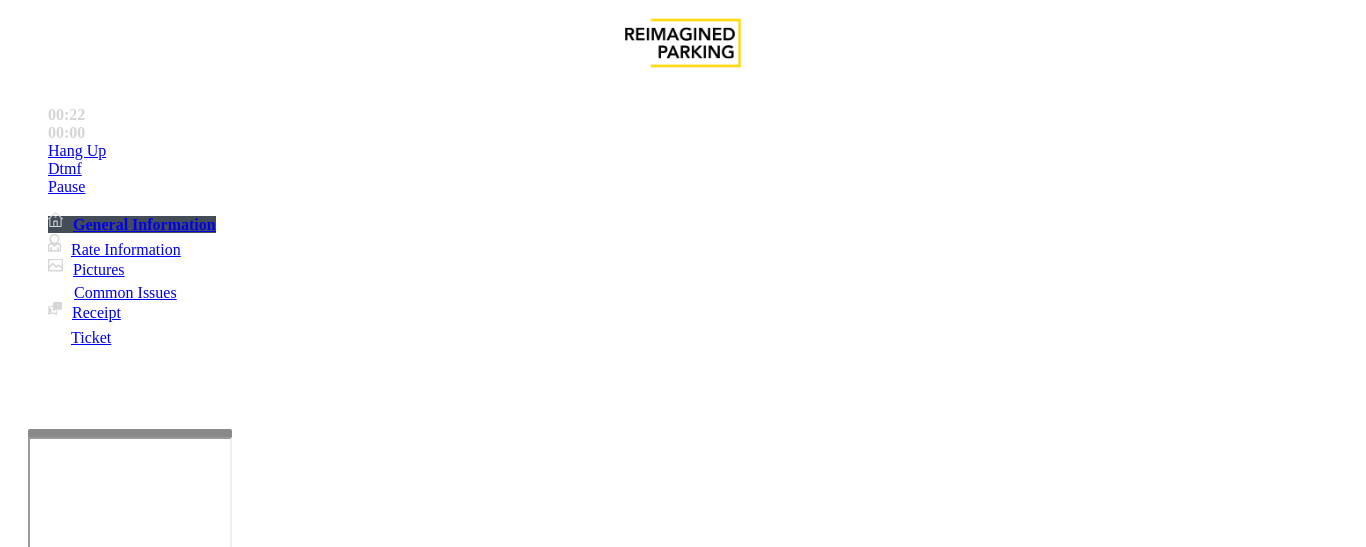 click on "No Response/Unable to hear parker" at bounding box center [142, 1200] 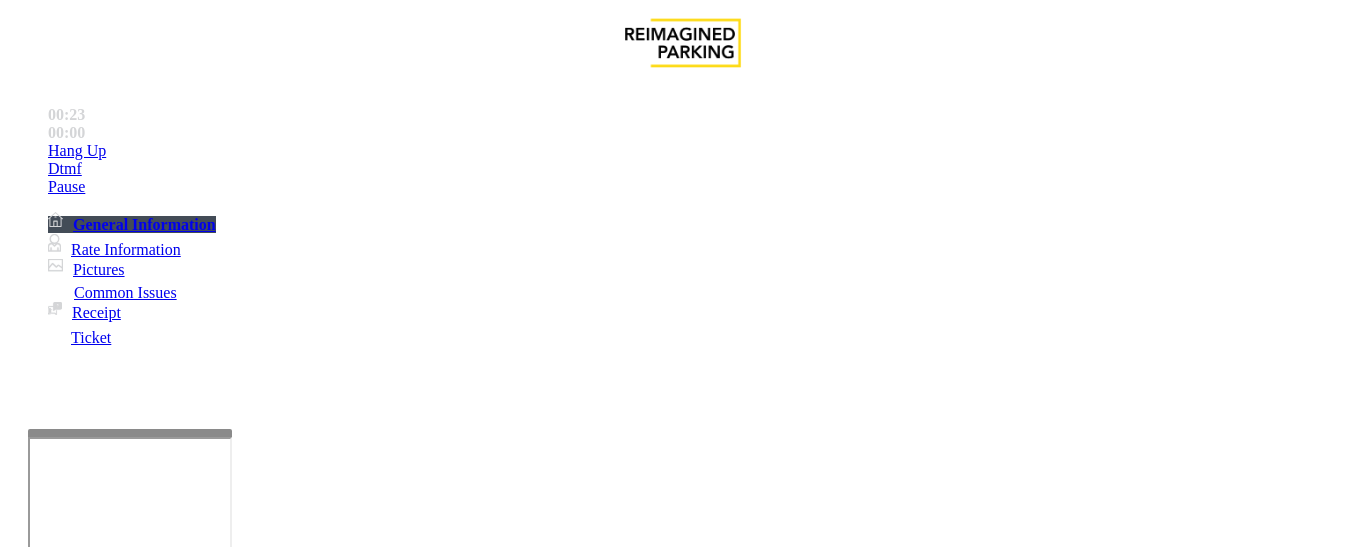 click on "No Response/Unable to hear parker" at bounding box center (682, 1185) 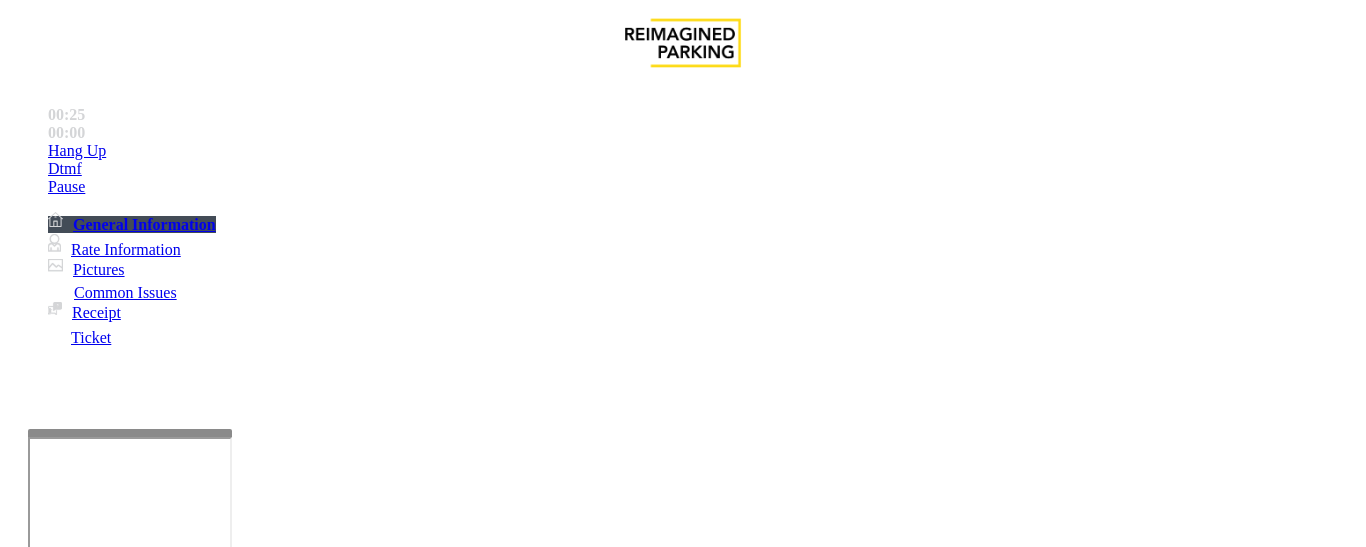 click at bounding box center (229, 1248) 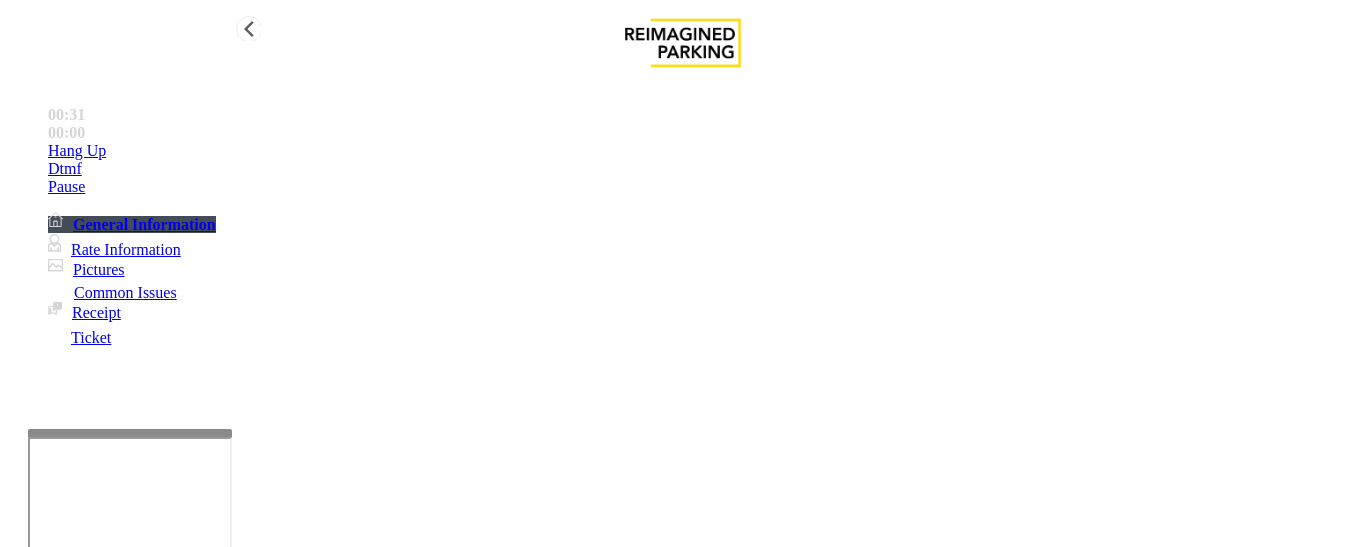 type on "**********" 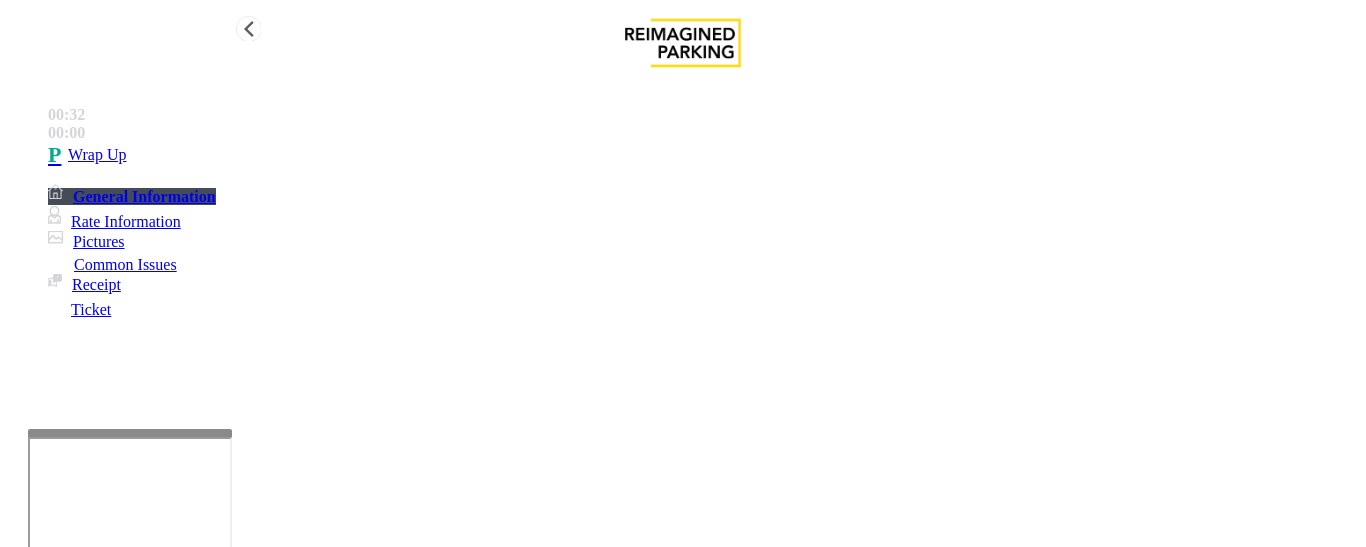 click on "Wrap Up" at bounding box center (703, 155) 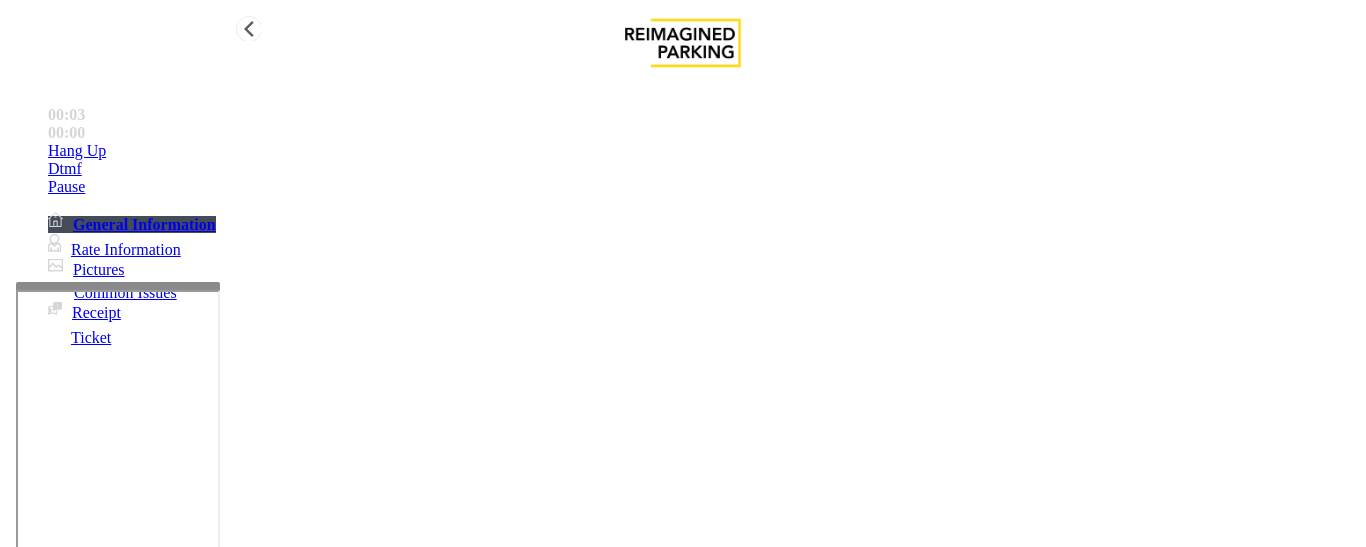 click on "00:03   00:00  Hang Up Dtmf Pause General Information Rate Information Pictures Common Issues Receipt Ticket × Close Powered by Umojo © 2025 Call processing Logout   [PHONE] [NUMBER] [STREET], [CITY], [STATE] [POSTAL_CODE] - M Entry Issue  Ticket Issue   Payment Issue   Monthly Issue   Validation Issue   General   No Assistance Needed   Equipment Issue   Other   Services   Paystation Issue   Intercom Issue/No Response   Main  ← Move left → Move right ↑ Move up ↓ Move down + Zoom in - Zoom out Home Jump left by 75% End Jump right by 75% Page Up Jump up by 75% Page Down Jump down by 75% To navigate, press the arrow keys. Map Terrain Satellite Labels Keyboard shortcuts Map Data Map data ©2025 Google Map data ©2025 Google 20 km  Click to toggle between metric and imperial units Terms Report a map error Video is not available for this lane. Previous Next  Map   CAM  I25-182 - The [NUMBER] Garage (I) (R390) [PHONE] [STREET], [CITY], [STATE] Updated by [FIRST] [LAST]  - [DATE] Please issue    minute .   assist" at bounding box center (683, 3846) 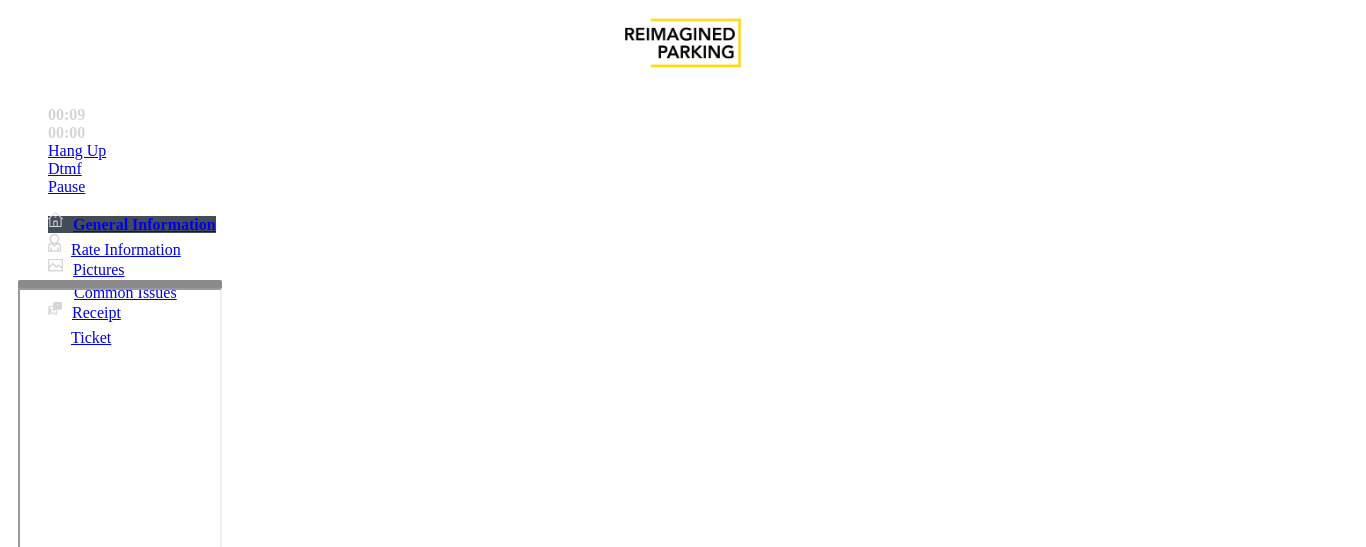 scroll, scrollTop: 1000, scrollLeft: 0, axis: vertical 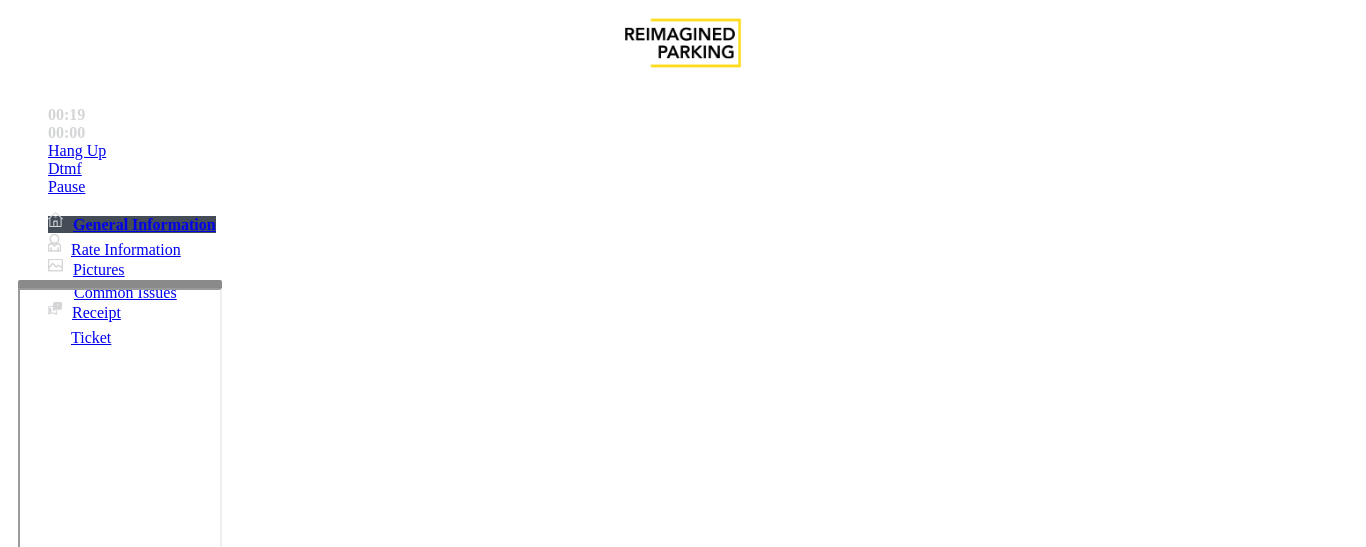 click on "1904 - M Entry" at bounding box center (57, 1144) 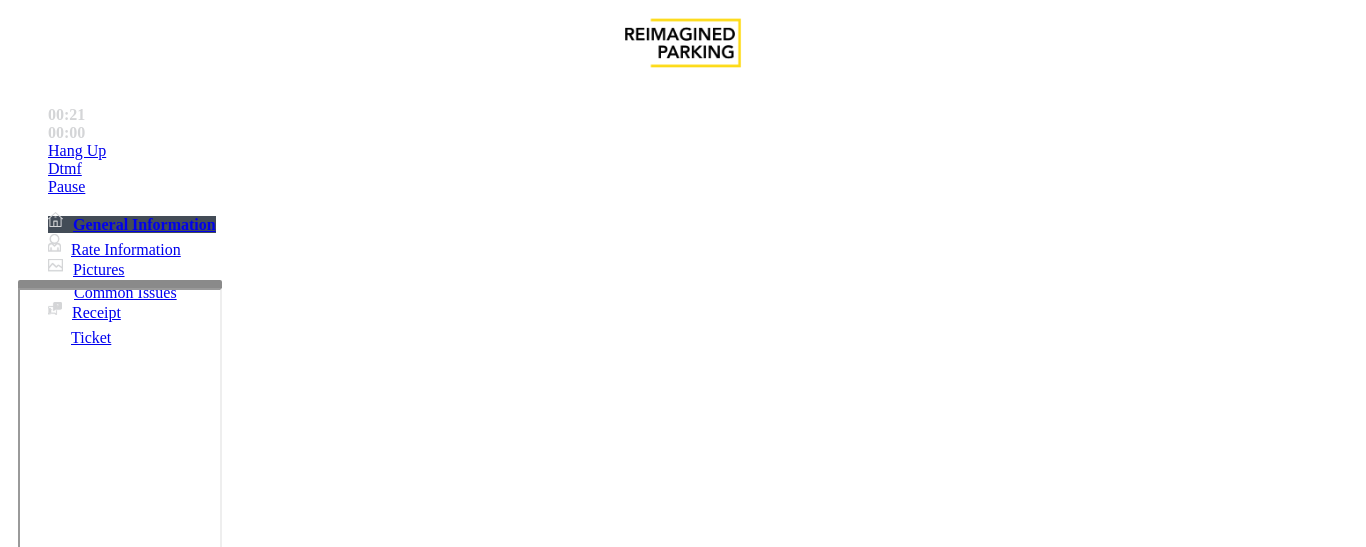 click on "1904 - M Entry" at bounding box center [57, 1144] 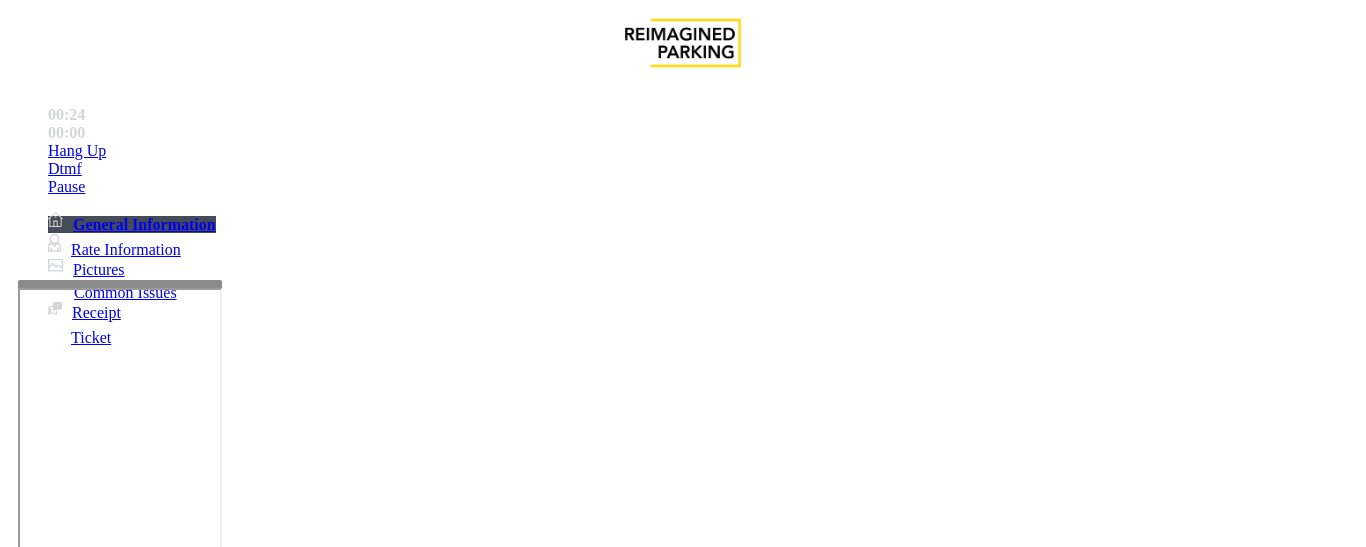 click on "Issue  Ticket Issue   Payment Issue   Monthly Issue   Validation Issue   General   No Assistance Needed   Equipment Issue   Other   Services   Paystation Issue   Intercom Issue/No Response" at bounding box center (682, 1187) 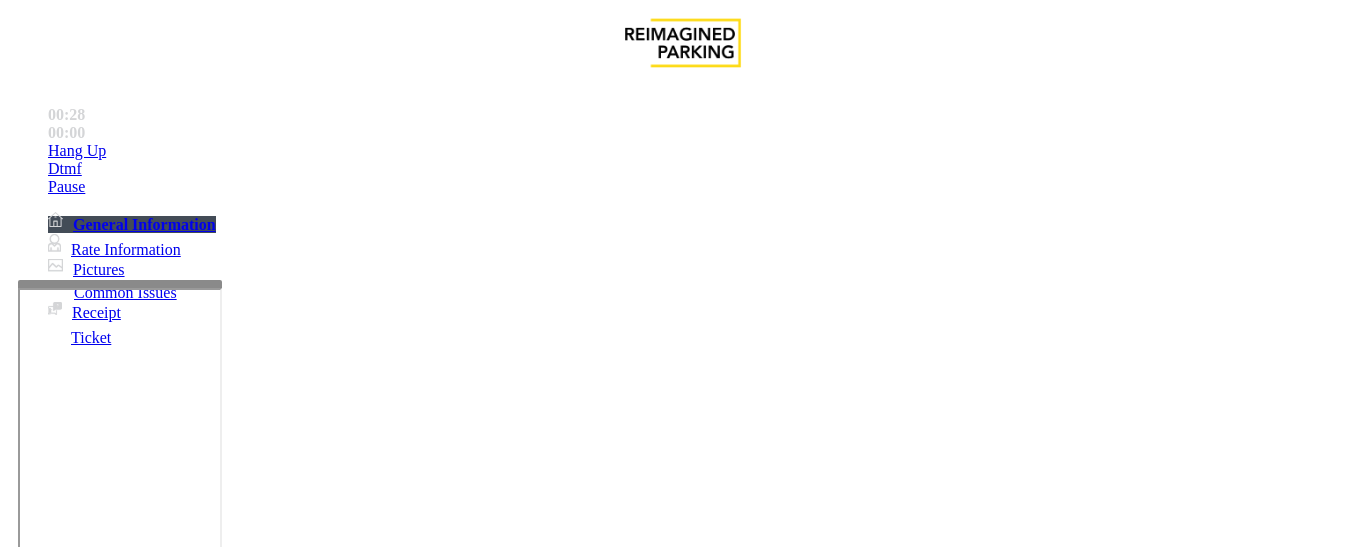 scroll, scrollTop: 700, scrollLeft: 0, axis: vertical 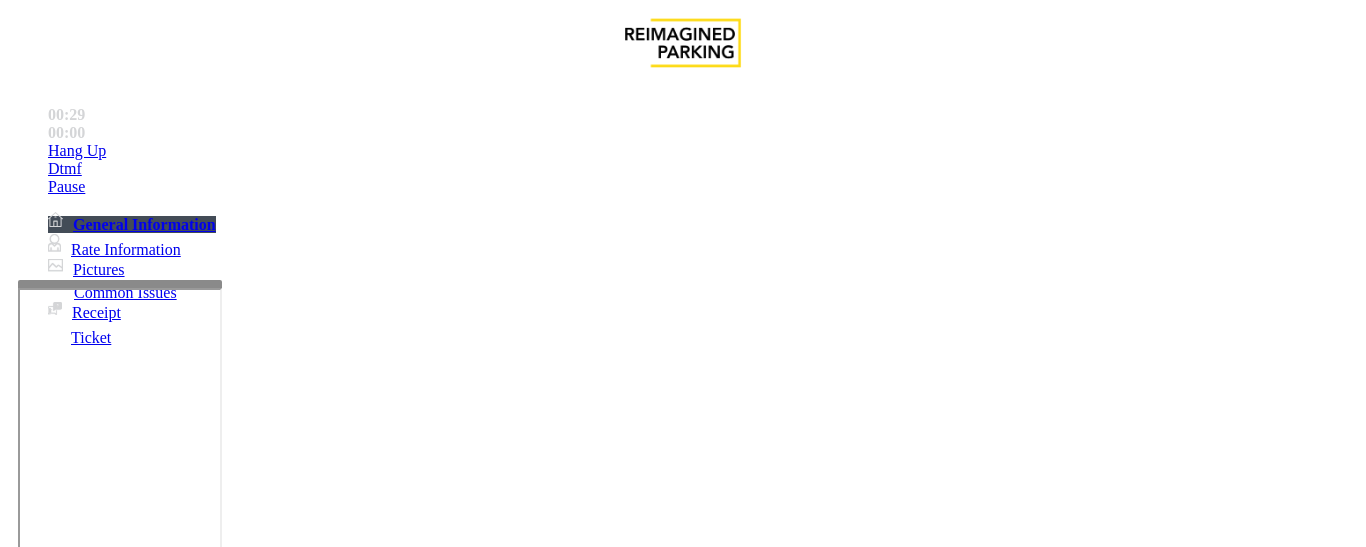 click at bounding box center (107, 1144) 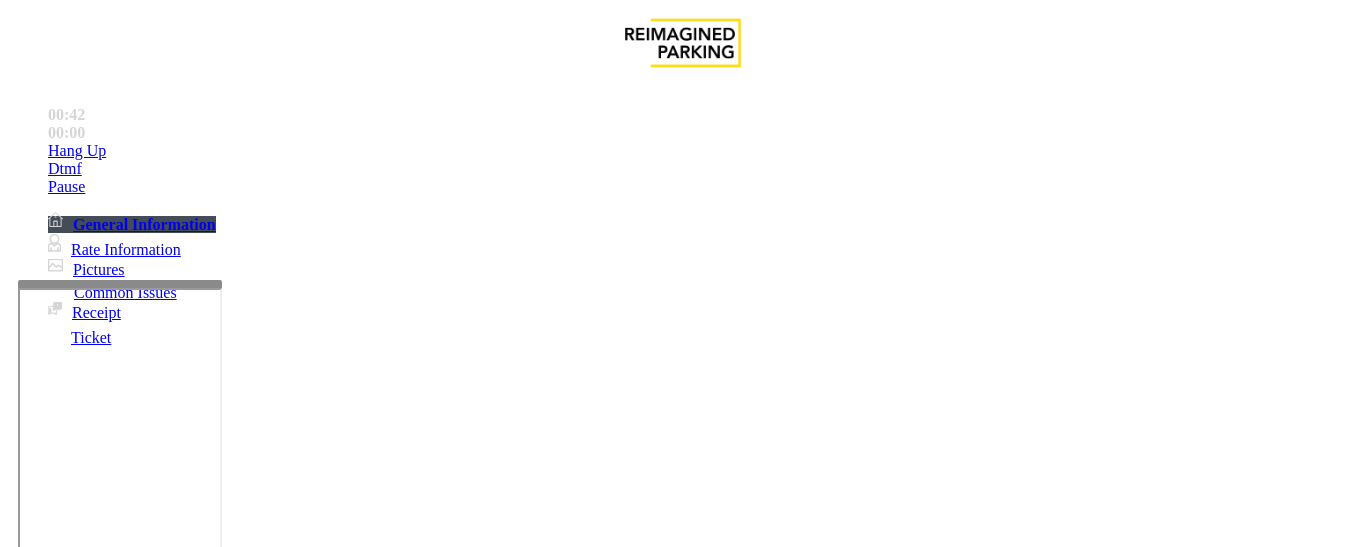 click on "Other" at bounding box center [780, 1200] 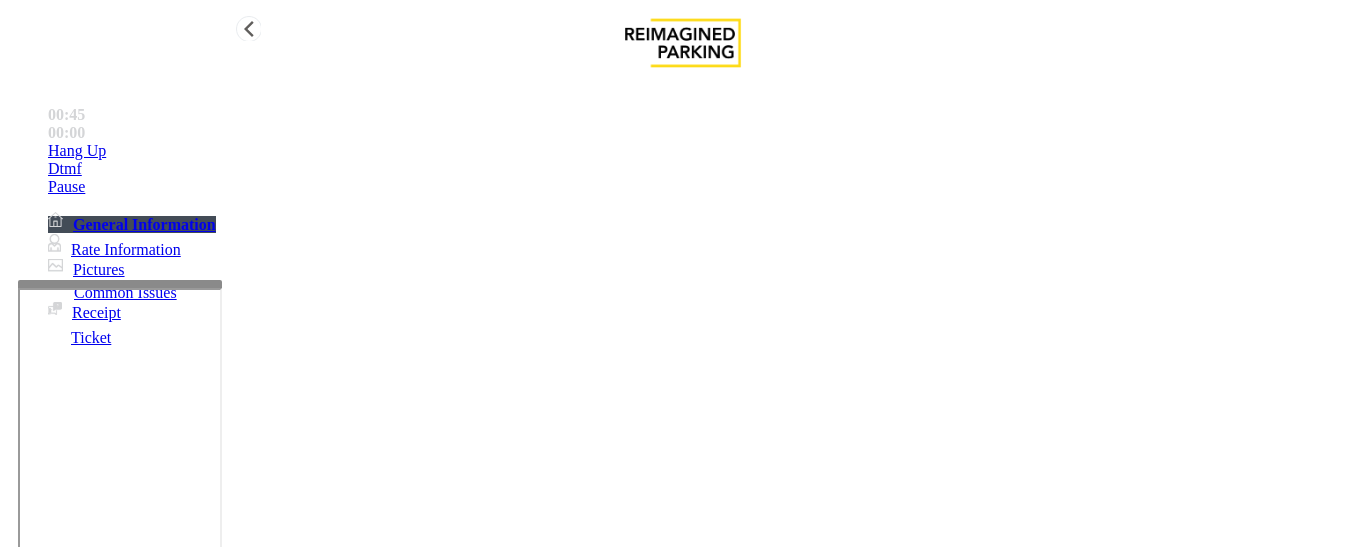 click on "Hang Up" at bounding box center [703, 151] 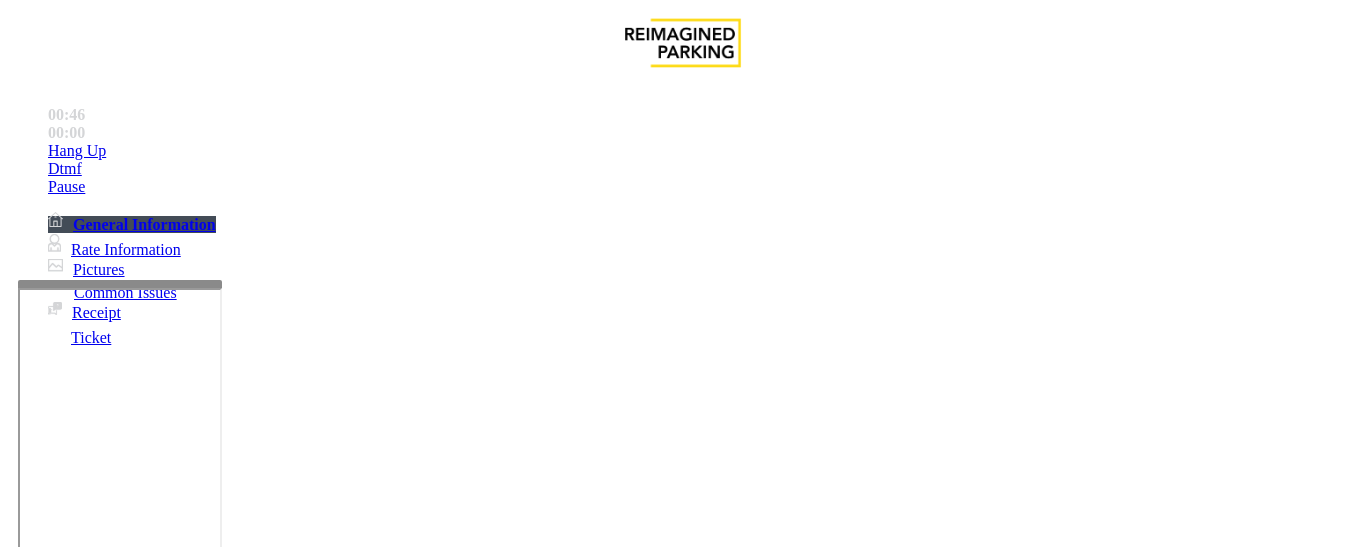 click on "Issue" at bounding box center (42, 1167) 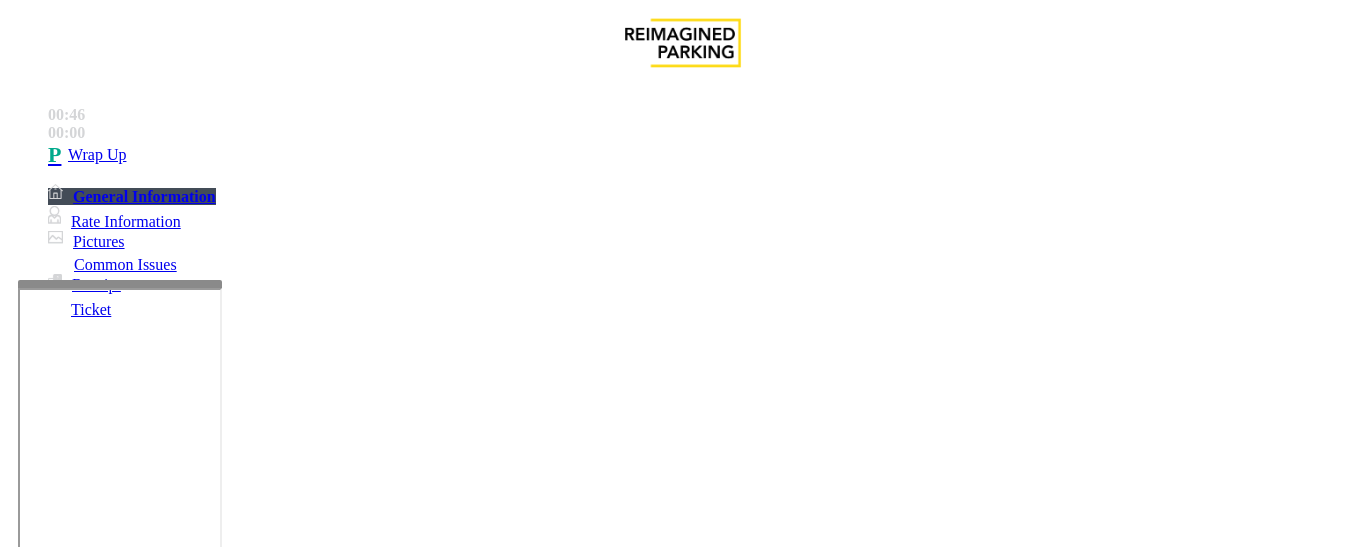 scroll, scrollTop: 83, scrollLeft: 0, axis: vertical 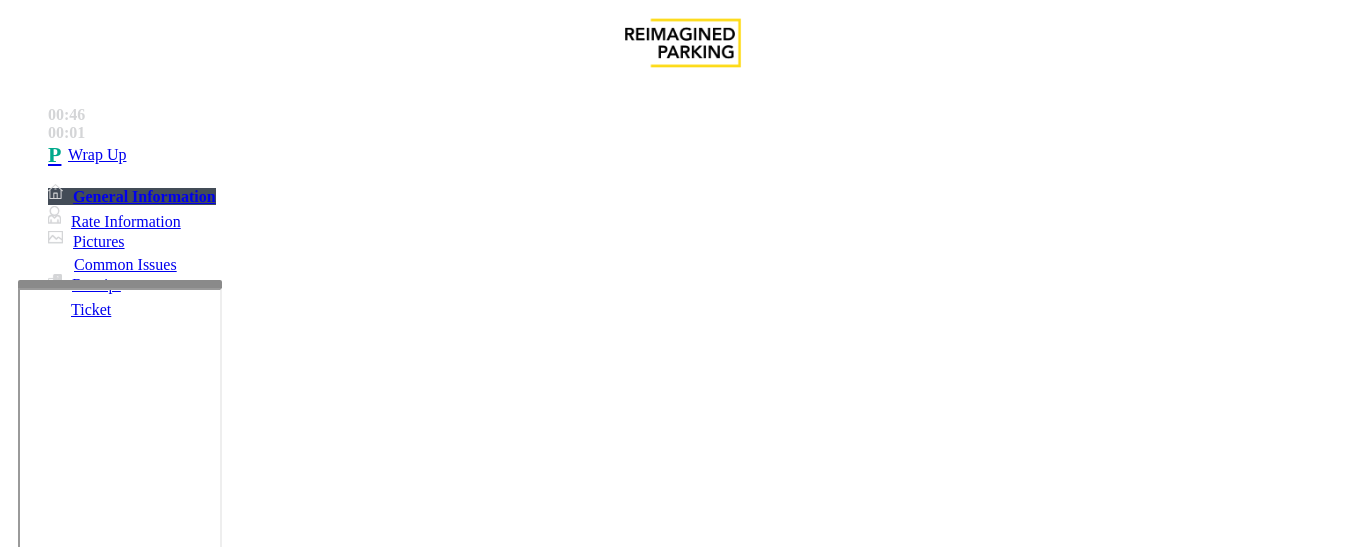click on "Gate / Door Won't Open" at bounding box center (575, 1200) 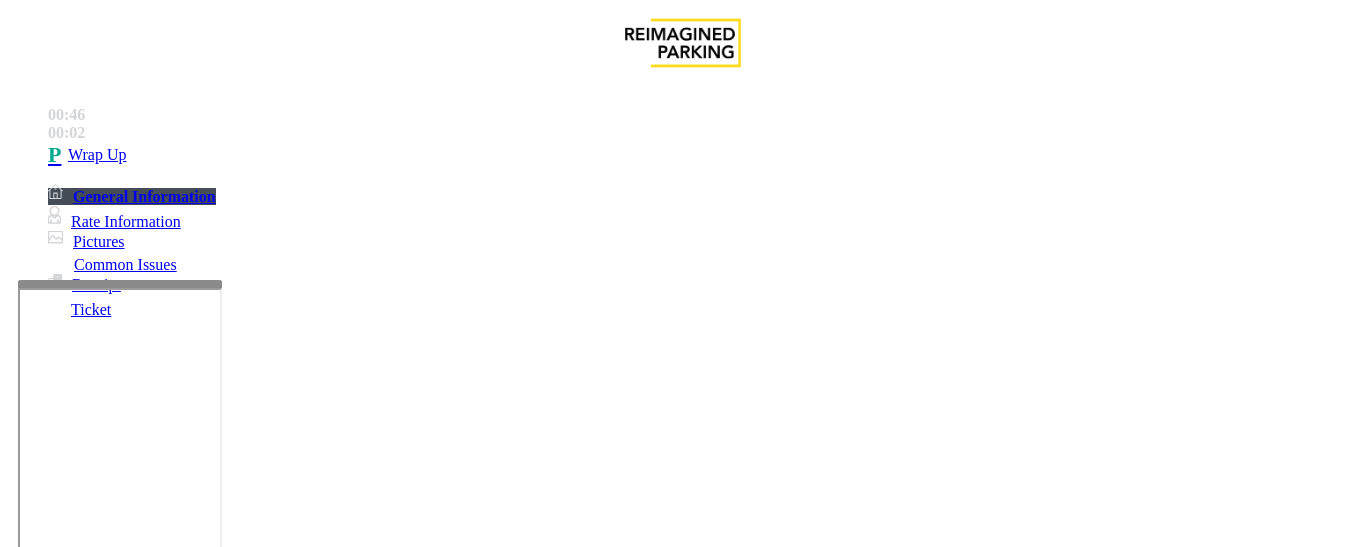 click on "Gate / Door Won't Open" at bounding box center [682, 1185] 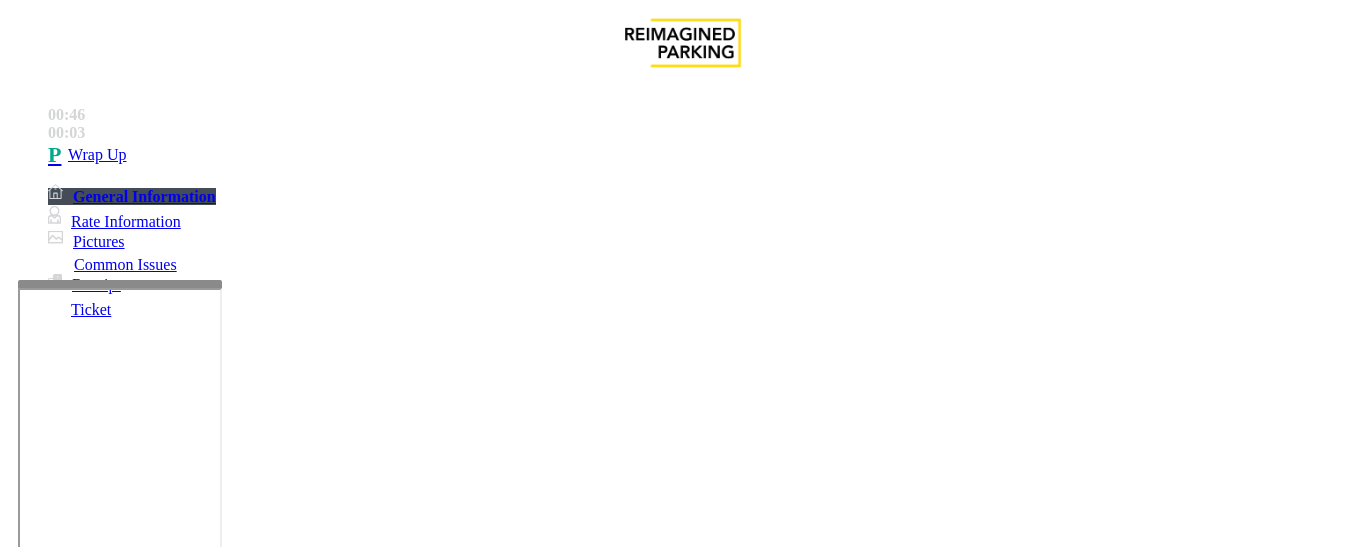 click on "Gate / Door Won't Open" at bounding box center [682, 1185] 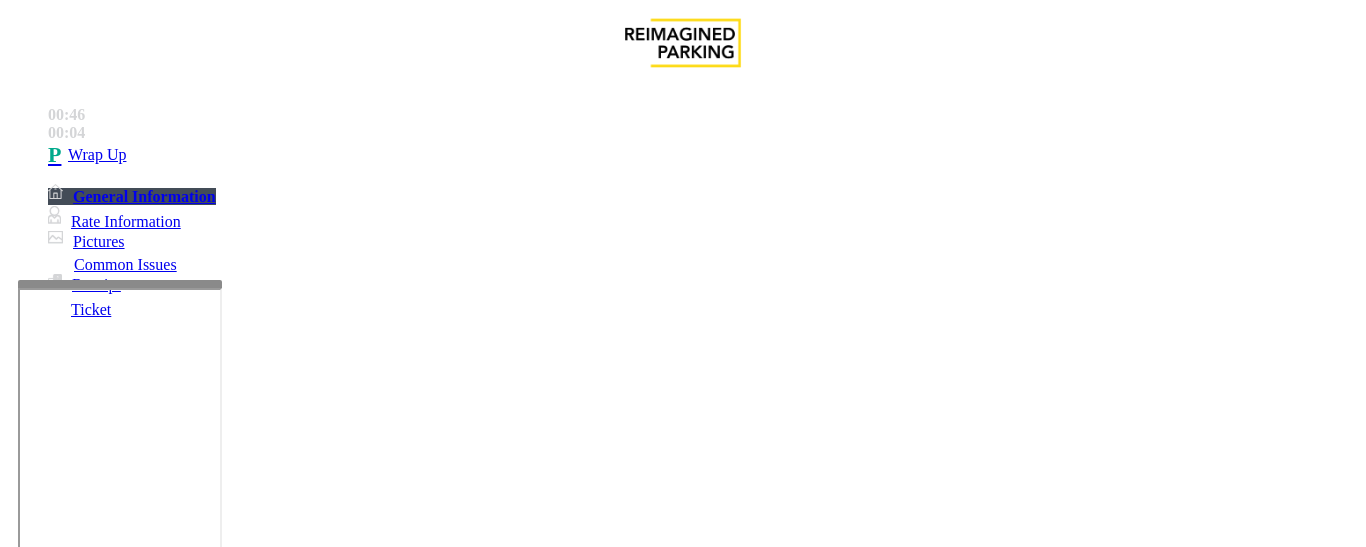 scroll, scrollTop: 383, scrollLeft: 0, axis: vertical 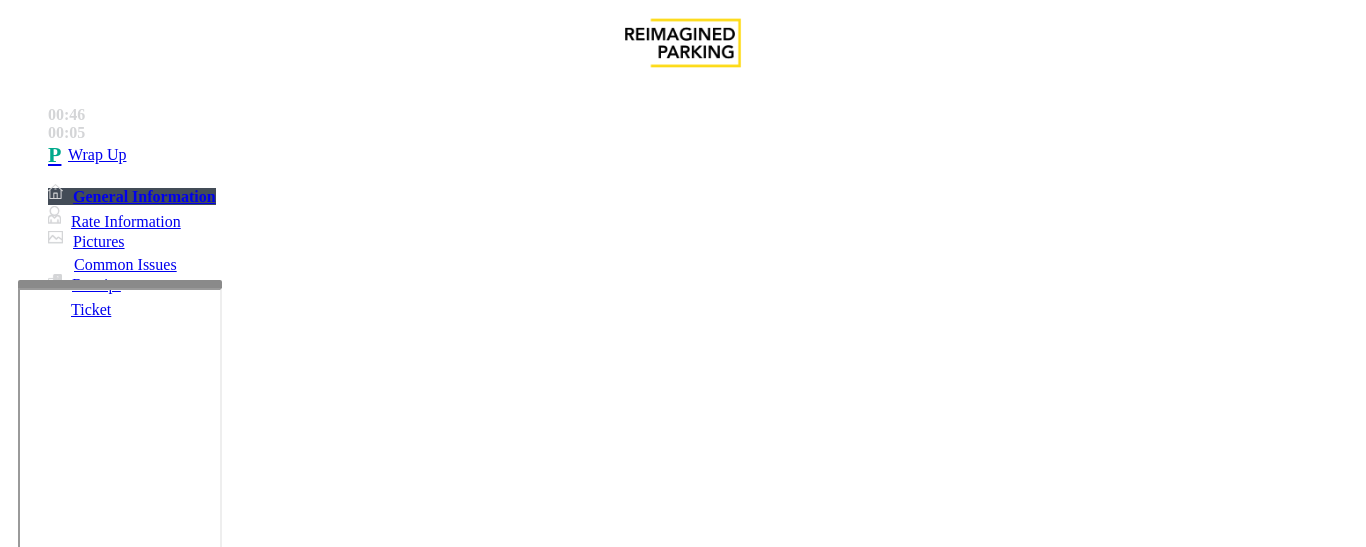 click at bounding box center (221, 1581) 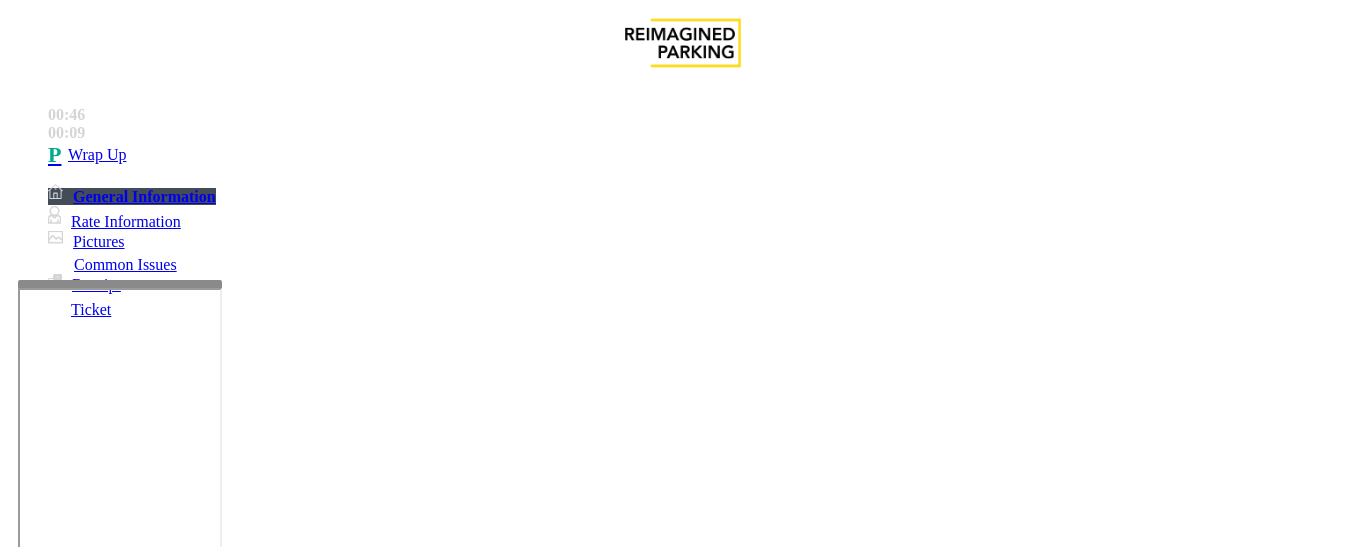 paste on "**********" 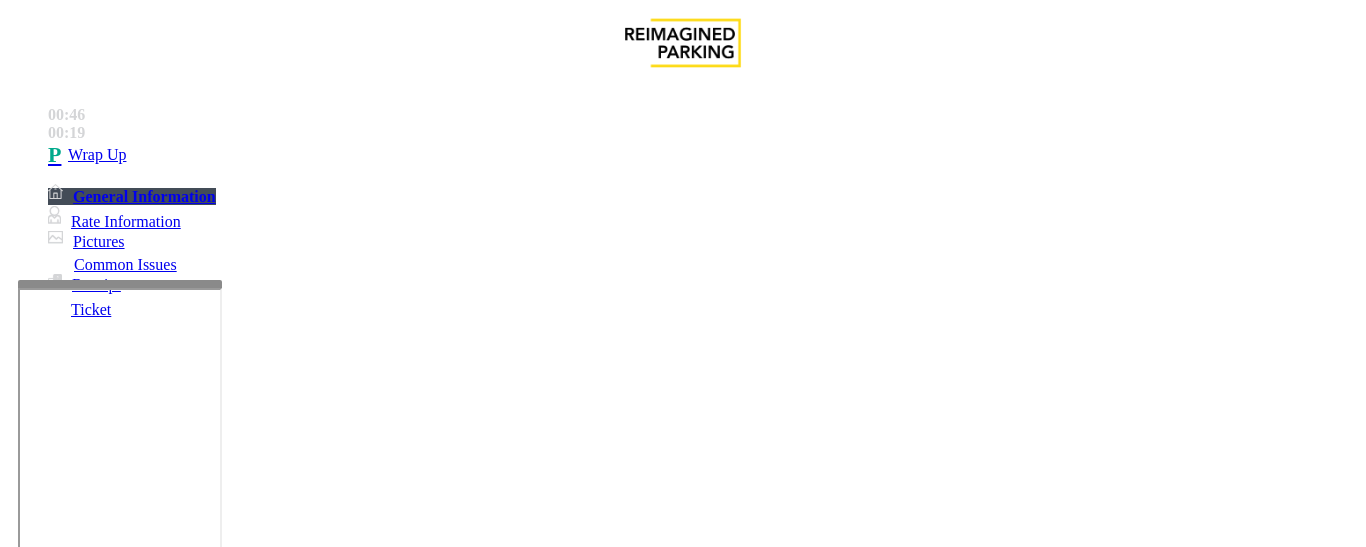 click at bounding box center [221, 1581] 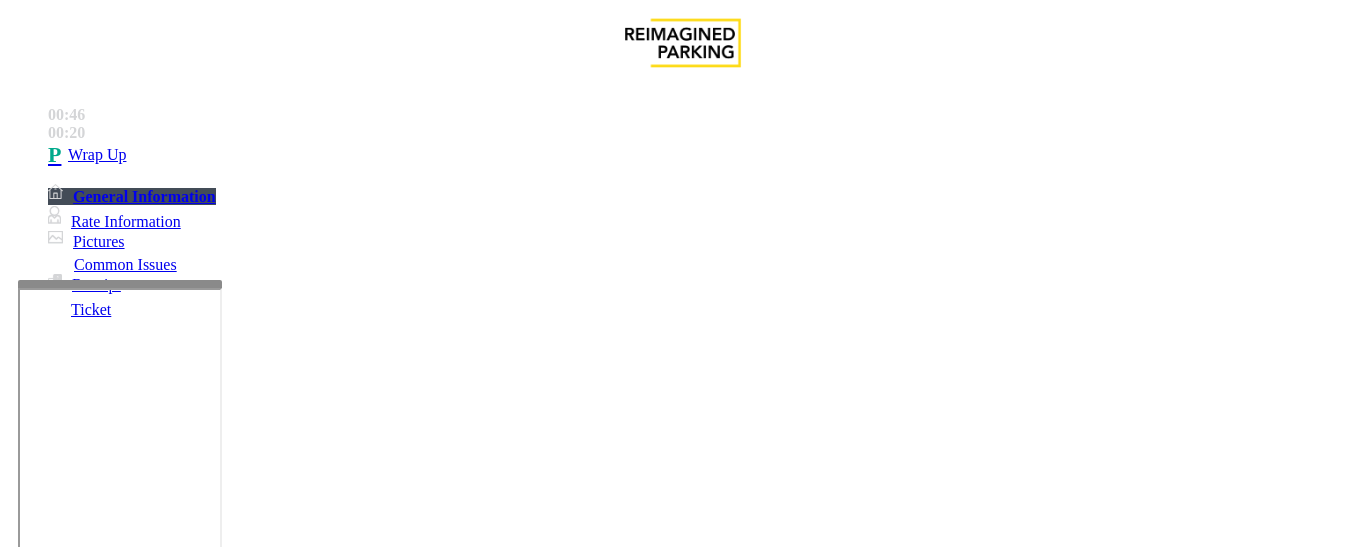 click at bounding box center (221, 1581) 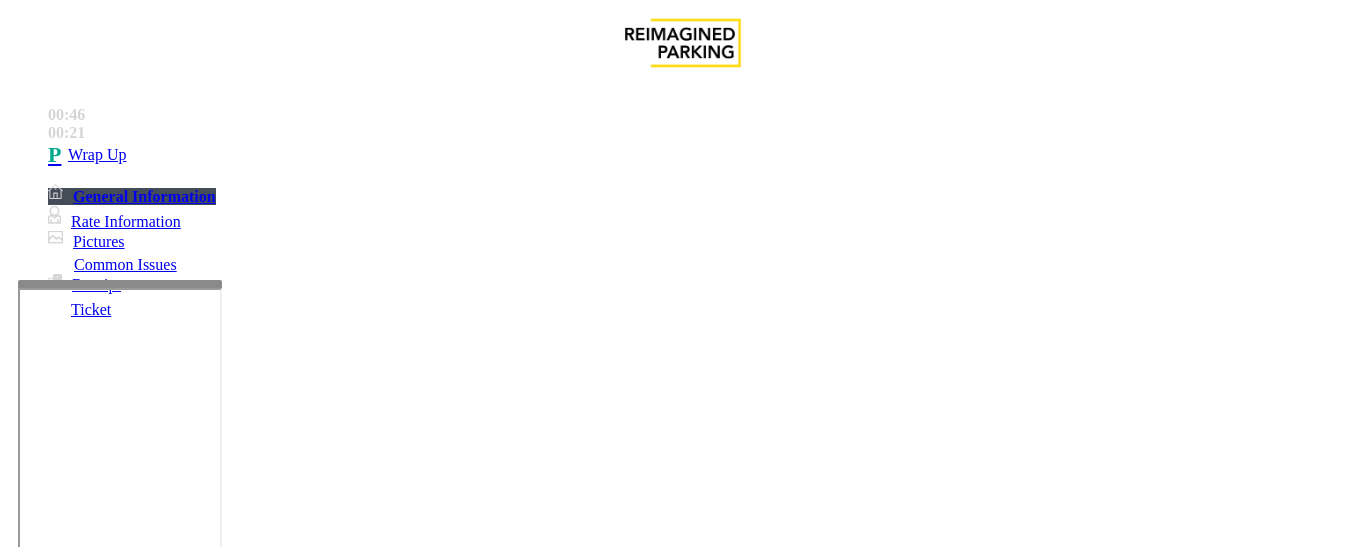 drag, startPoint x: 297, startPoint y: 355, endPoint x: 374, endPoint y: 351, distance: 77.10383 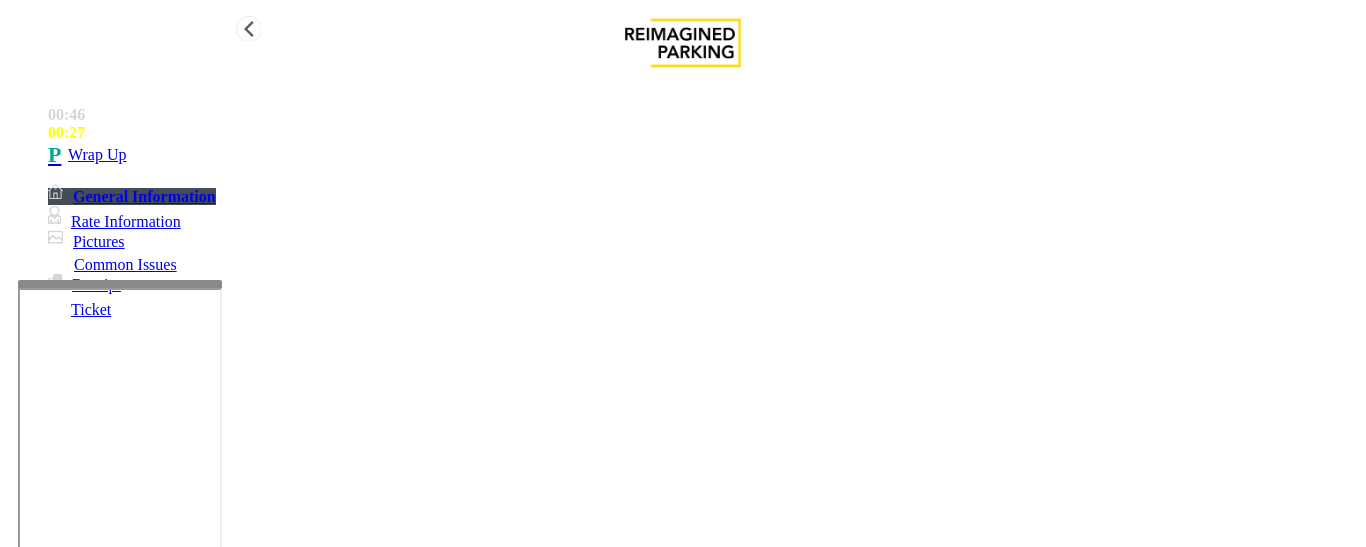 type on "**********" 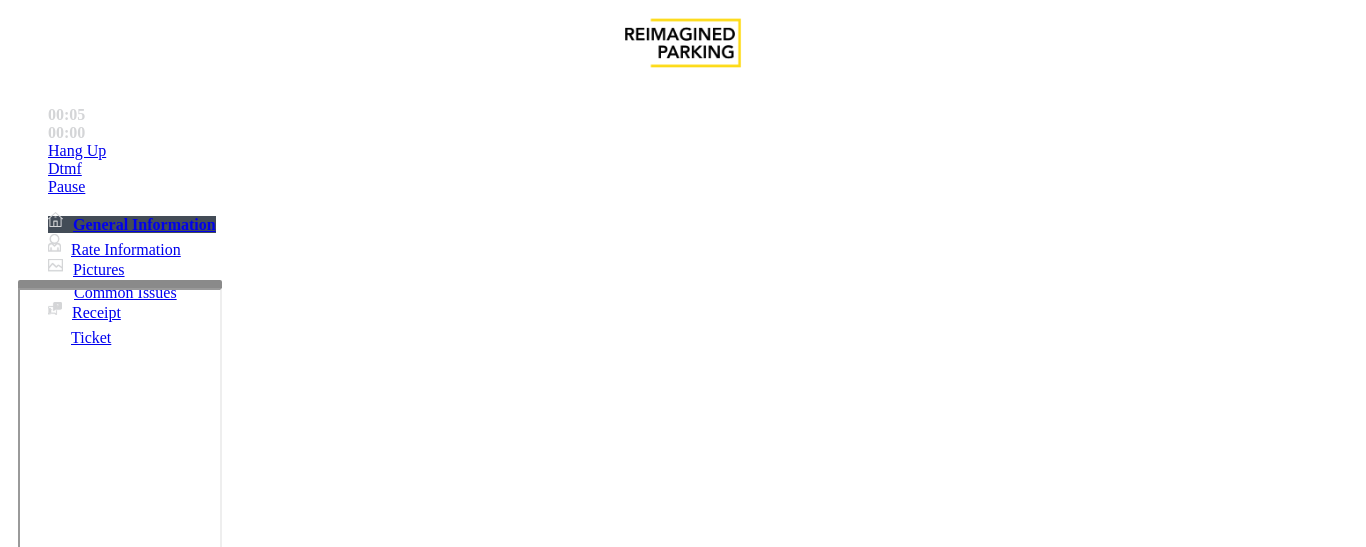 scroll, scrollTop: 1000, scrollLeft: 0, axis: vertical 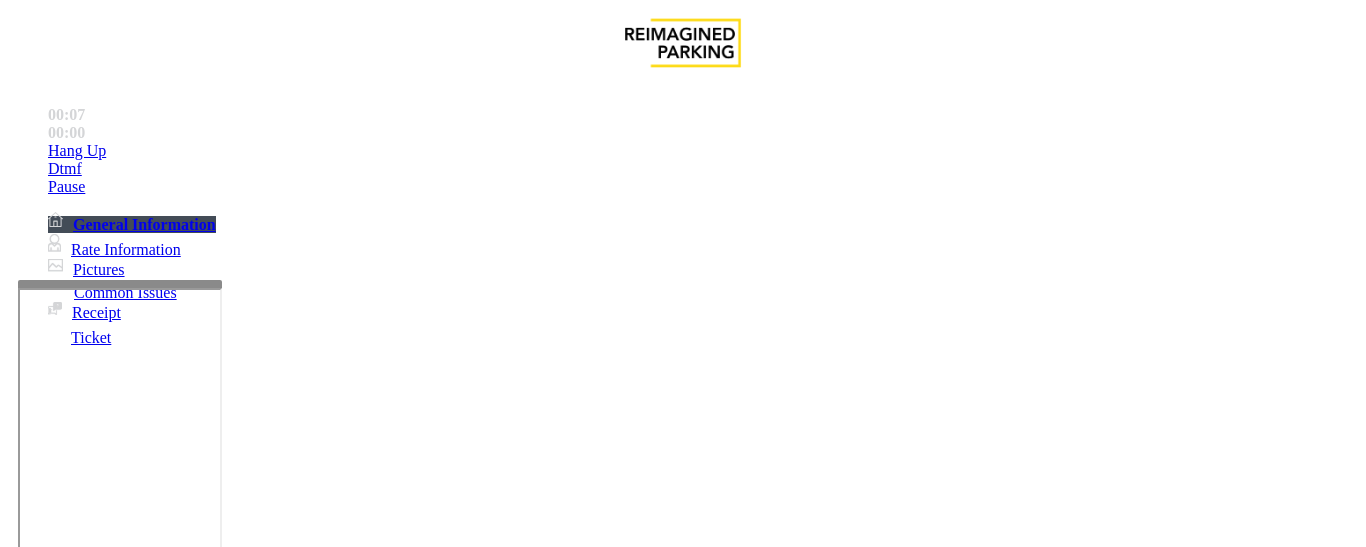 click on "Ticket Issue" at bounding box center [71, 1200] 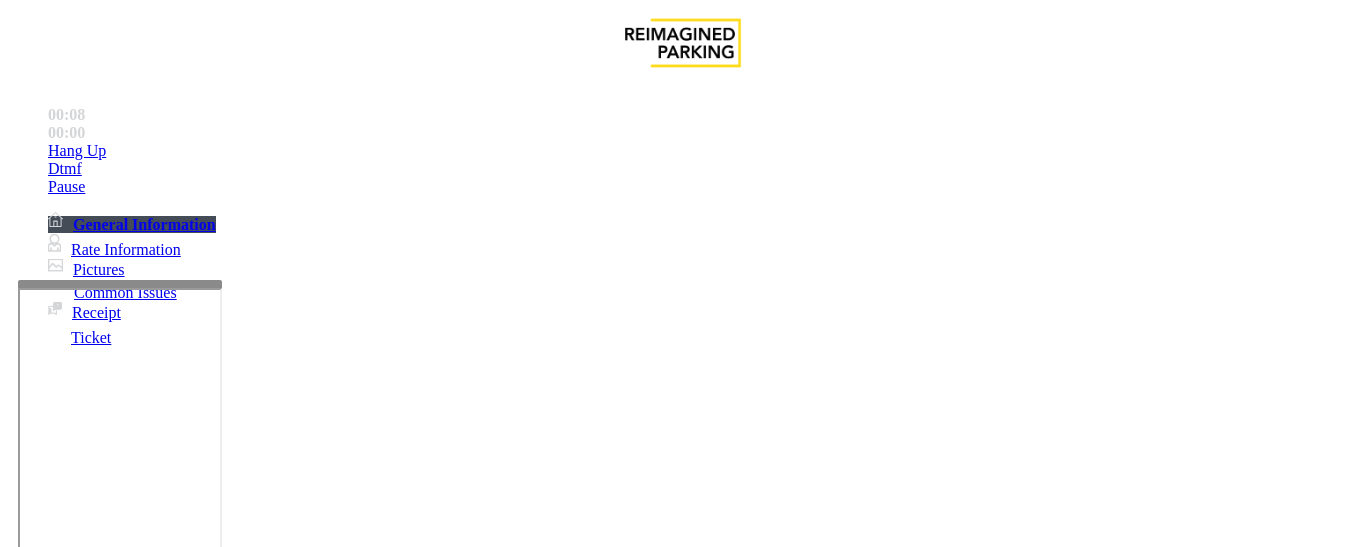 click on "Ticket Unreadable" at bounding box center [300, 1200] 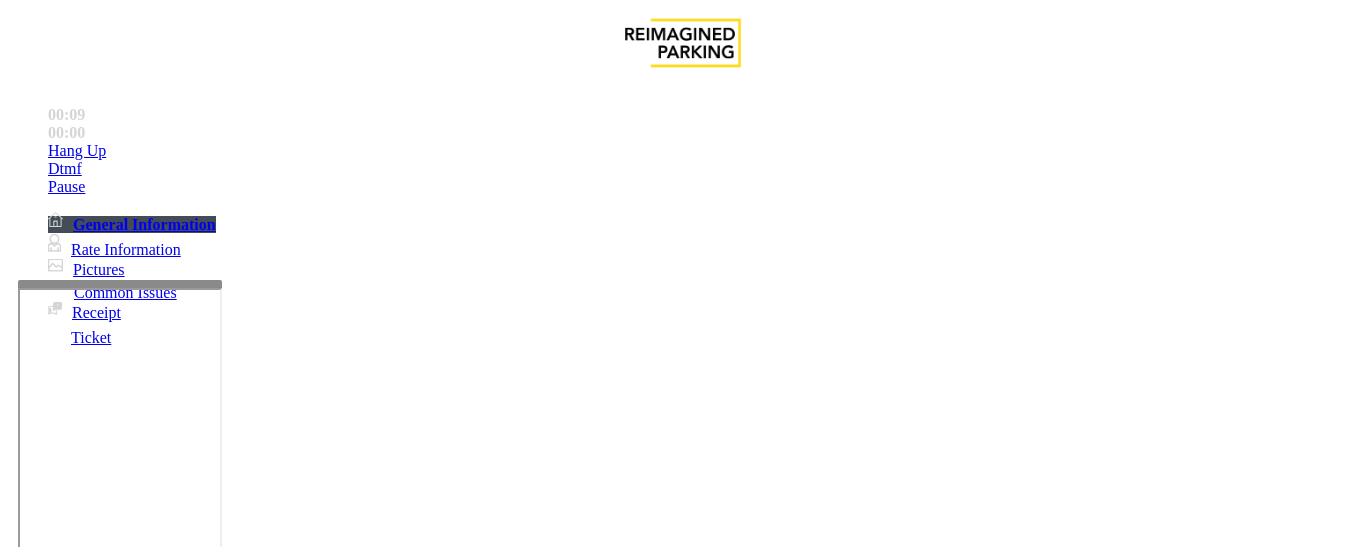 click on "Ticket Unreadable" at bounding box center [682, 1185] 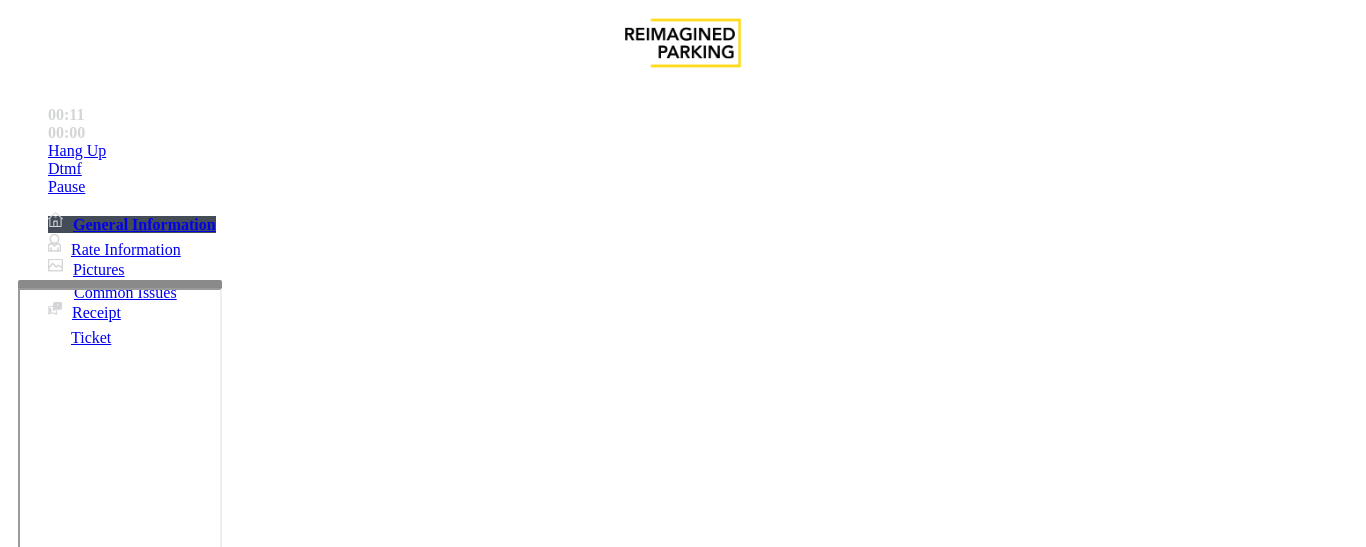 copy on "Ticket Unreadable" 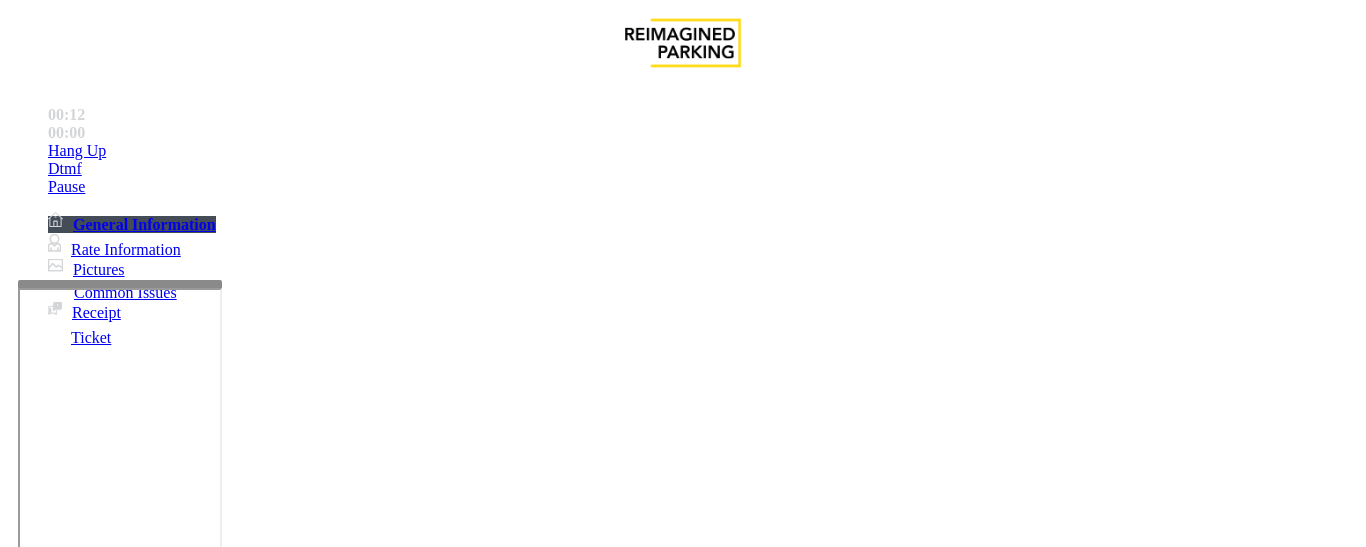 scroll, scrollTop: 300, scrollLeft: 0, axis: vertical 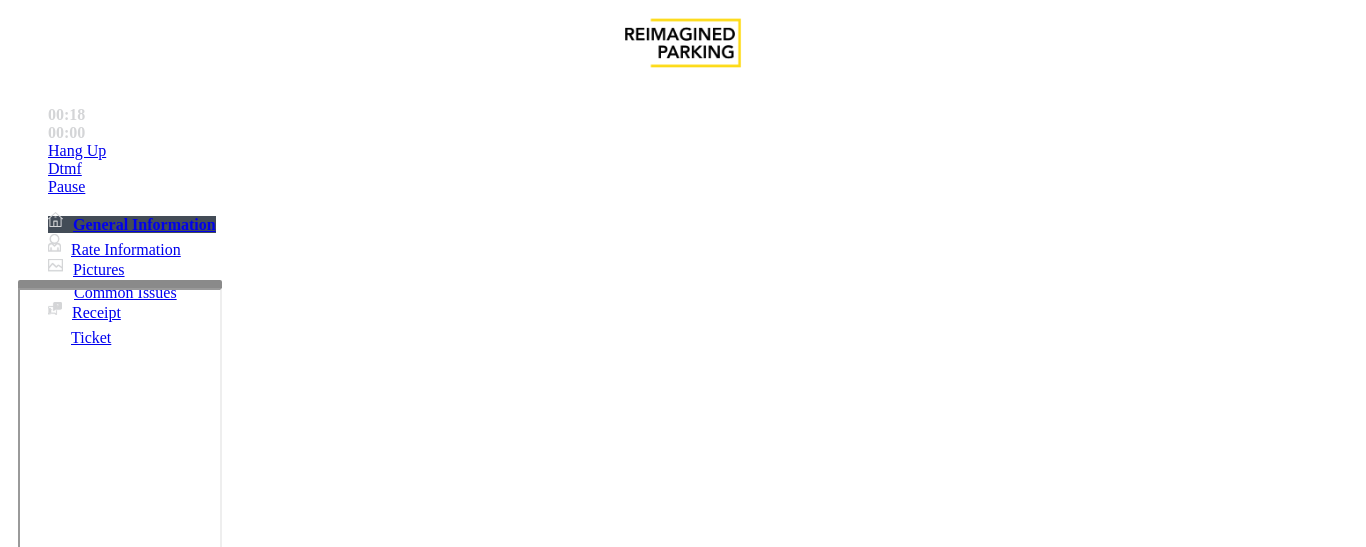 paste on "**********" 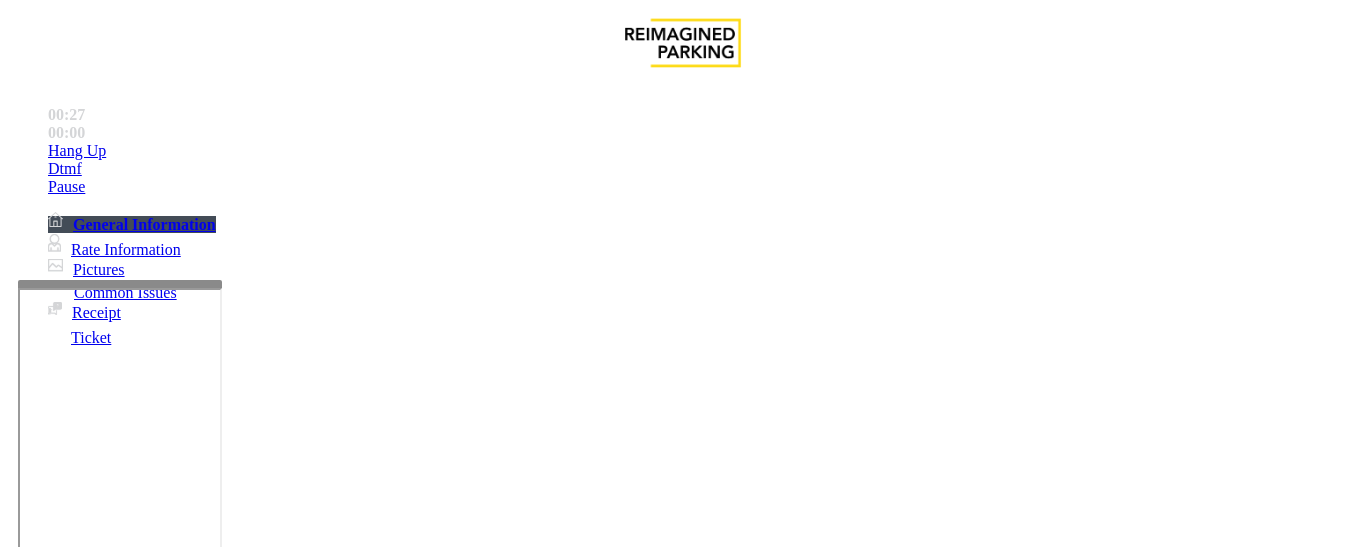 scroll, scrollTop: 900, scrollLeft: 0, axis: vertical 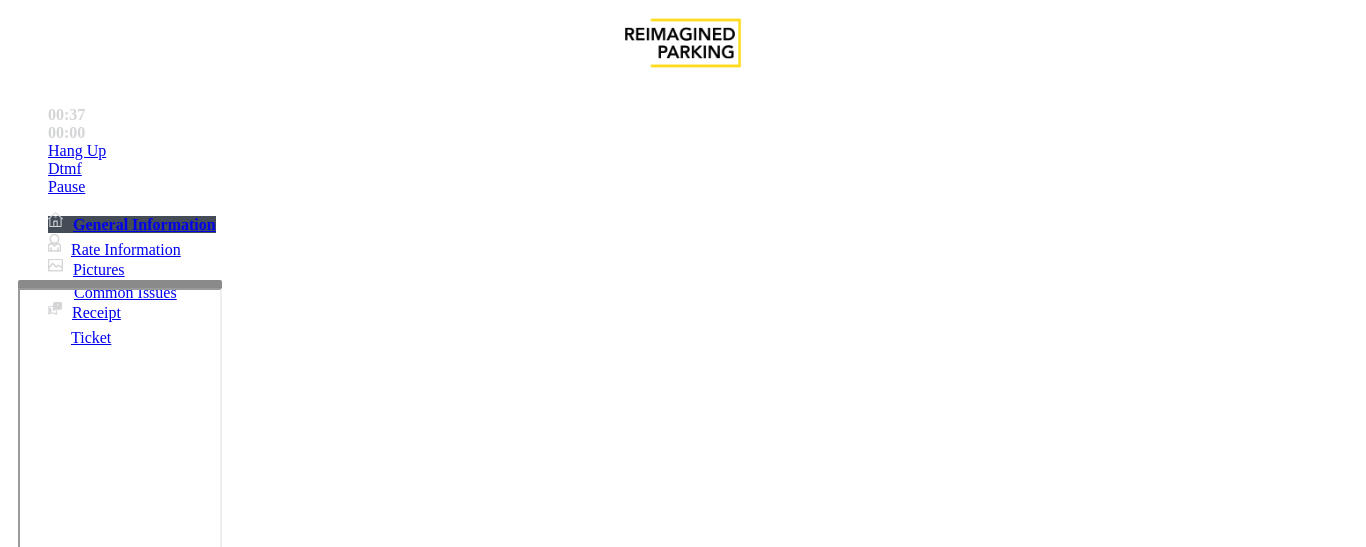 type on "**********" 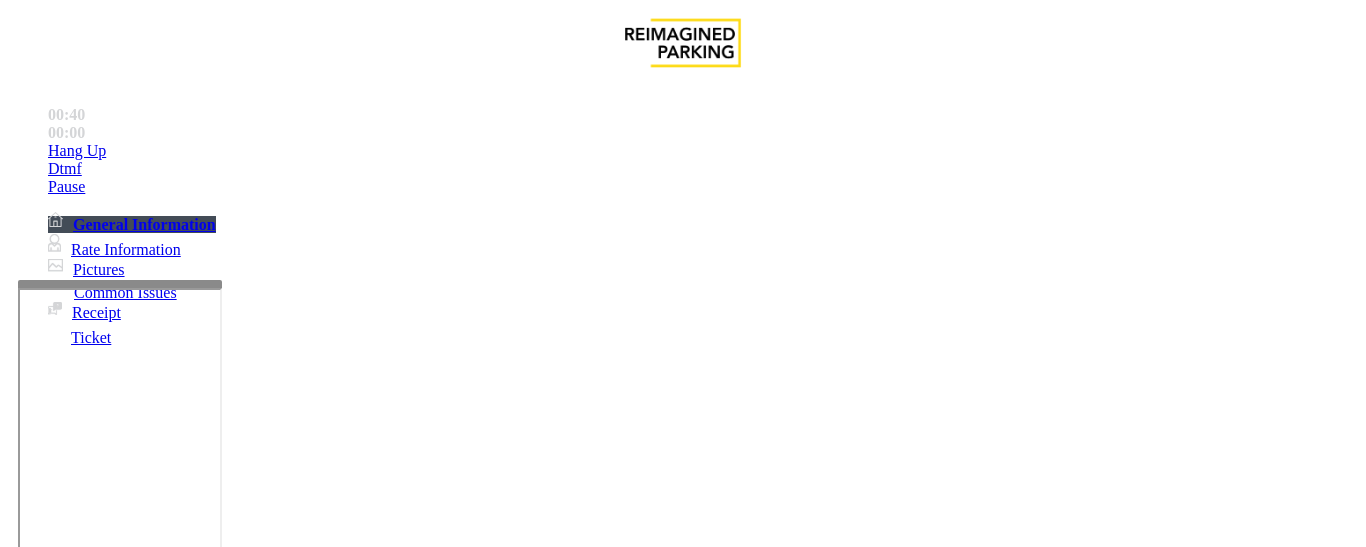 scroll, scrollTop: 600, scrollLeft: 0, axis: vertical 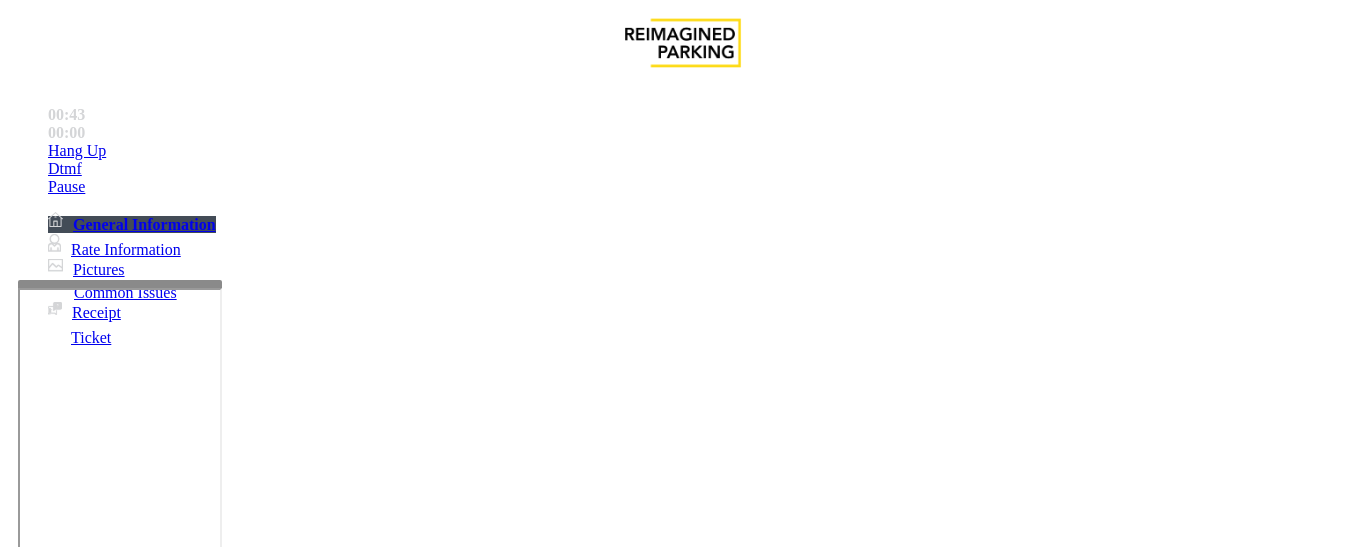 click at bounding box center [96, 1276] 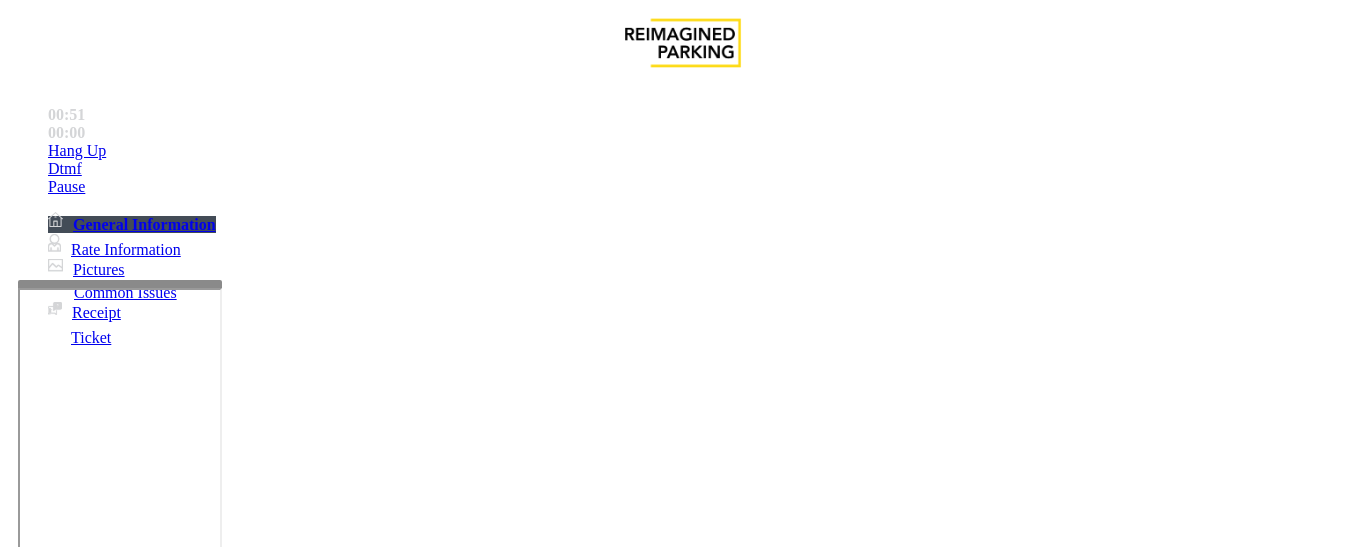 click at bounding box center [96, 1222] 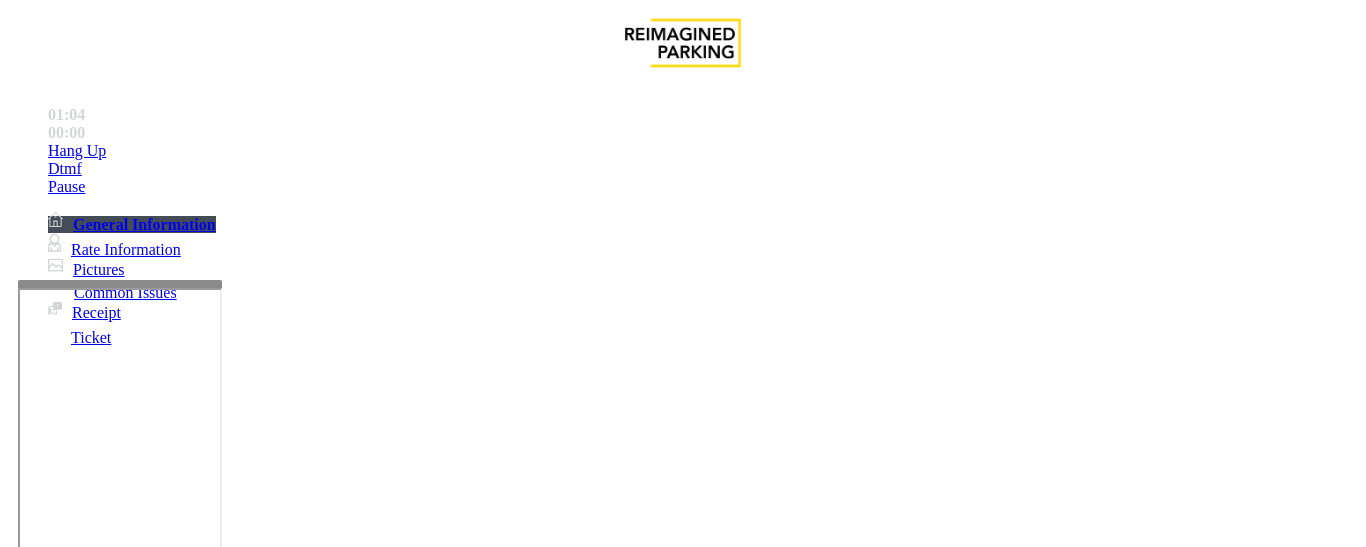 type on "*****" 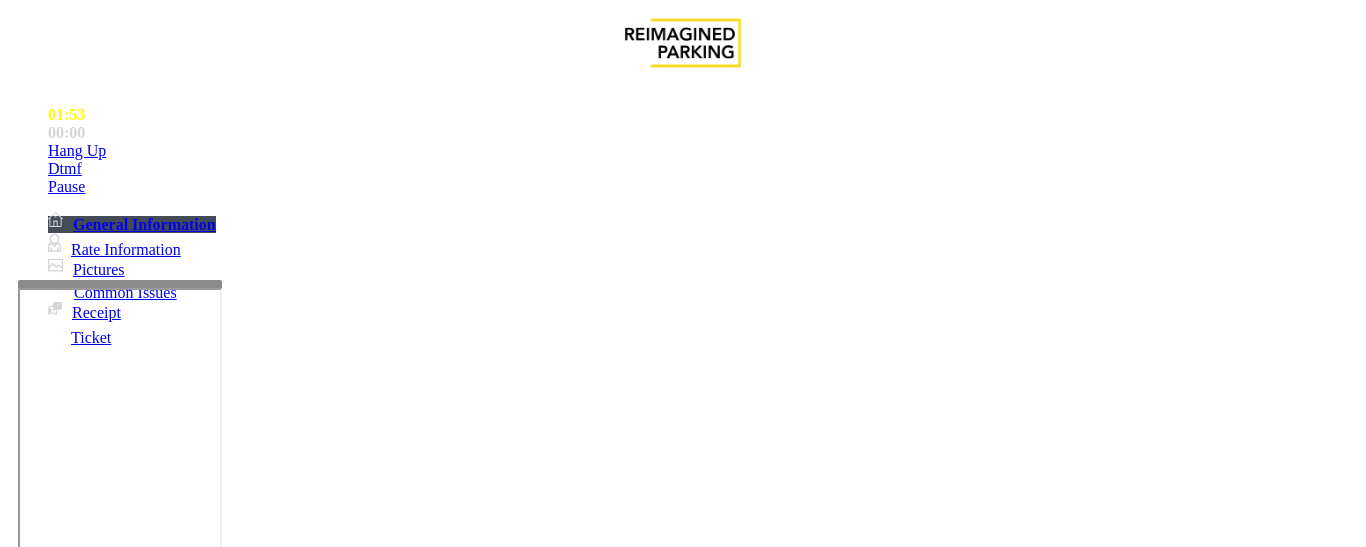 type on "**" 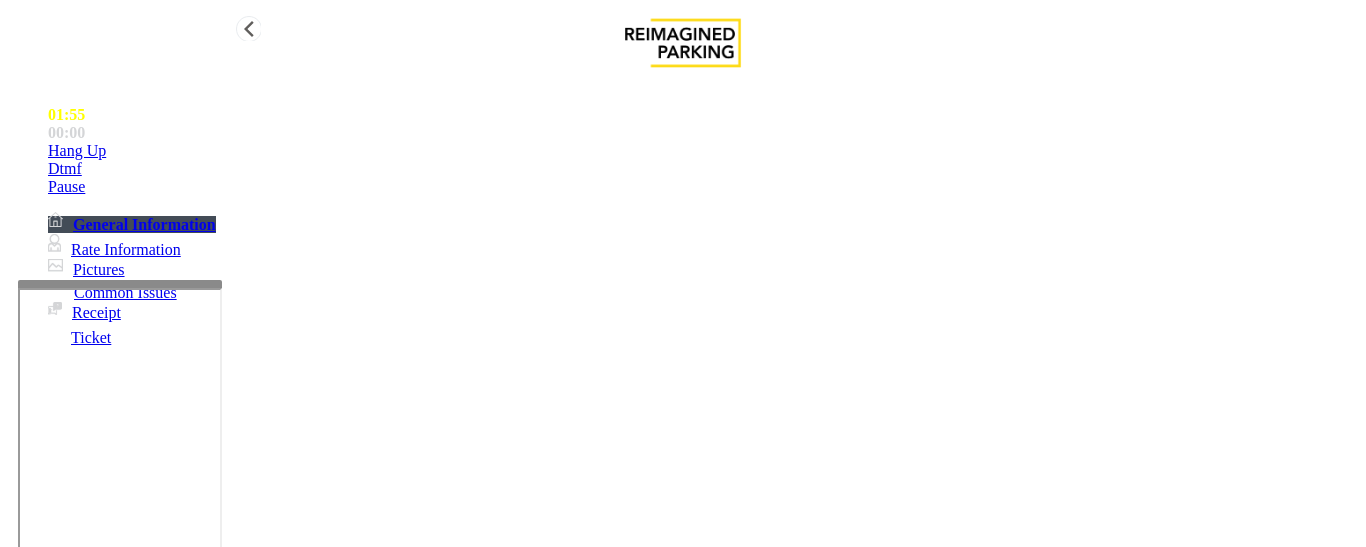 drag, startPoint x: 46, startPoint y: 159, endPoint x: 58, endPoint y: 163, distance: 12.649111 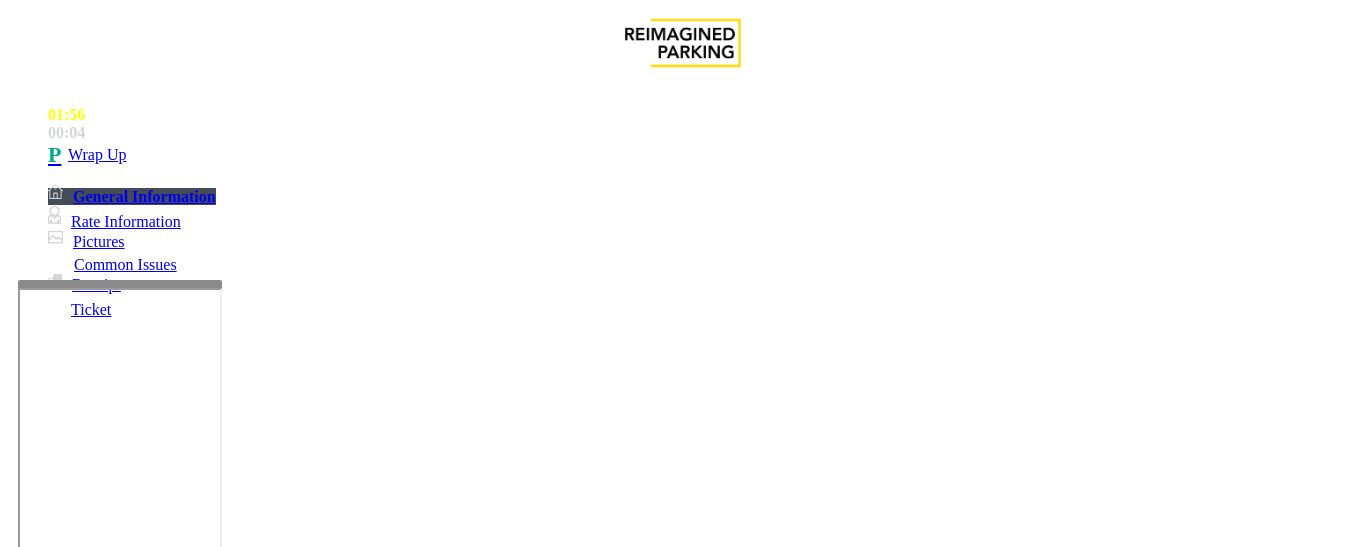 drag, startPoint x: 356, startPoint y: 494, endPoint x: 602, endPoint y: 487, distance: 246.09958 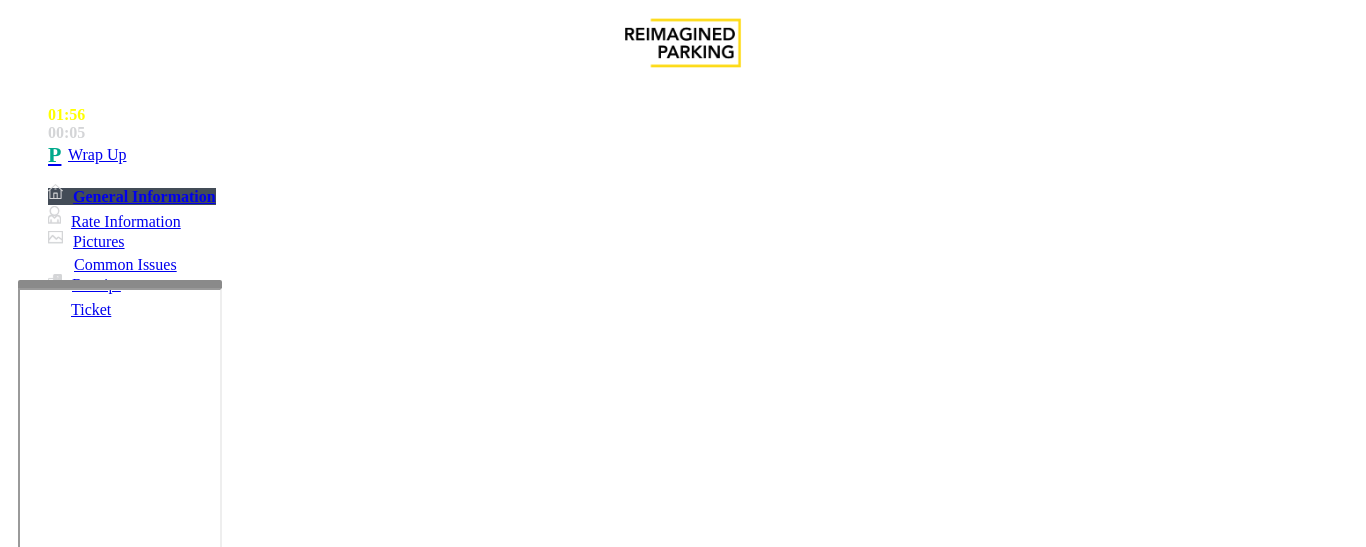 paste 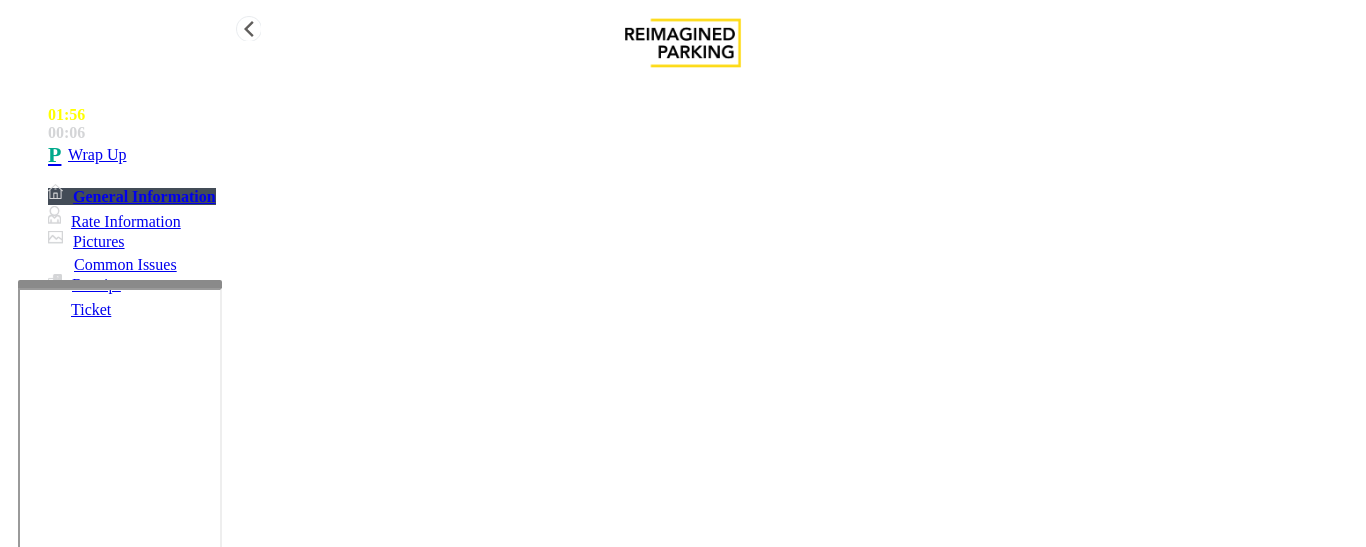 type on "**********" 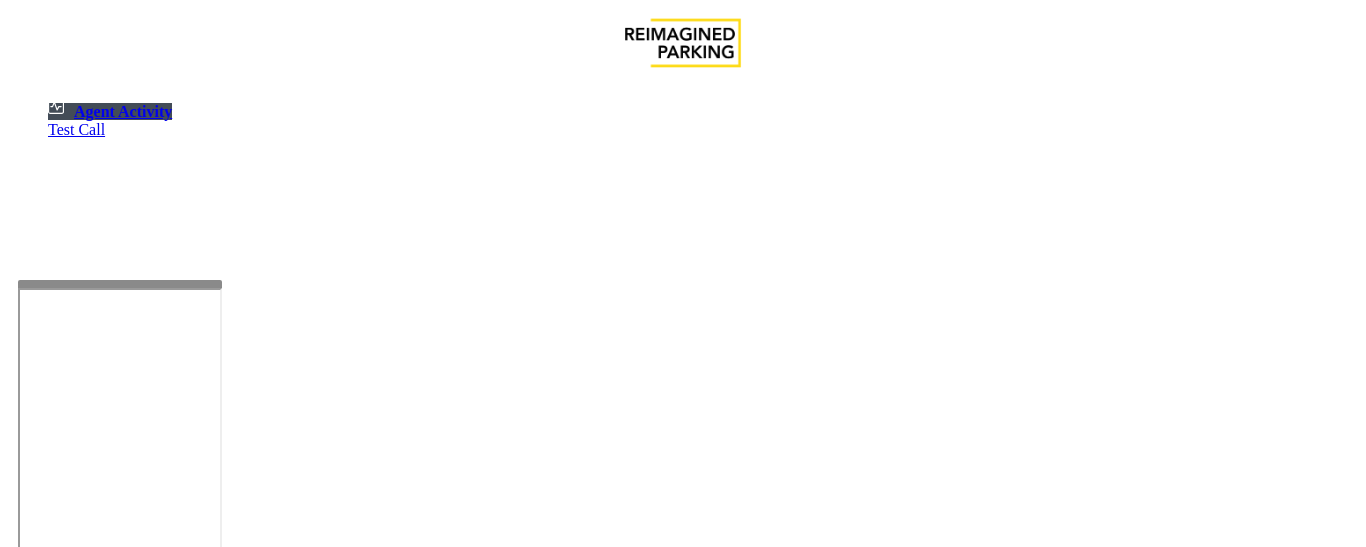 click at bounding box center (79, 1249) 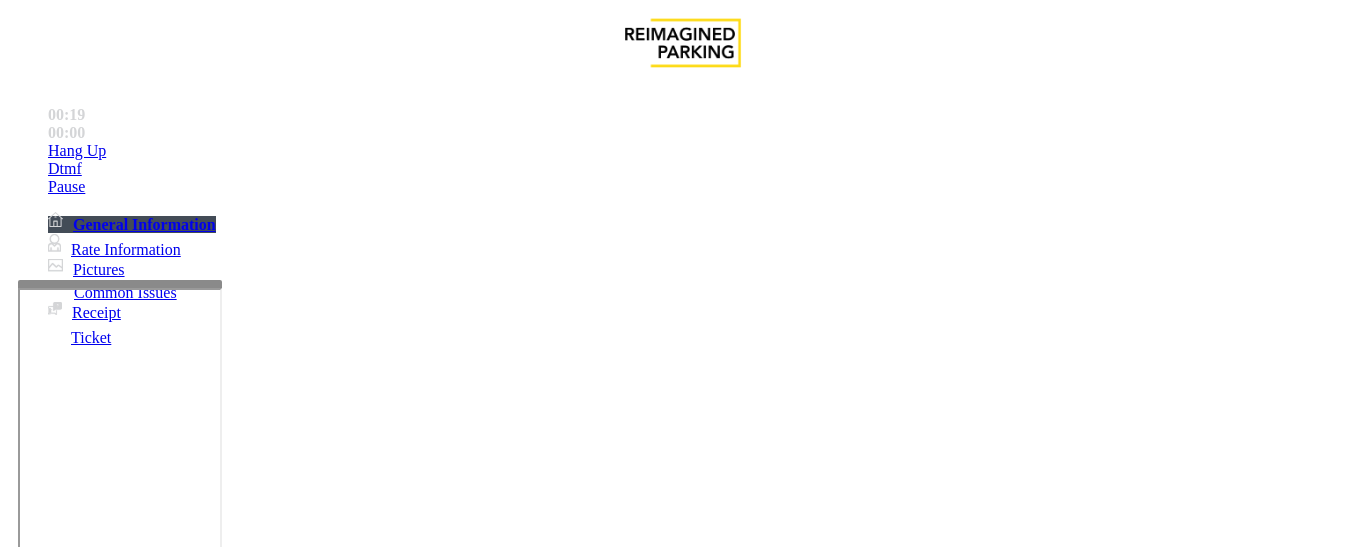 scroll, scrollTop: 600, scrollLeft: 0, axis: vertical 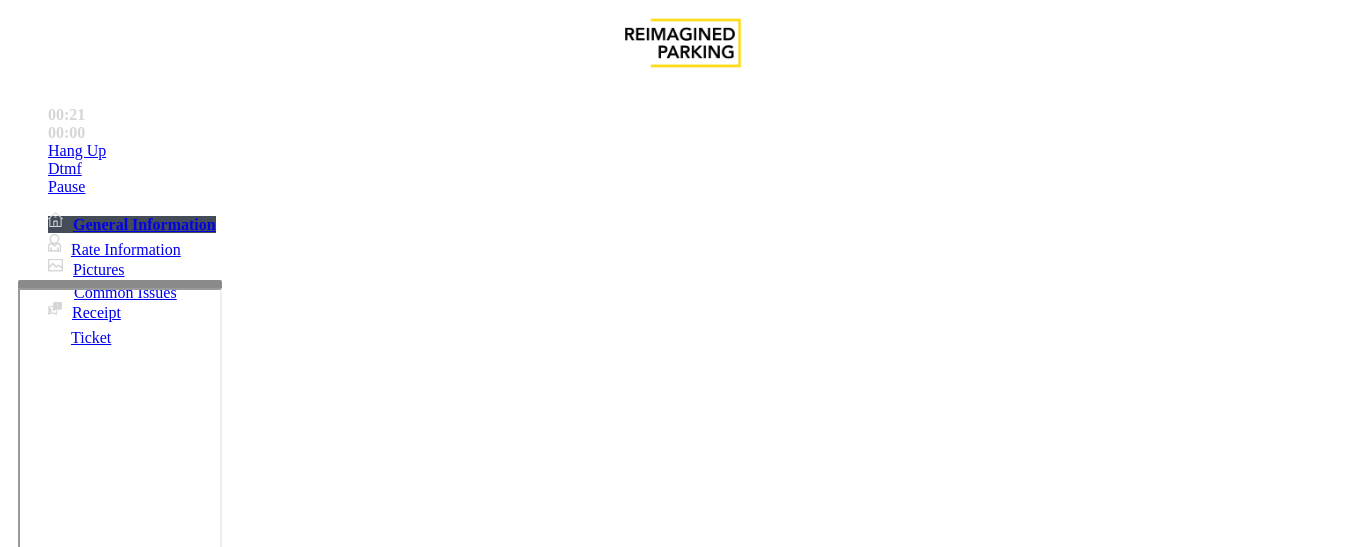 click on "Issue  Ticket Issue   Payment Issue   Monthly Issue   Validation Issue   General   No Assistance Needed   Equipment Issue   Other   Services   Paystation Issue   Intercom Issue/No Response" at bounding box center (682, 1187) 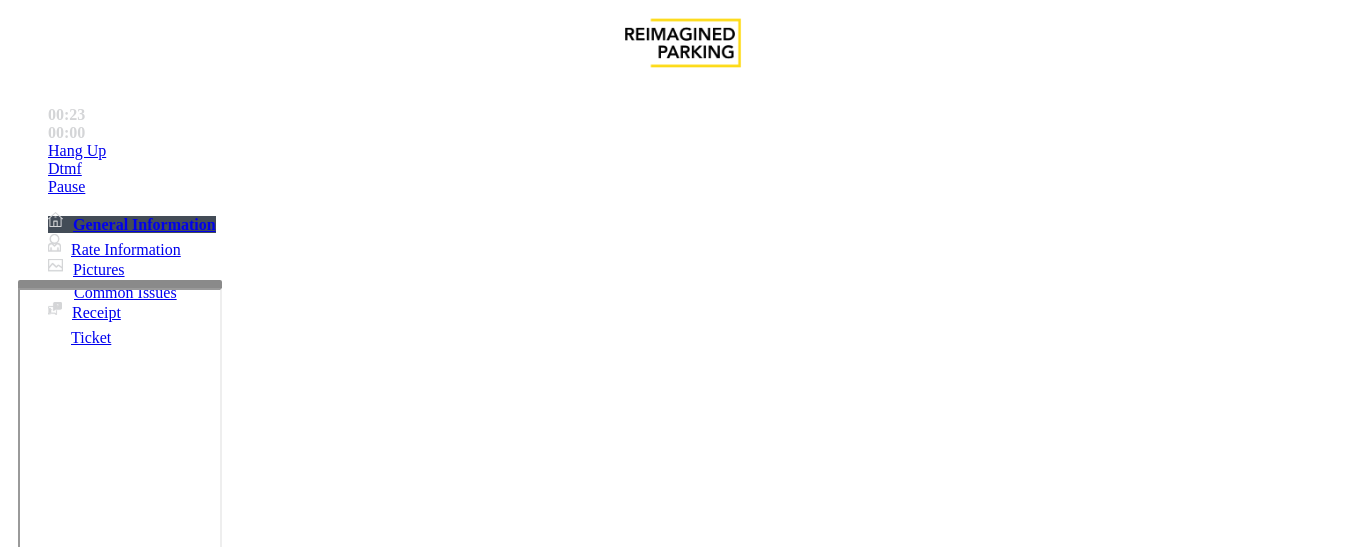 click on "15th Ave Entry" at bounding box center [56, 1144] 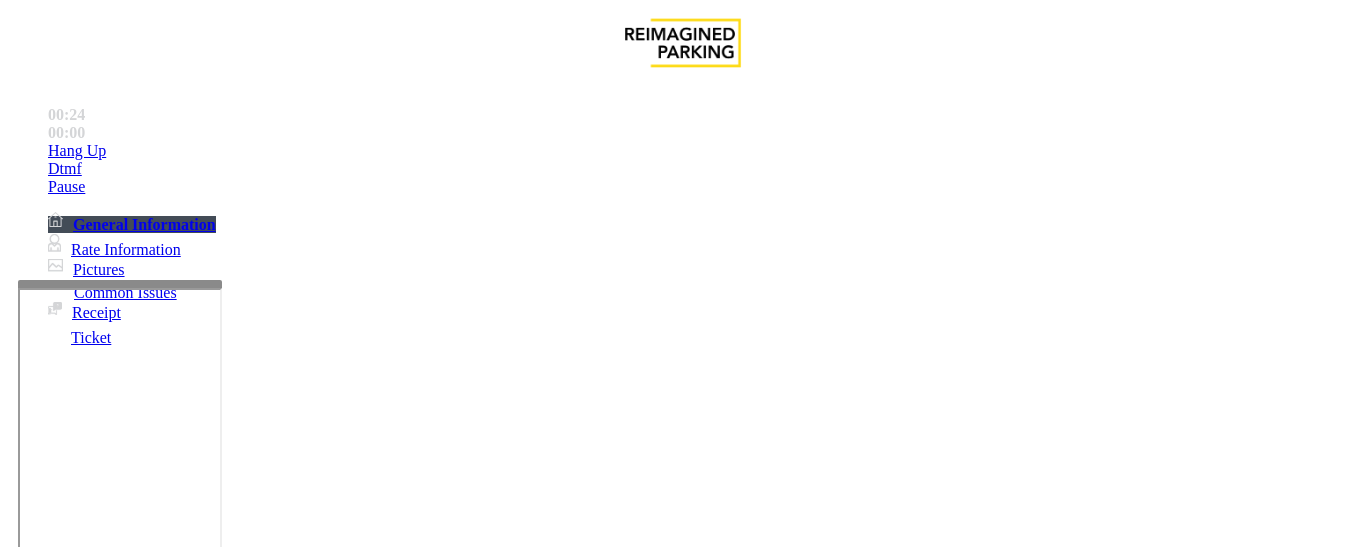 scroll, scrollTop: 1100, scrollLeft: 0, axis: vertical 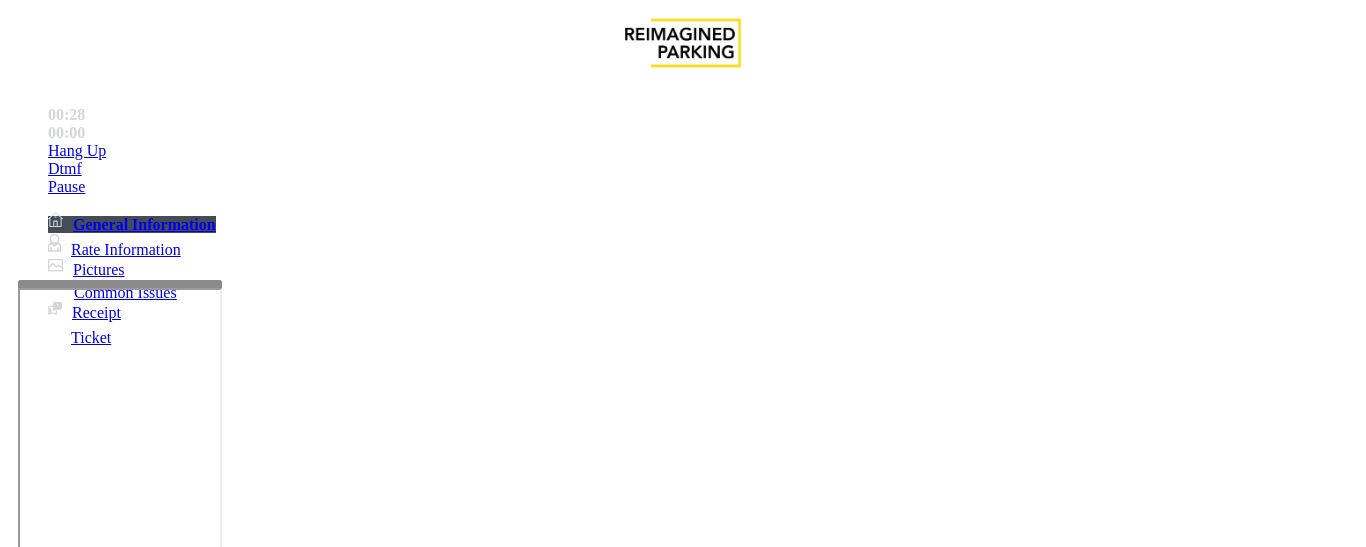 click on "Monthly Issue" at bounding box center (268, 1200) 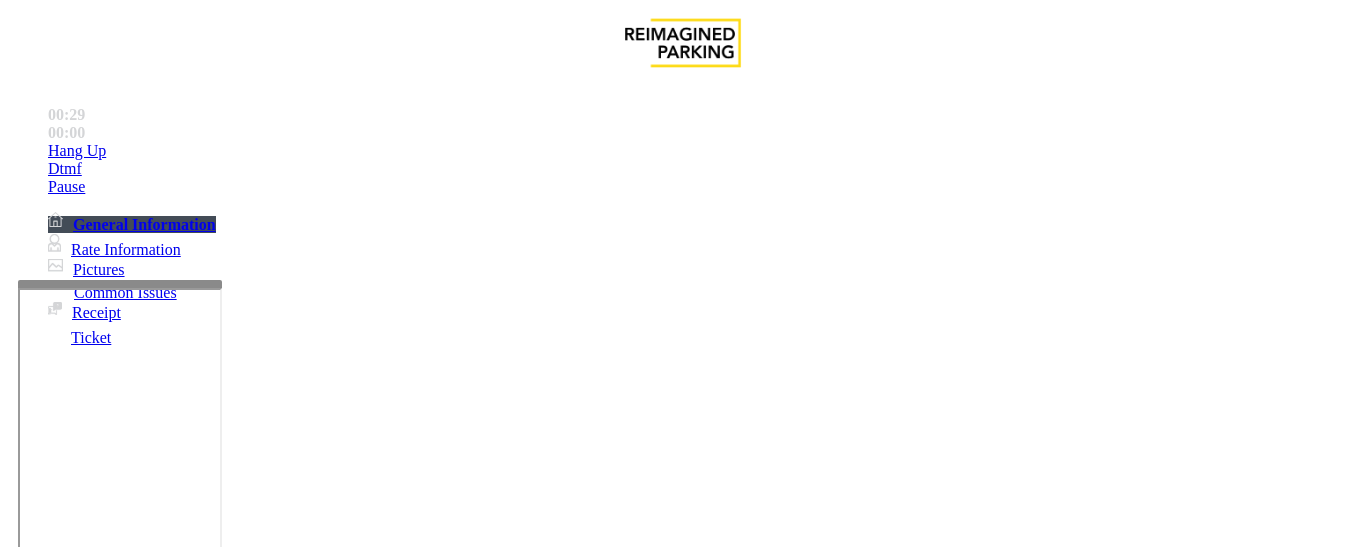 click on "Forgot Card / Transponder / KeyFob" at bounding box center (317, 1200) 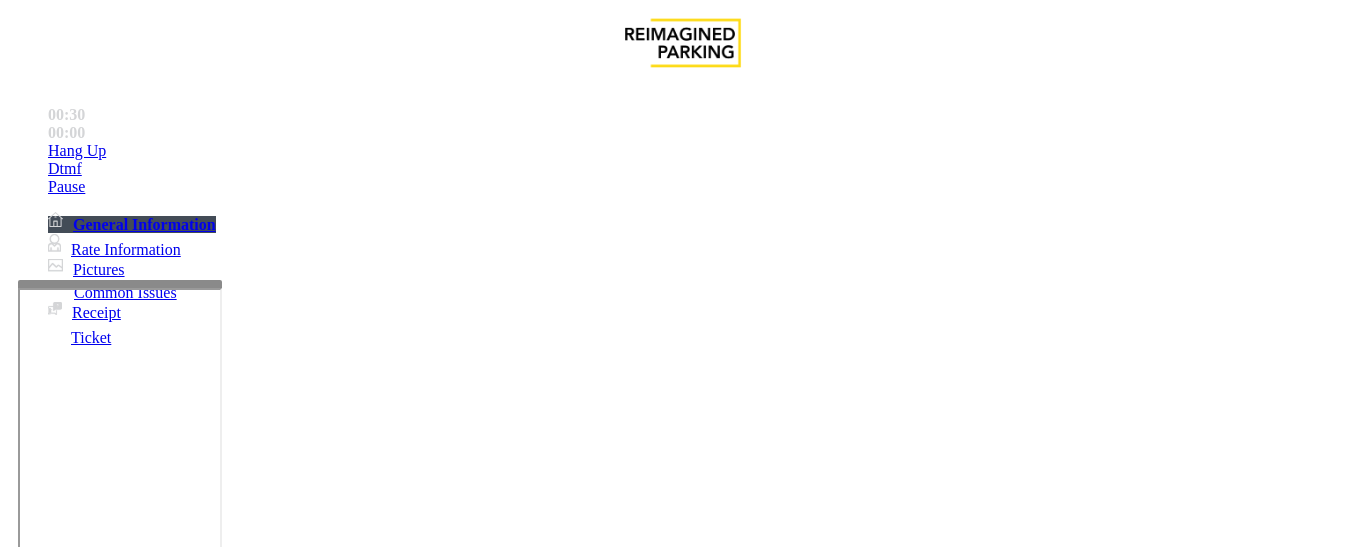 click on "Forgot Card / Transponder / KeyFob" at bounding box center [682, 1185] 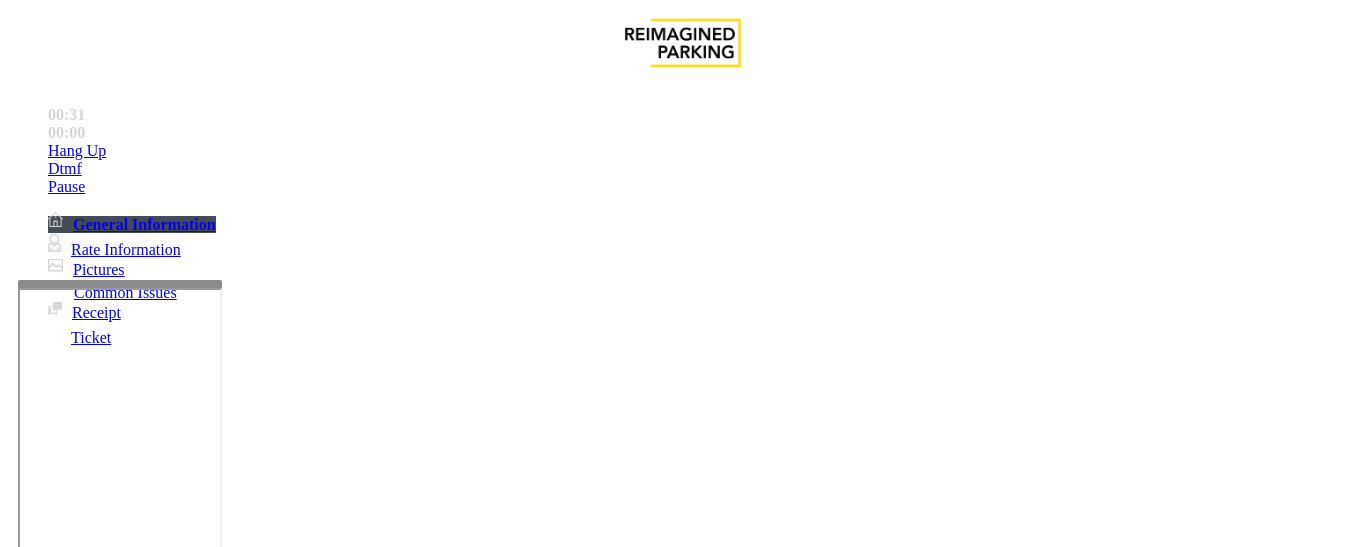 copy on "Forgot Card / Transponder / KeyFob" 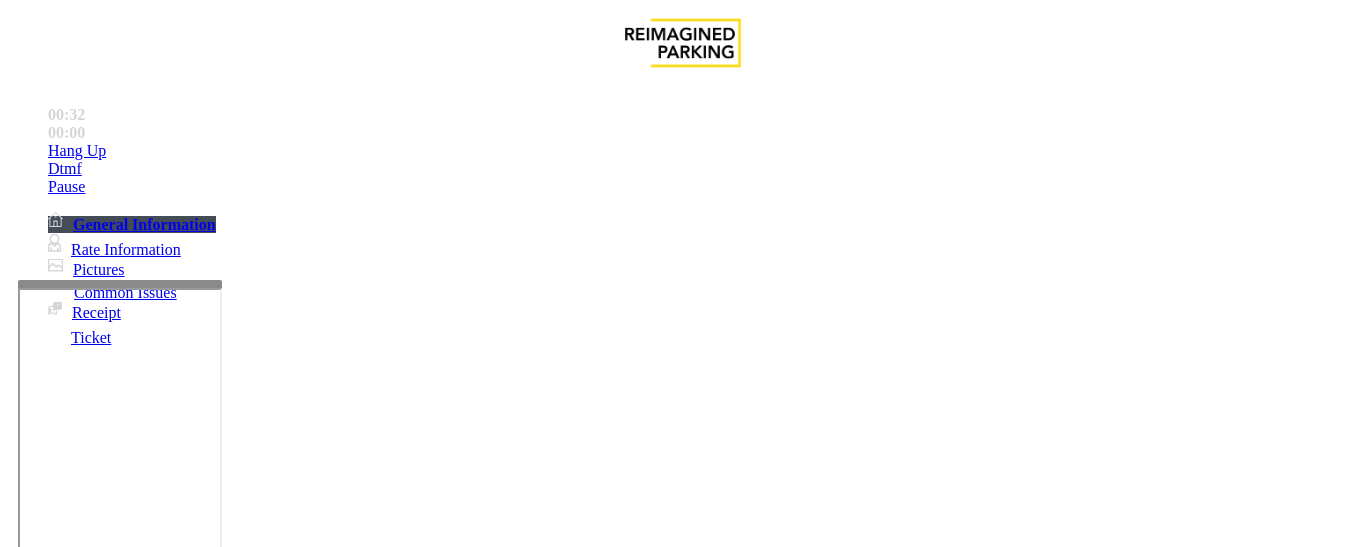 scroll, scrollTop: 300, scrollLeft: 0, axis: vertical 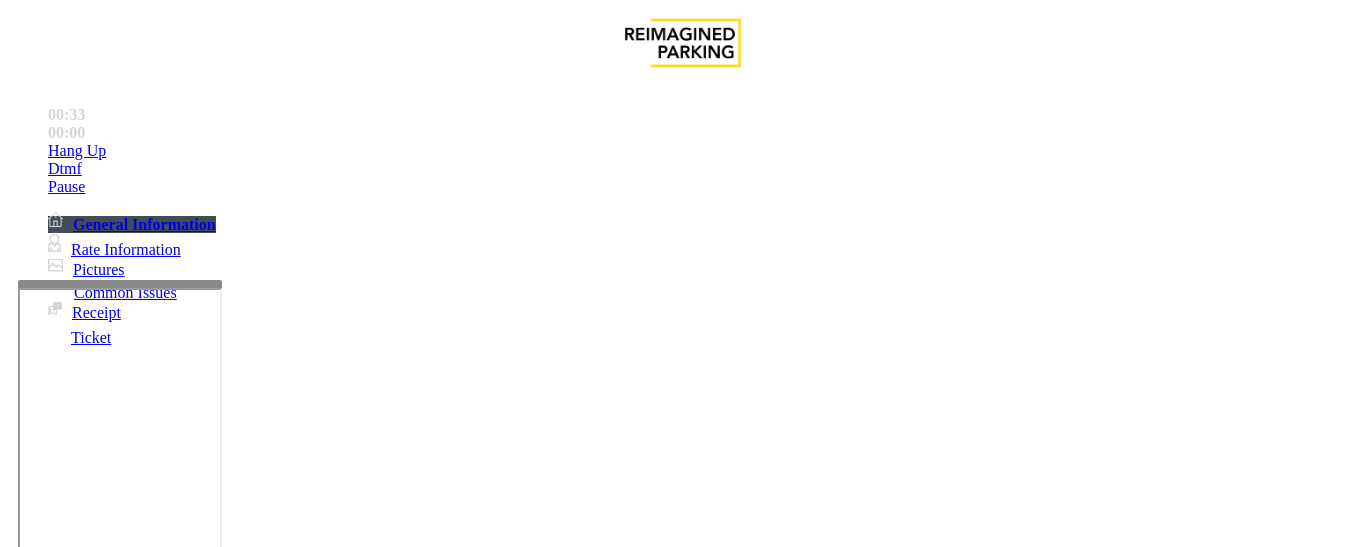 click at bounding box center (221, 1554) 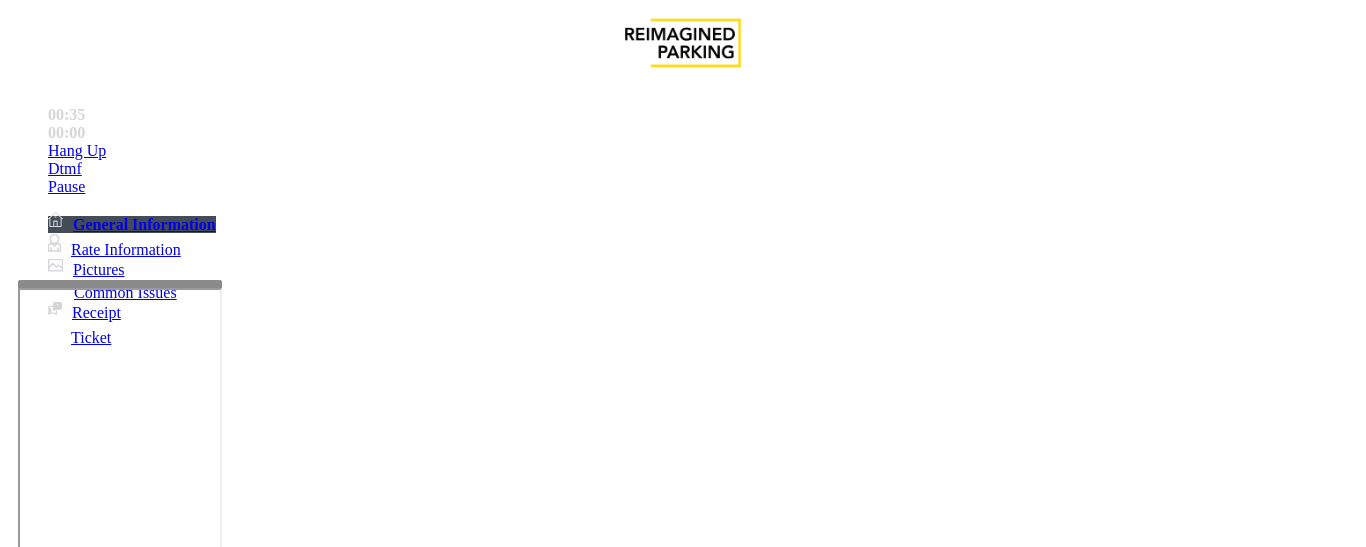 paste on "**********" 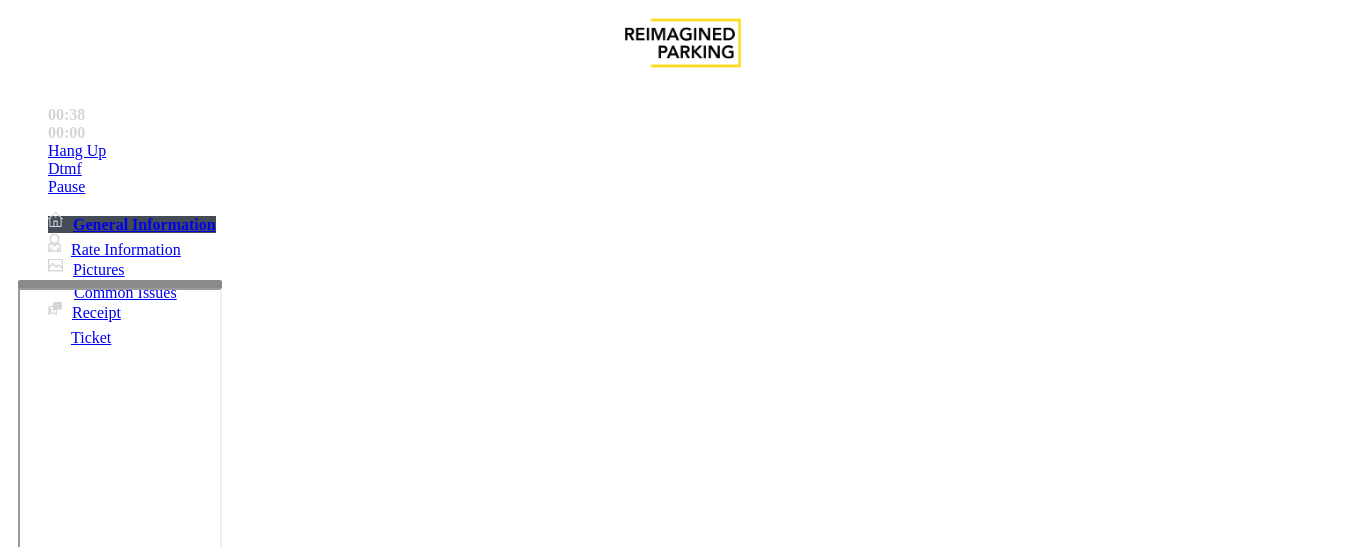 scroll, scrollTop: 0, scrollLeft: 0, axis: both 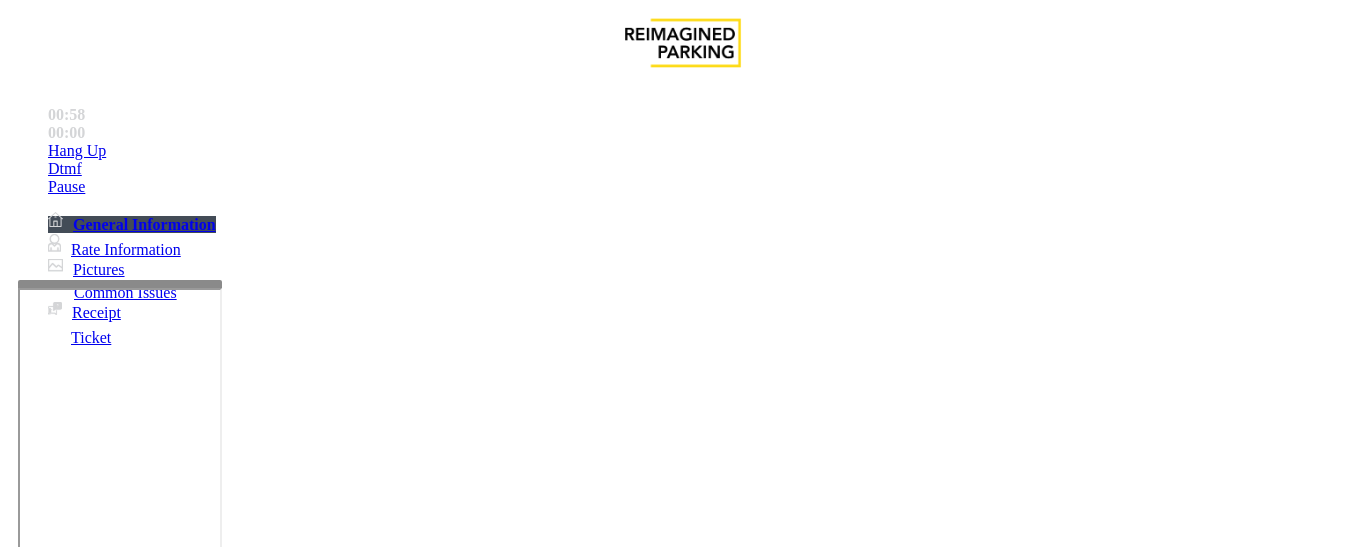 click on "******" at bounding box center (96, 1247) 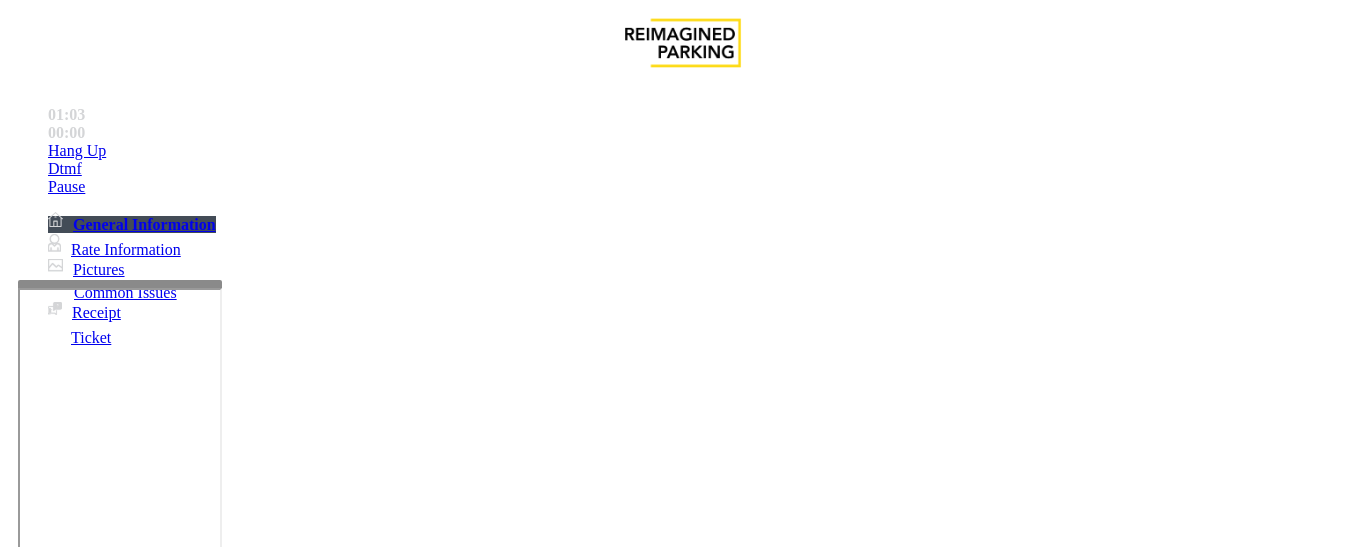 scroll, scrollTop: 300, scrollLeft: 0, axis: vertical 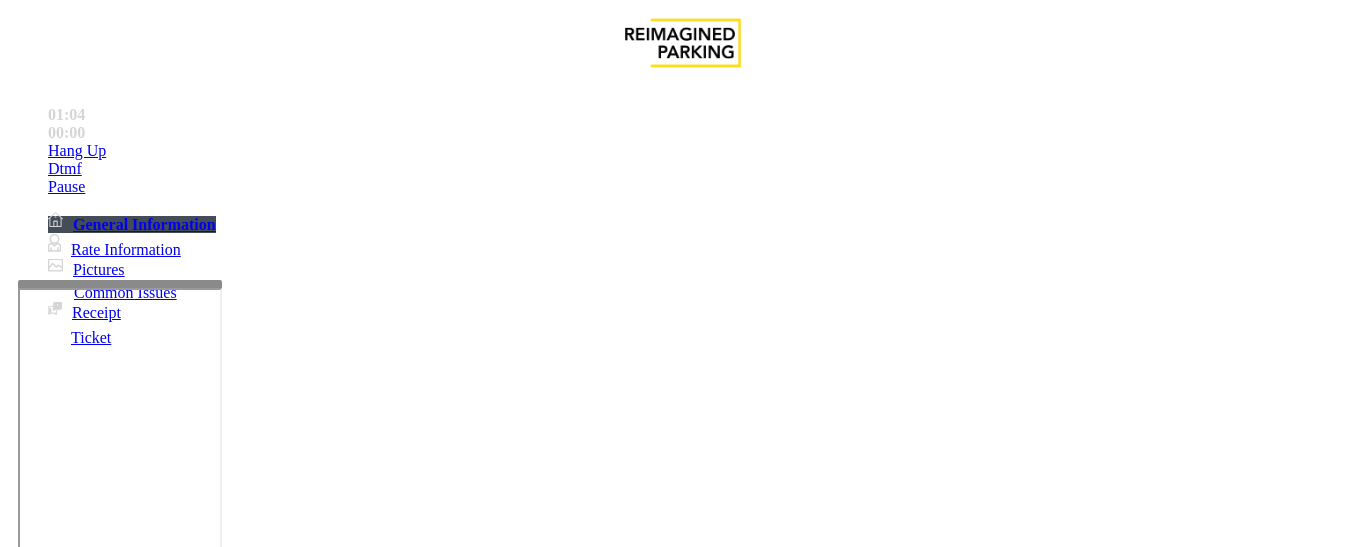 type on "******" 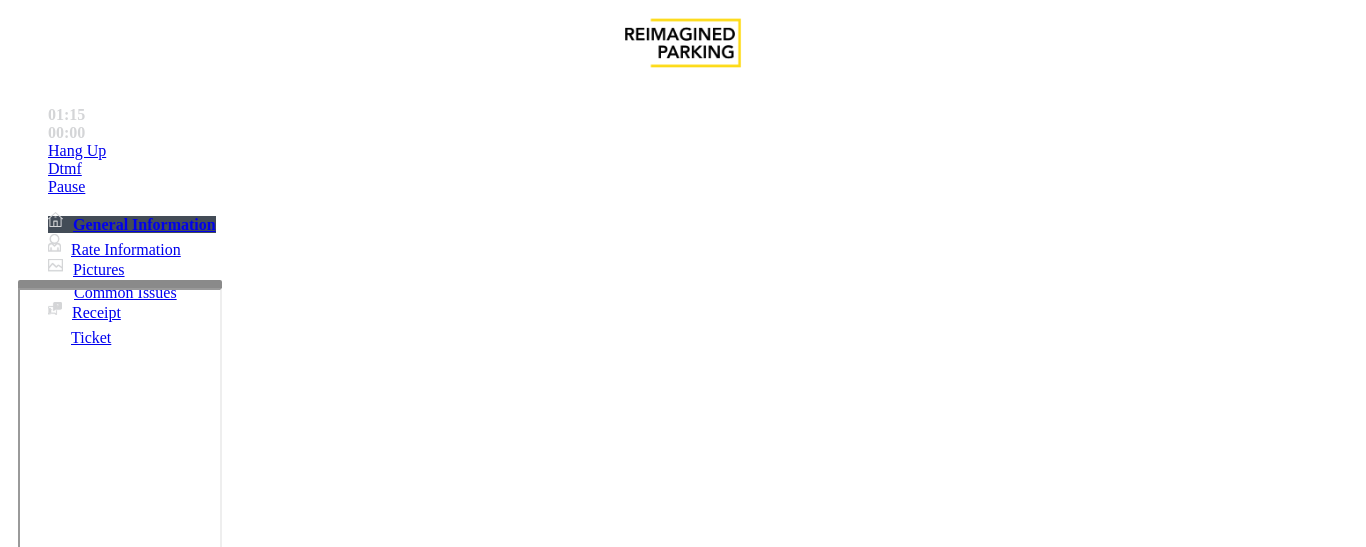 scroll, scrollTop: 0, scrollLeft: 0, axis: both 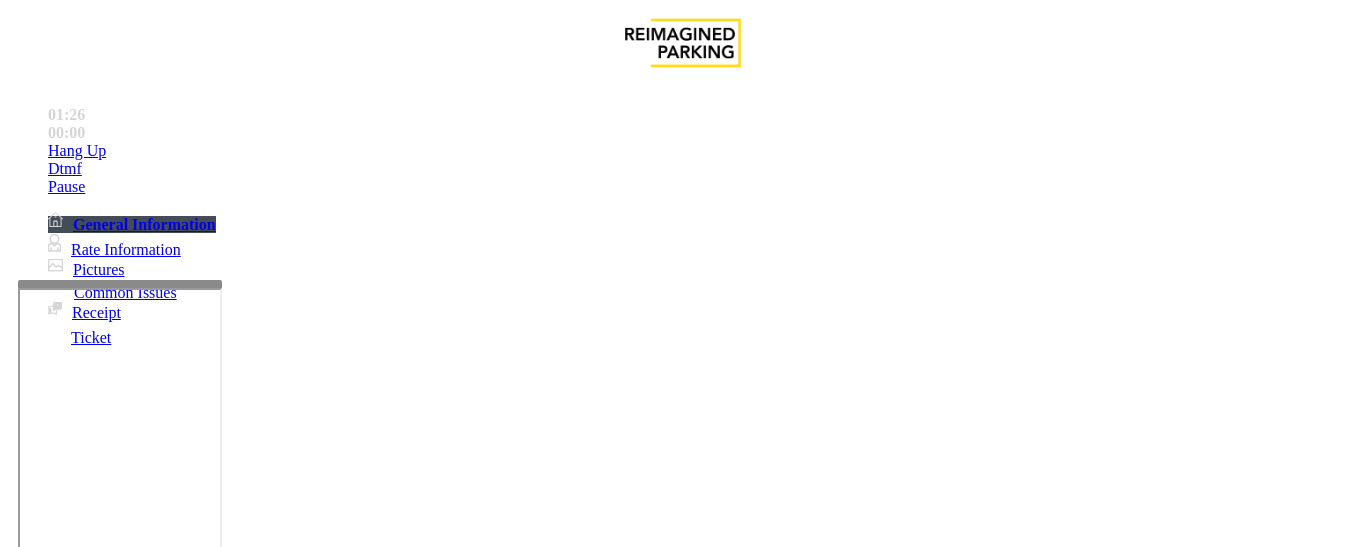 type on "*****" 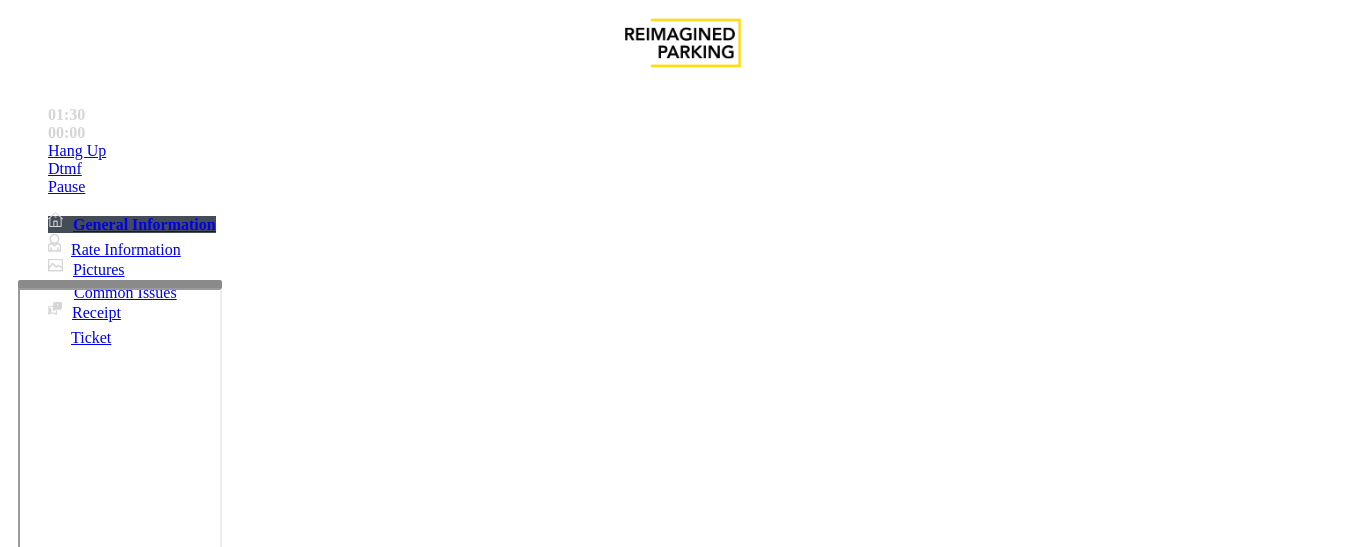scroll, scrollTop: 300, scrollLeft: 0, axis: vertical 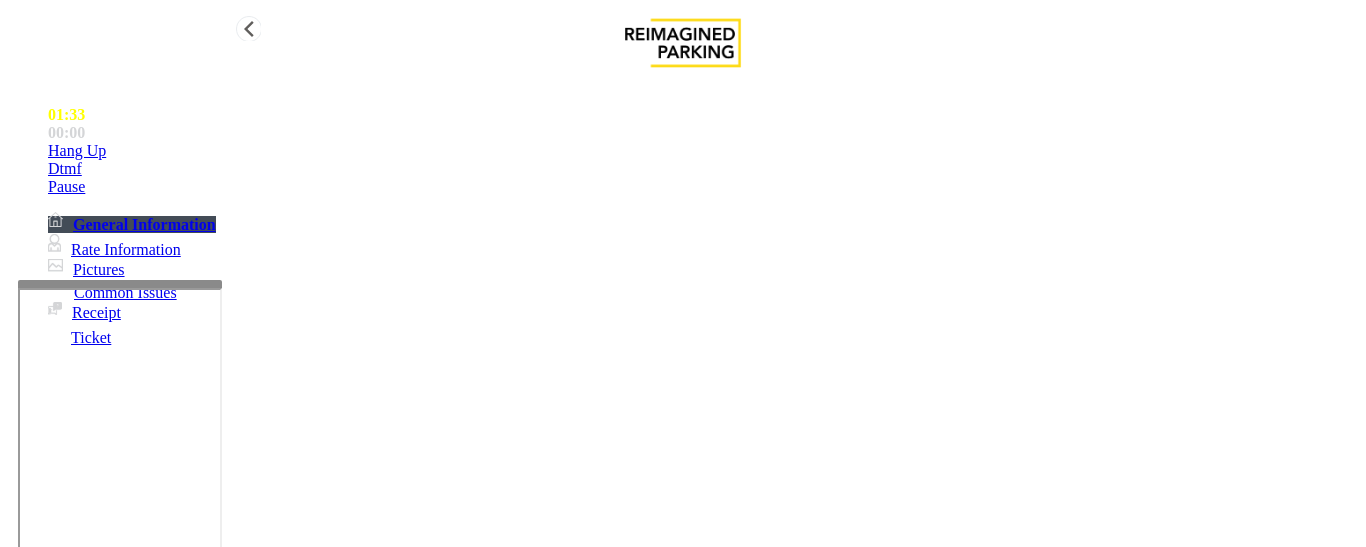 click on "Hang Up" at bounding box center [703, 151] 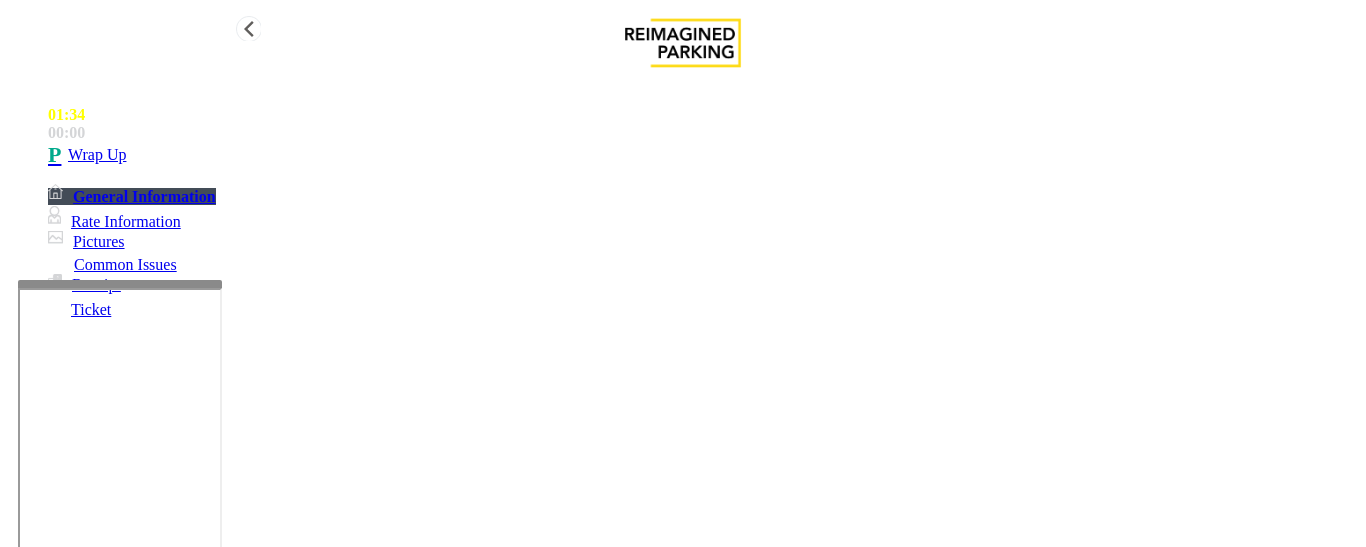 click at bounding box center (58, 155) 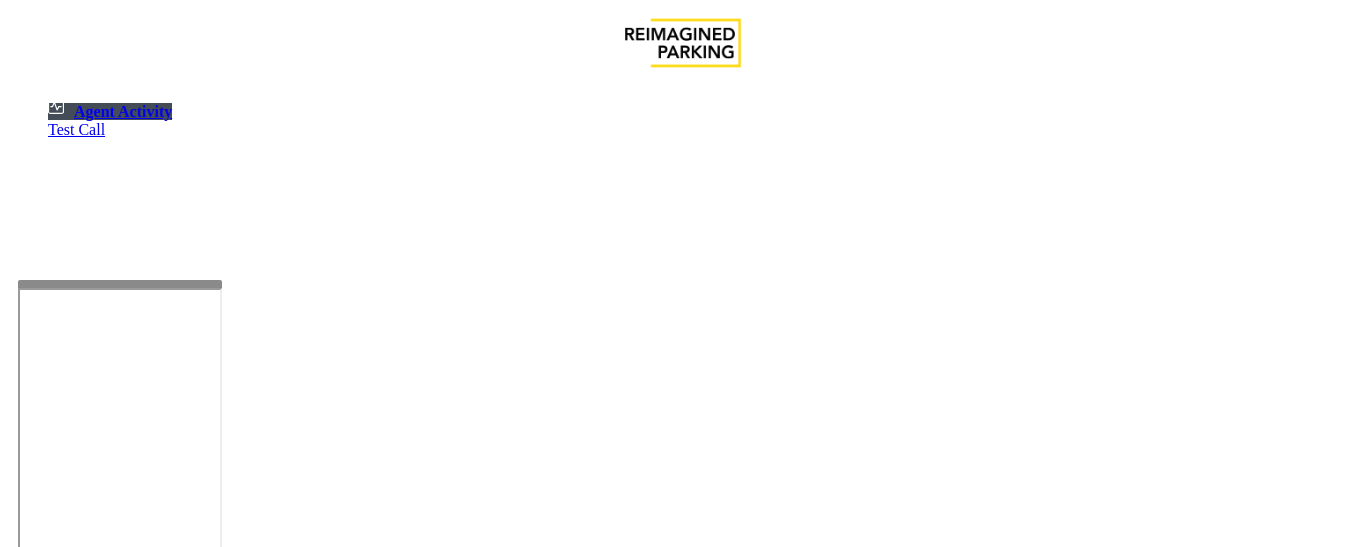 scroll, scrollTop: 0, scrollLeft: 0, axis: both 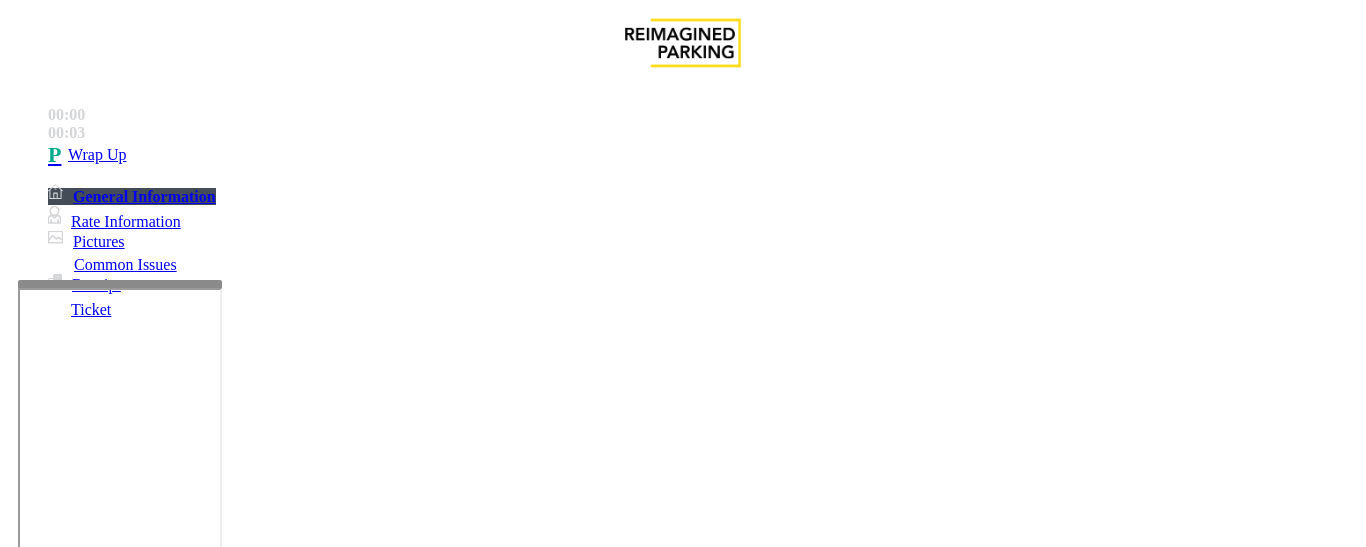 click on "Intercom Issue/No Response" at bounding box center [929, 1200] 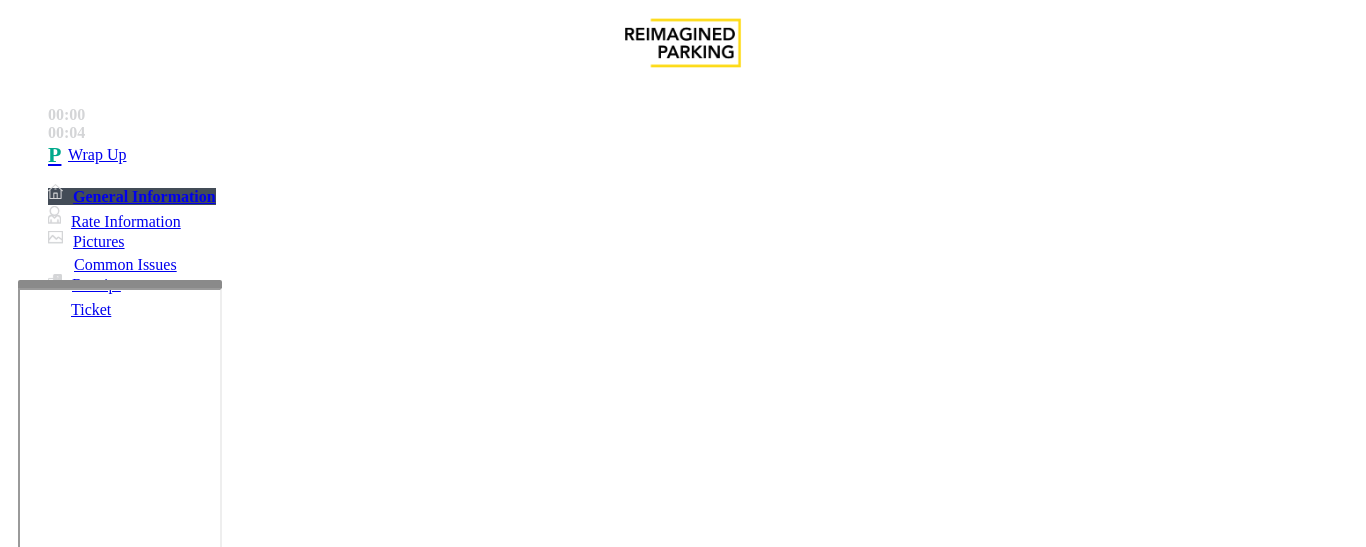 click on "Issue  -  Intercom Issue/No Response Call dropped Notes:                      Send alerts to manager  Vend Gate Not Allowed  Steps to Resolve" at bounding box center (682, 1286) 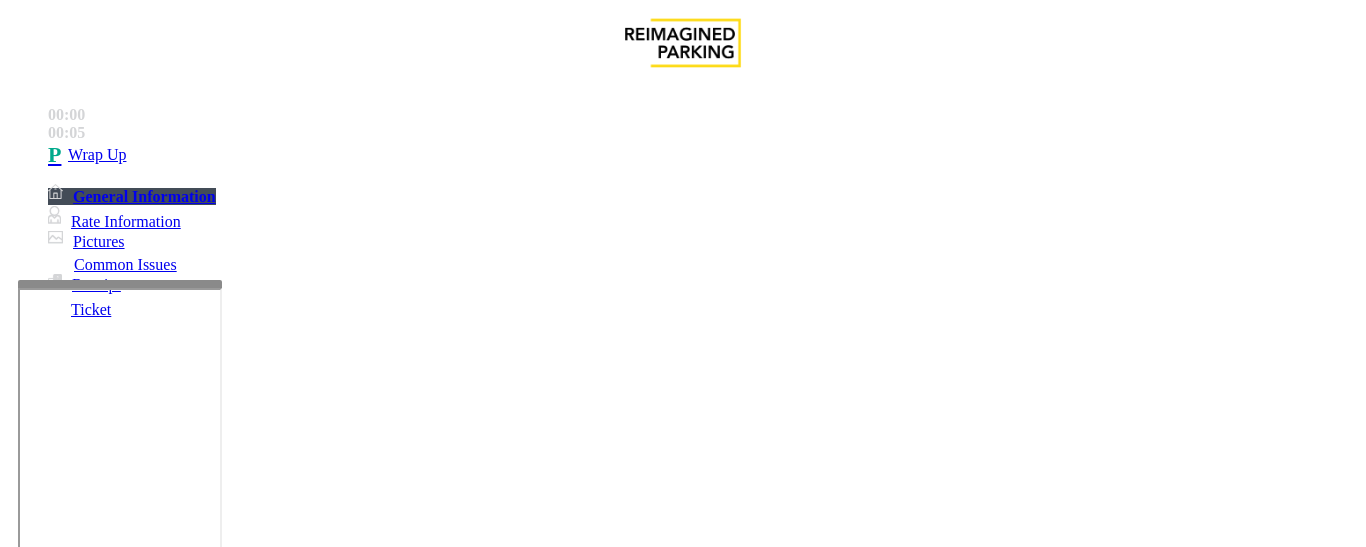 click on "Call dropped" at bounding box center [682, 1185] 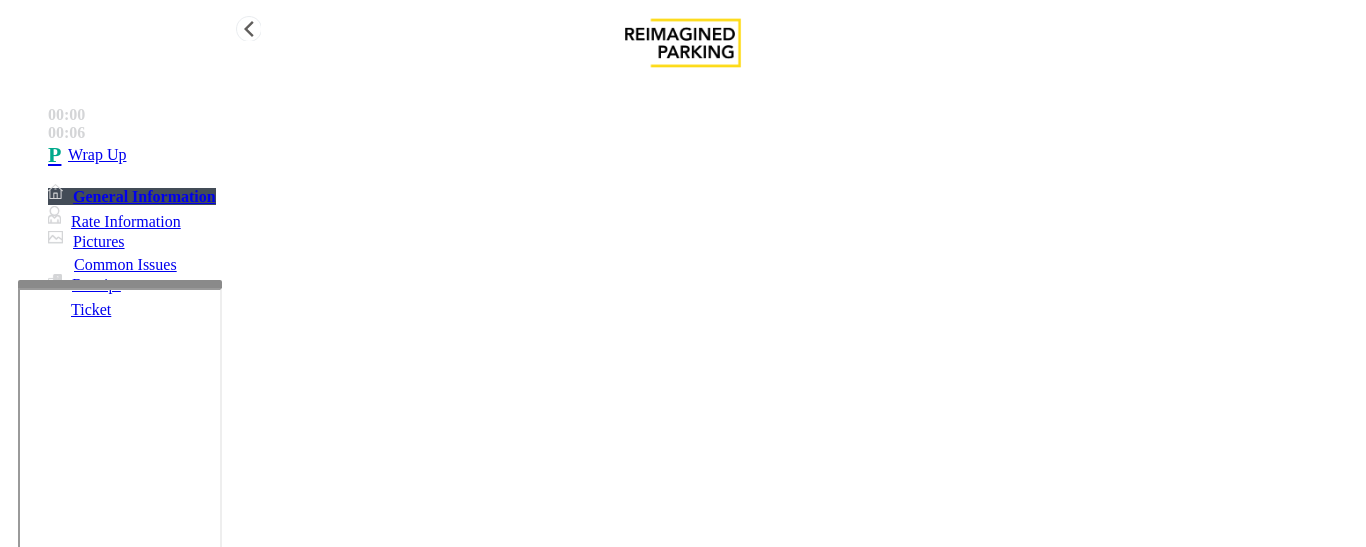 type on "**********" 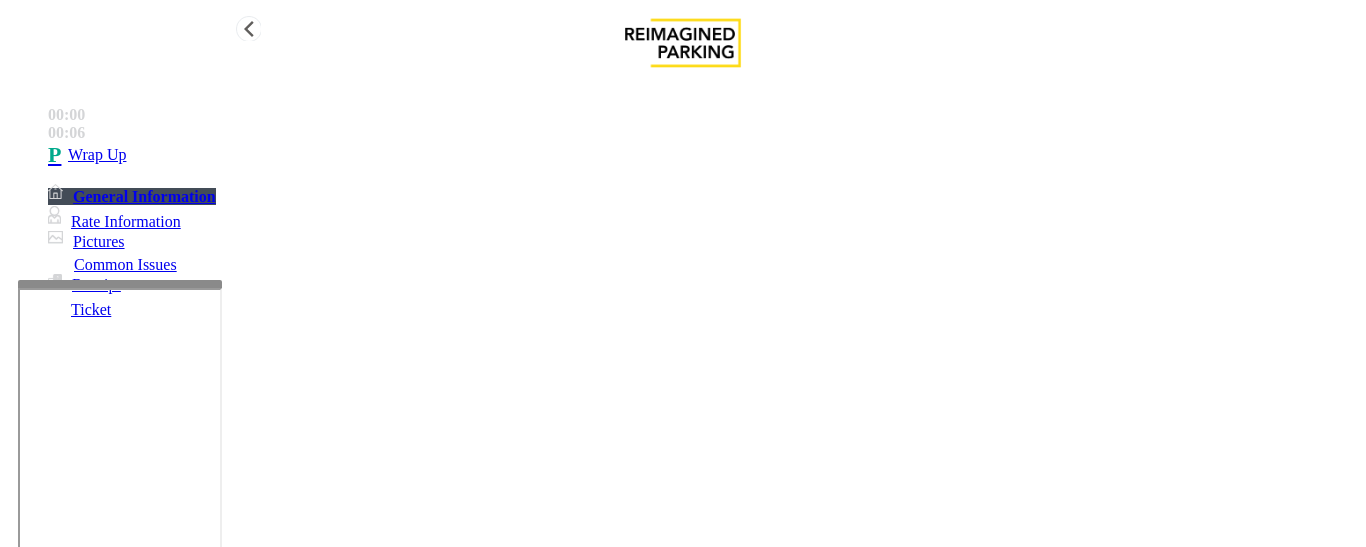 click on "Wrap Up" at bounding box center (703, 155) 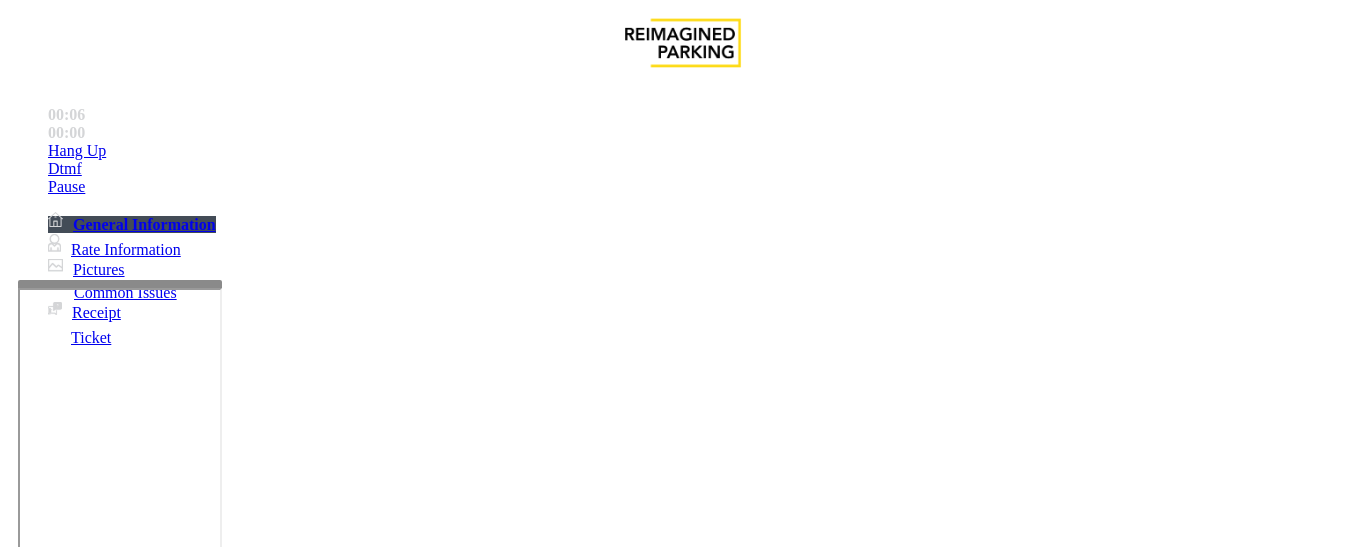 scroll, scrollTop: 1300, scrollLeft: 0, axis: vertical 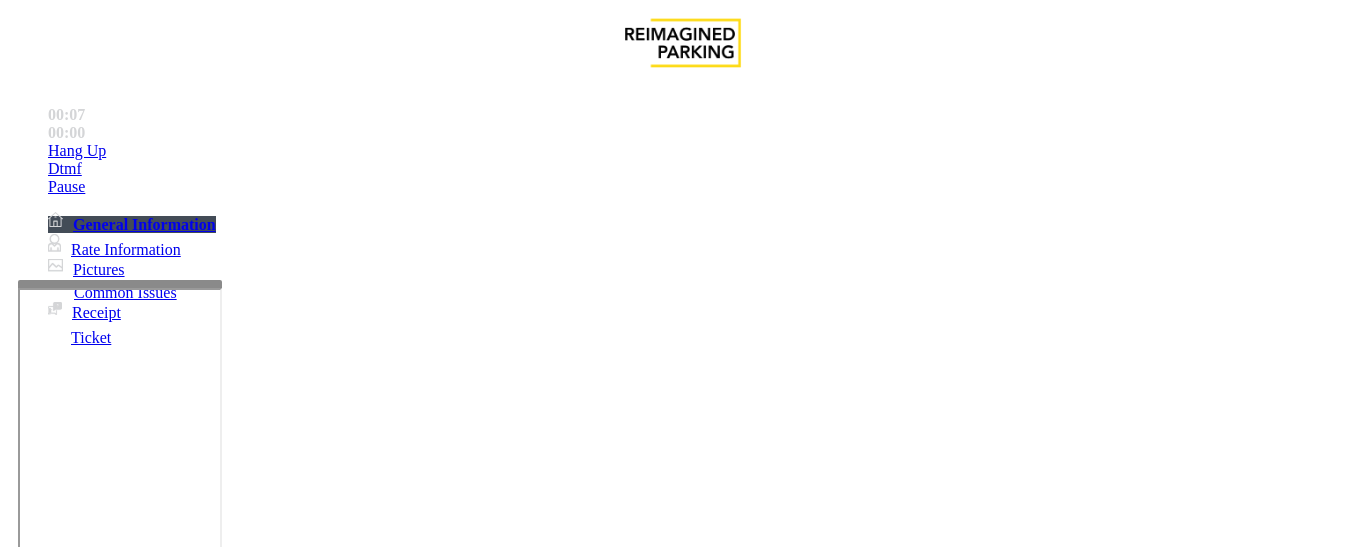 click on "Status URL (Vend Gate)" at bounding box center [680, 3083] 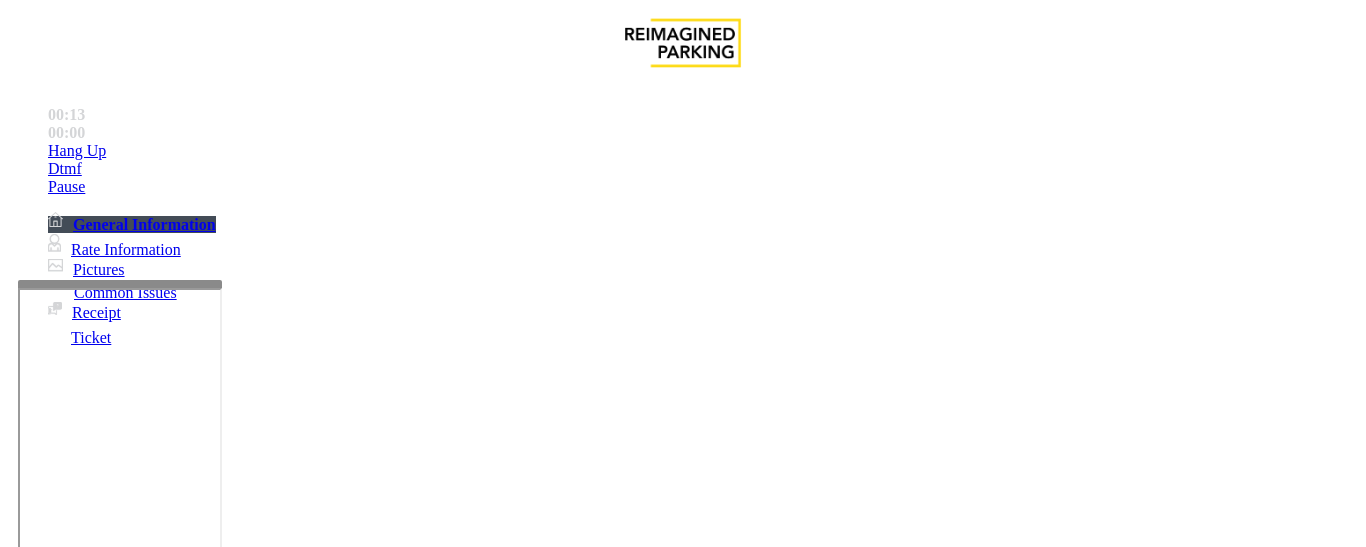 scroll, scrollTop: 83, scrollLeft: 0, axis: vertical 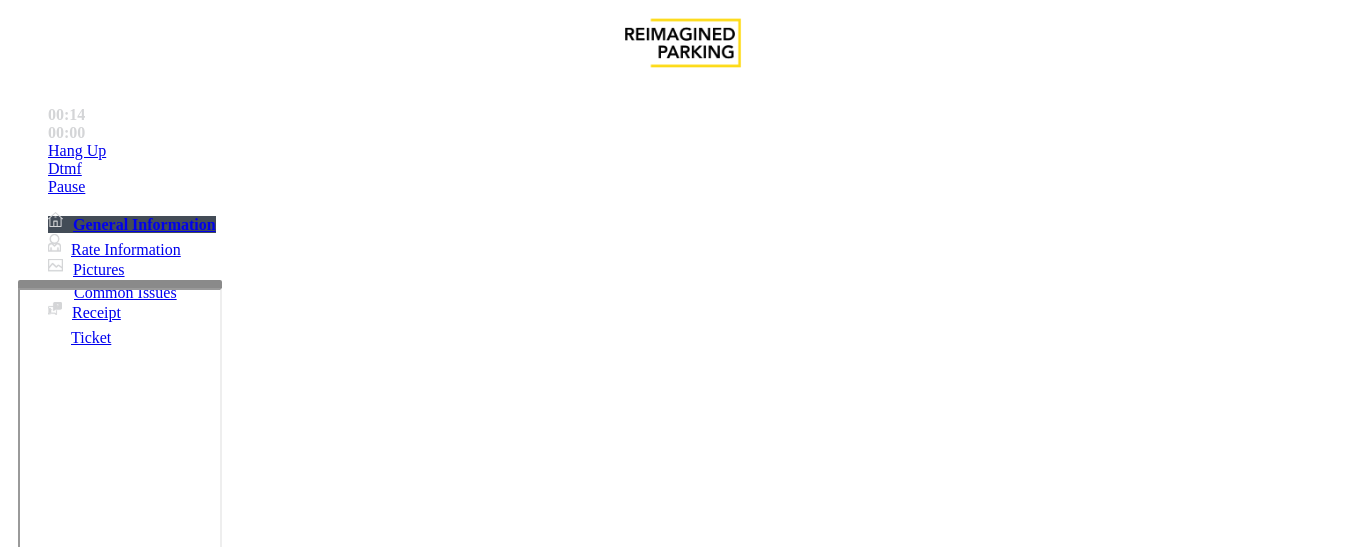 click on "Intercom Issue/No Response" at bounding box center [773, 1200] 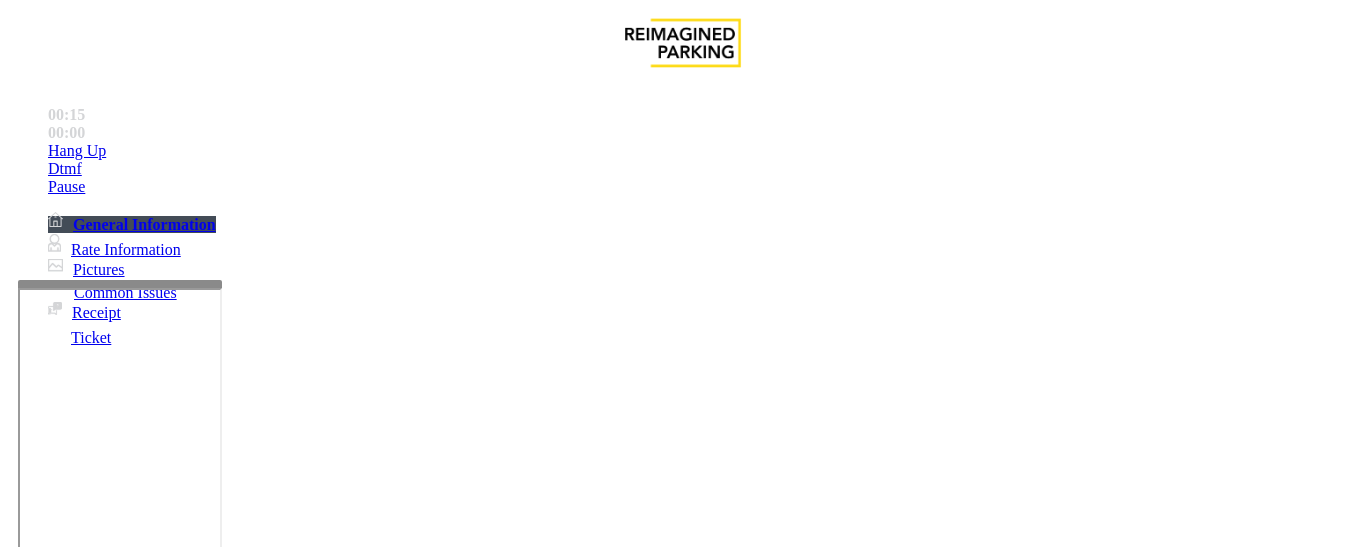click on "No Response/Unable to hear parker" at bounding box center [142, 1200] 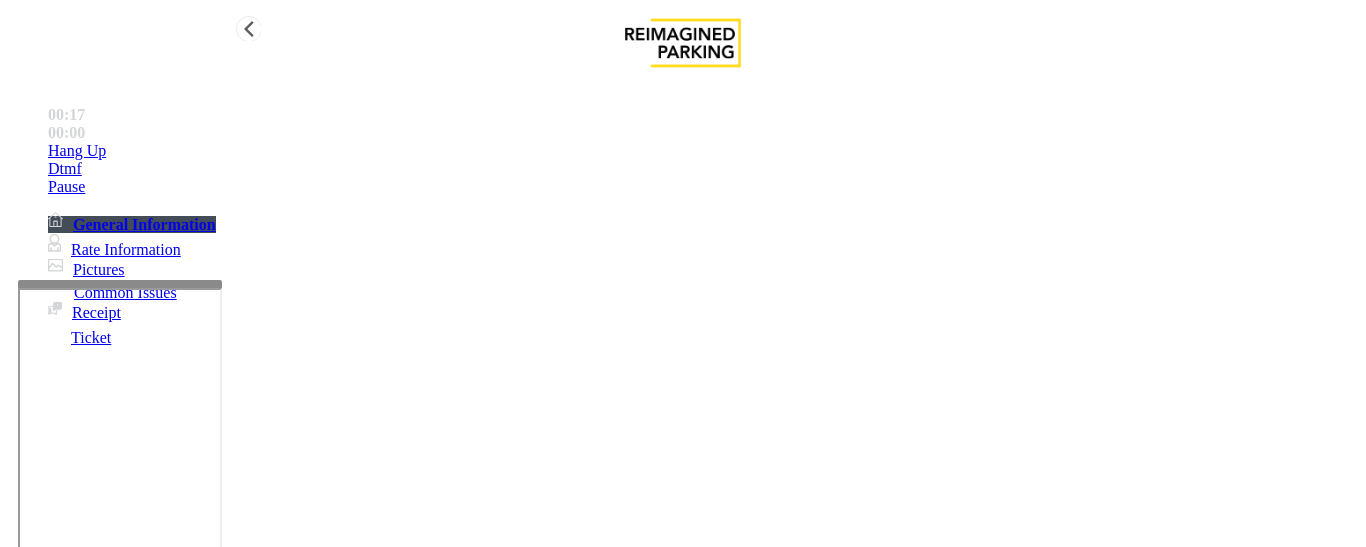 type on "**********" 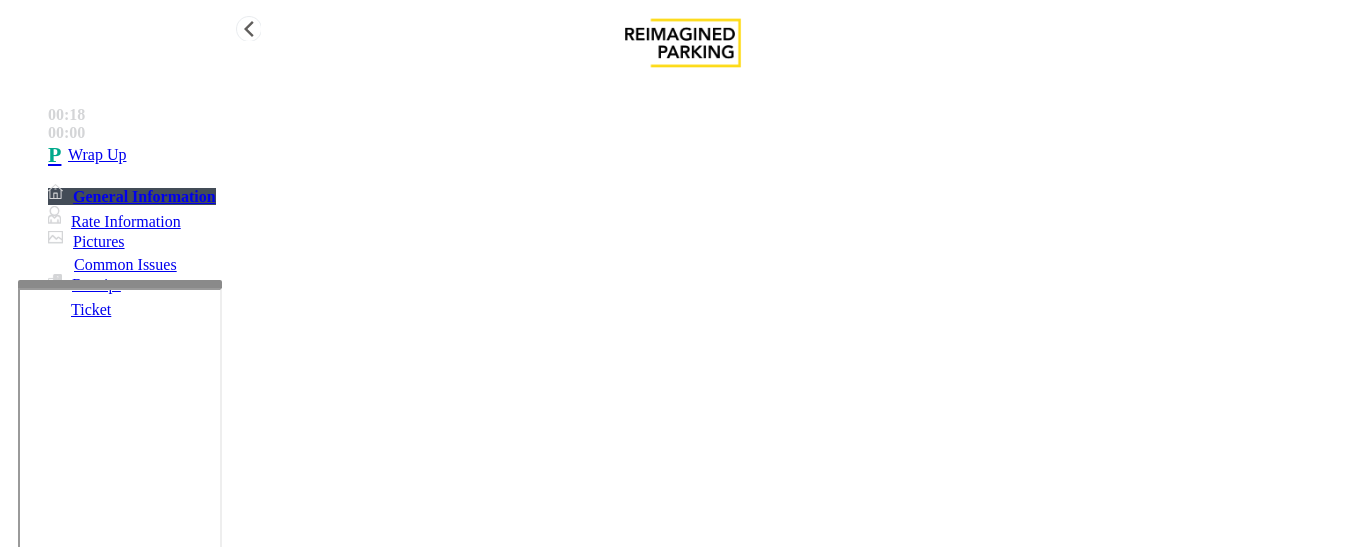 click on "Wrap Up" at bounding box center [703, 155] 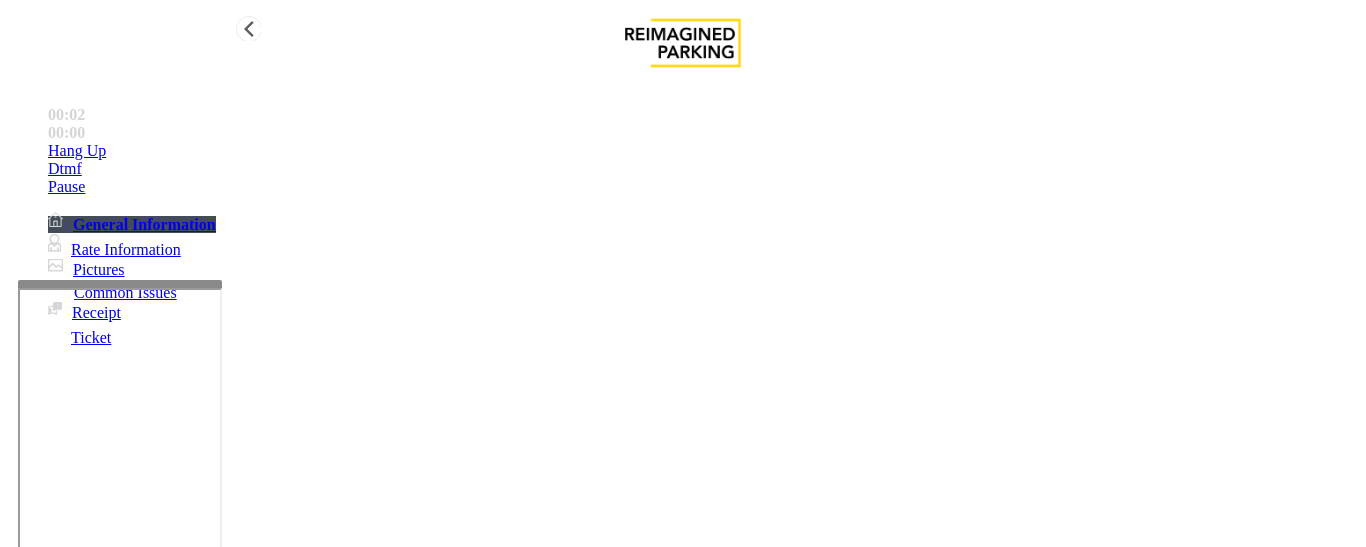 click on "Validation Issue" at bounding box center [371, 1200] 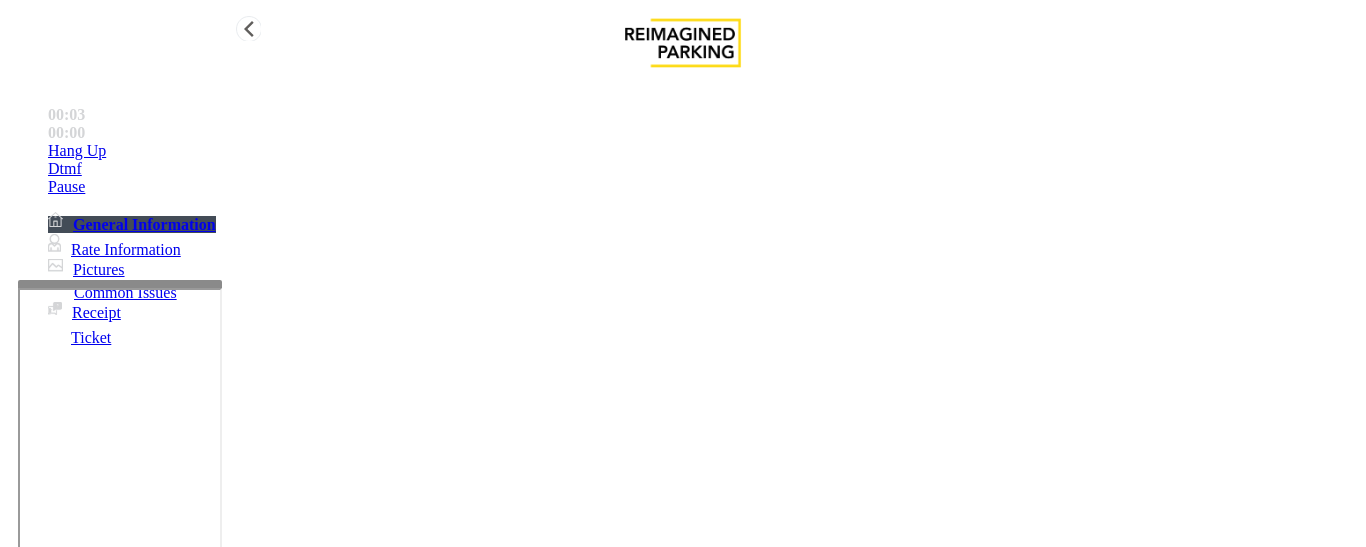 click on "Validation Error" at bounding box center (682, 1185) 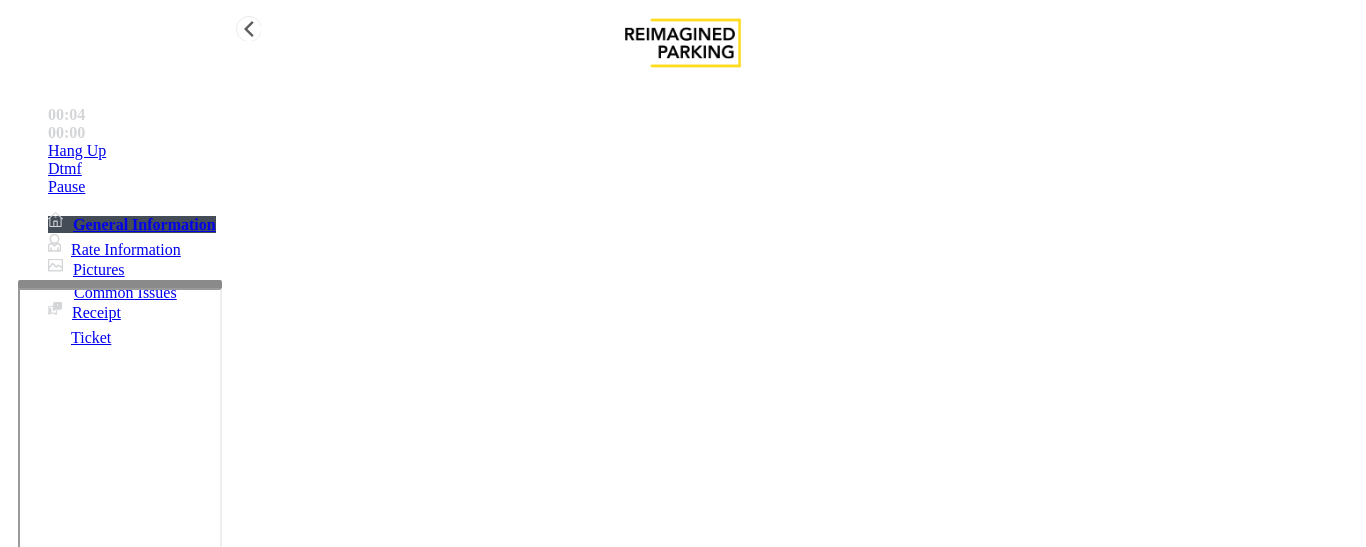 copy on "Validation Error" 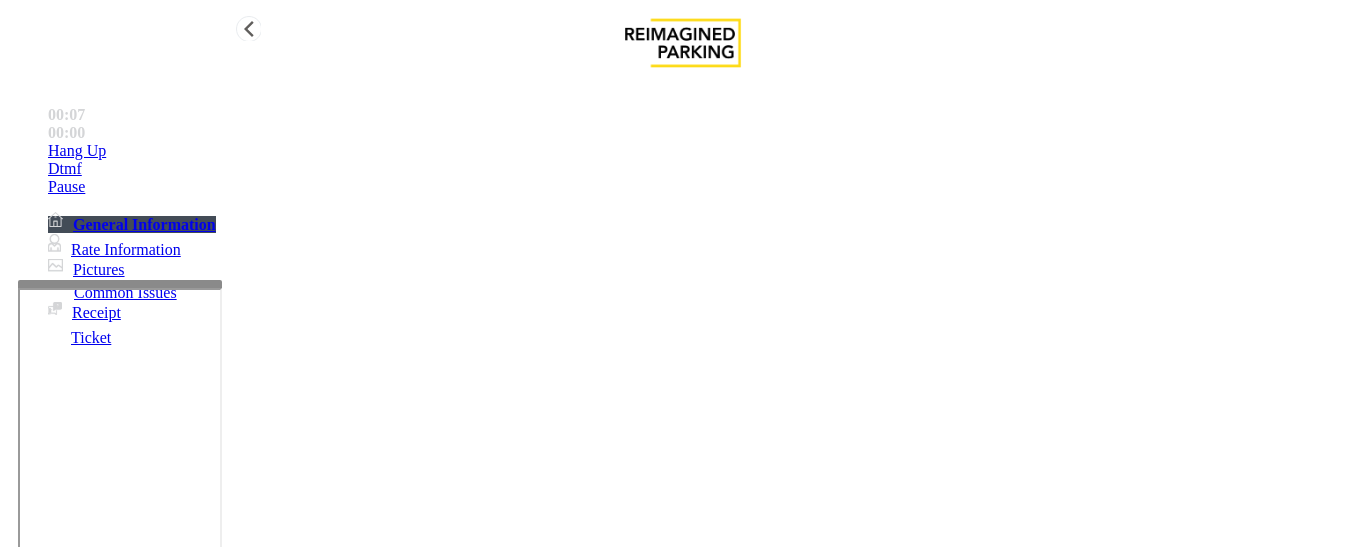 paste on "**********" 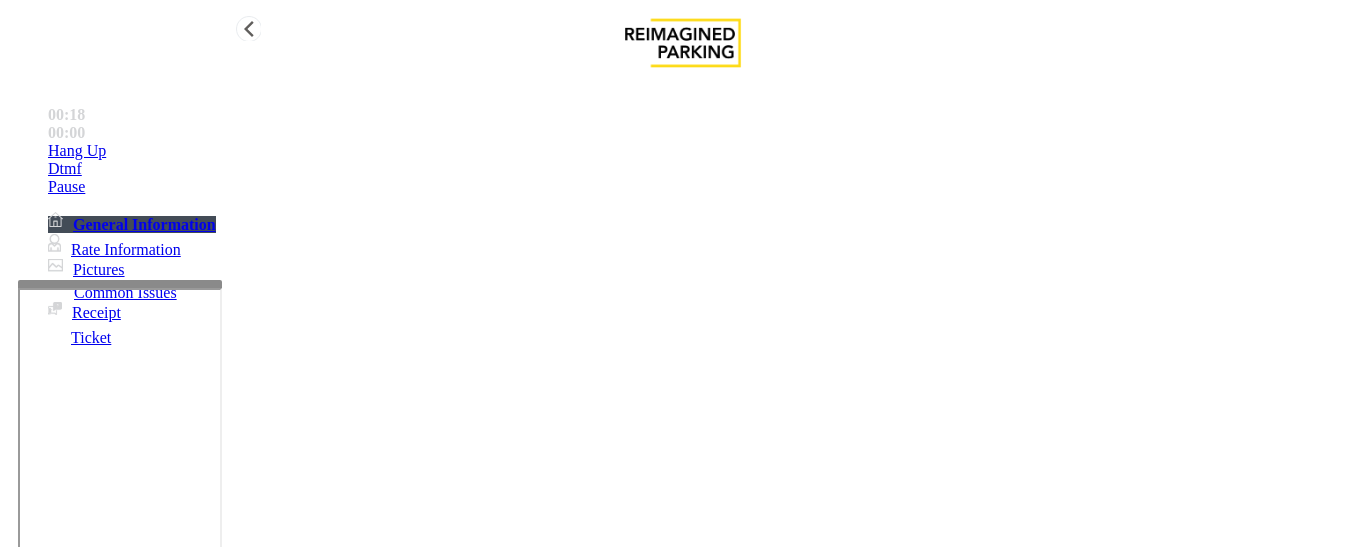 click at bounding box center (229, 1248) 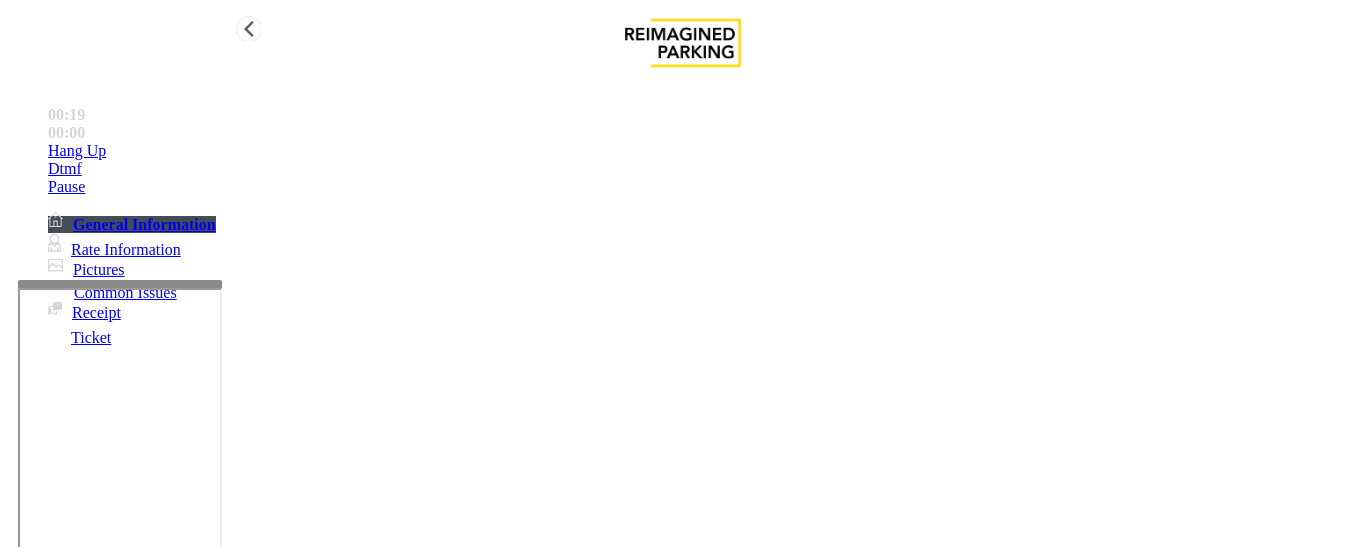 click at bounding box center [229, 1248] 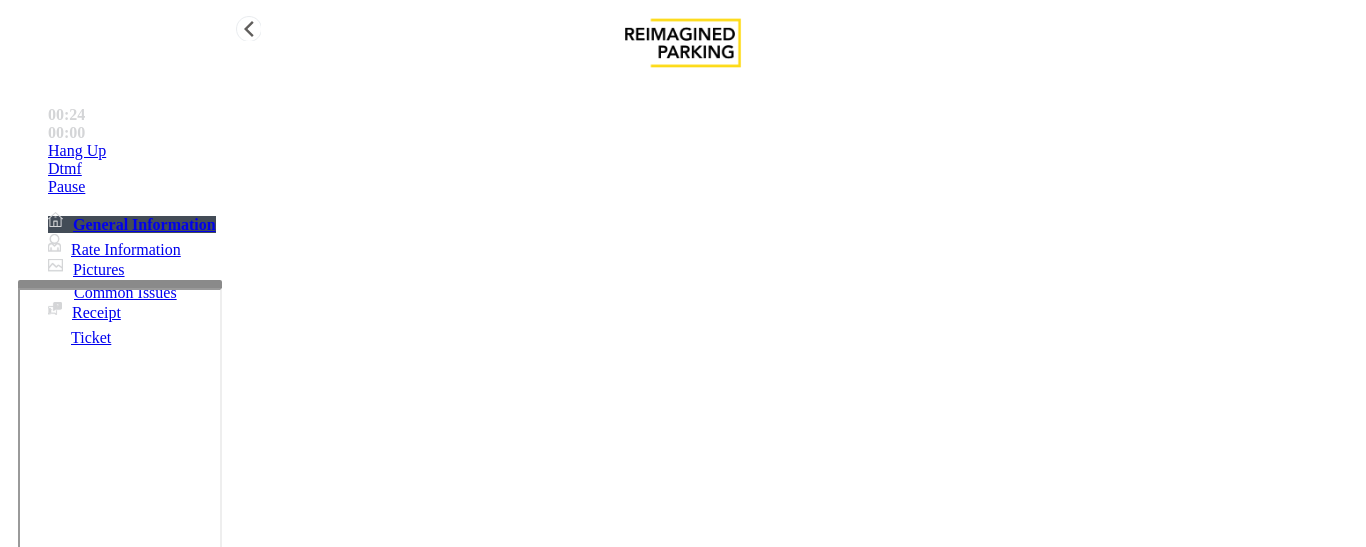 click at bounding box center (229, 1248) 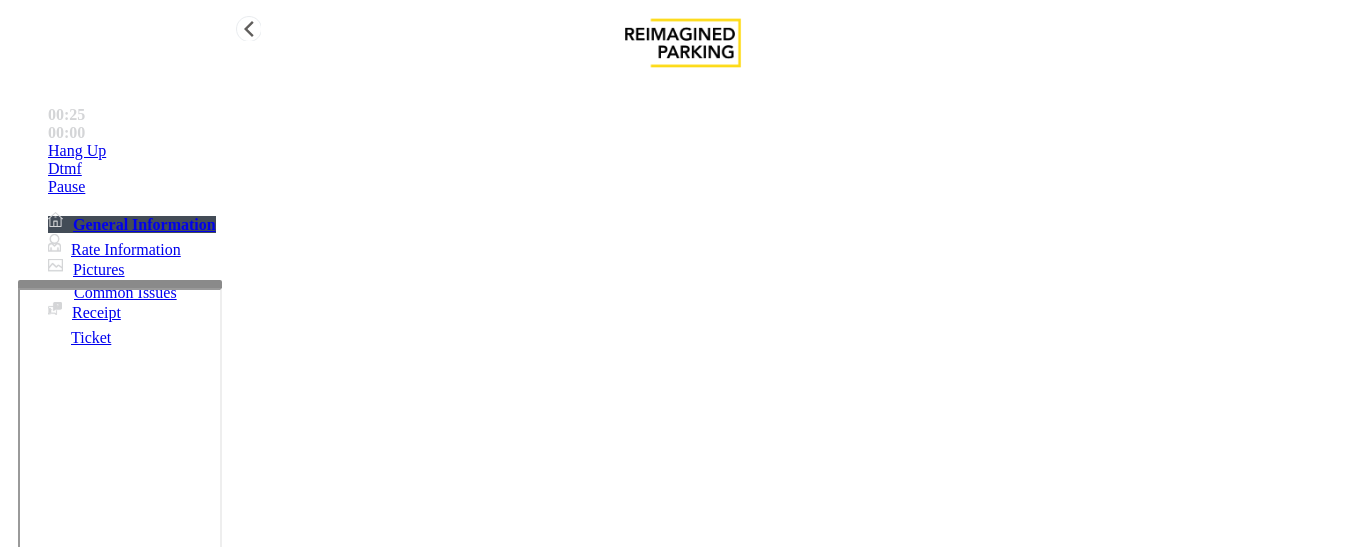scroll, scrollTop: 15, scrollLeft: 0, axis: vertical 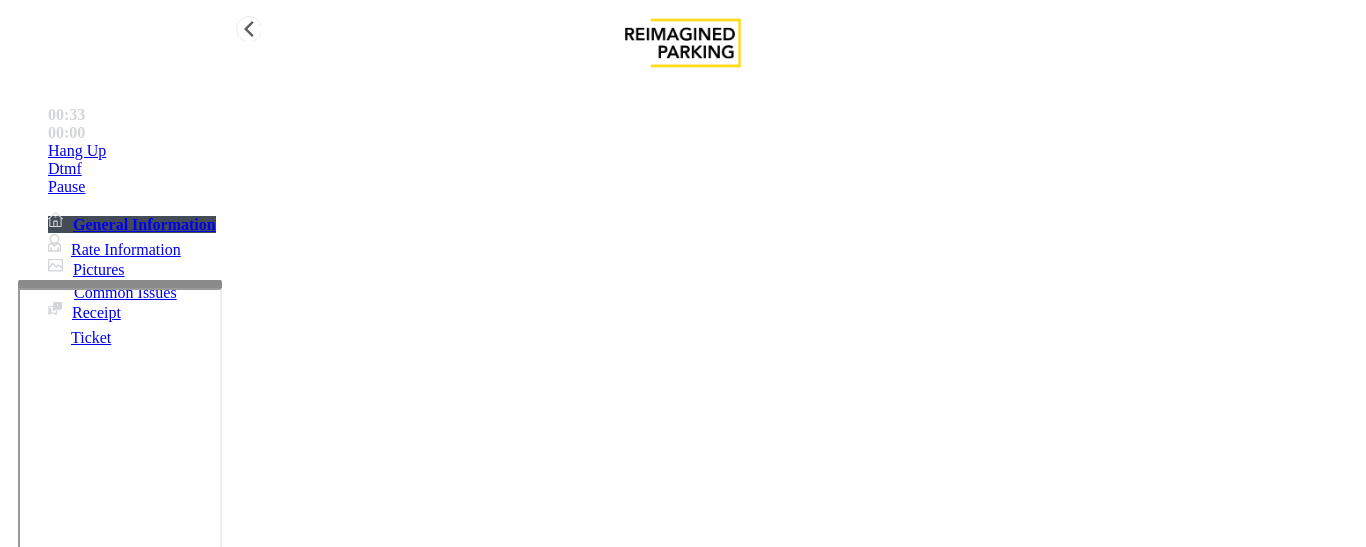 click at bounding box center (229, 1248) 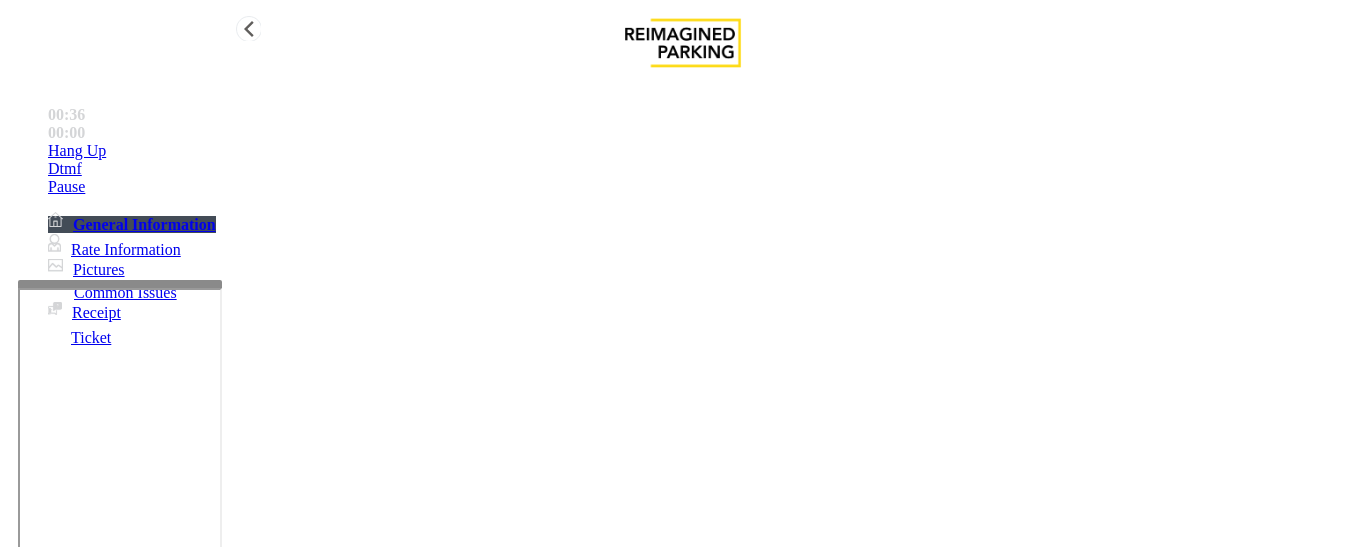 click at bounding box center [229, 1248] 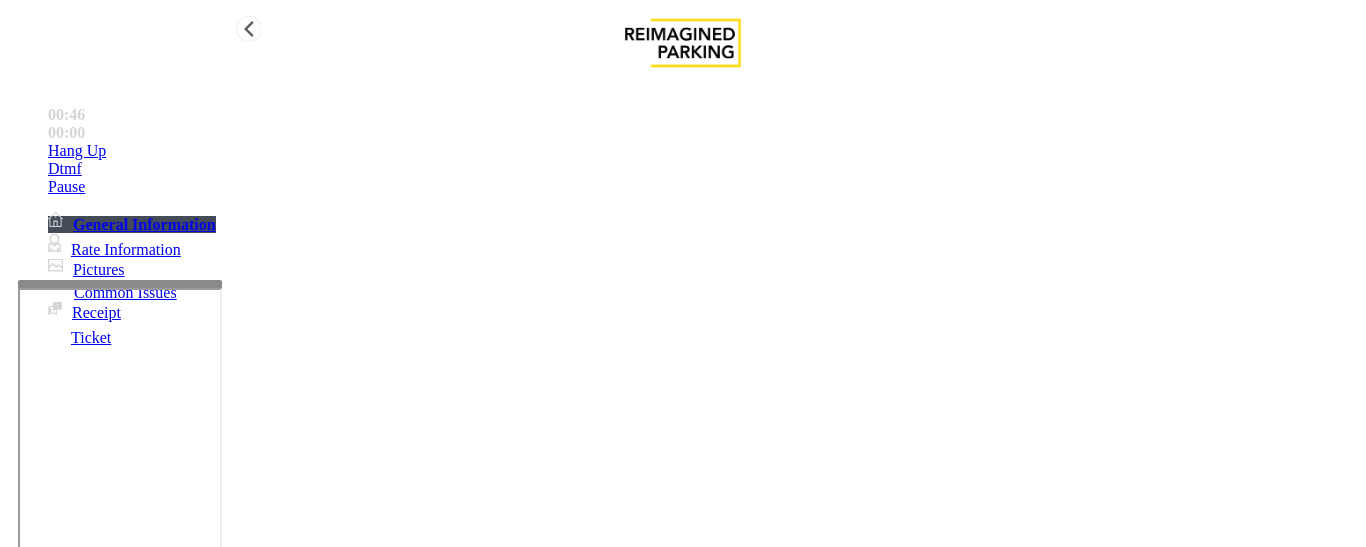 click at bounding box center (229, 1248) 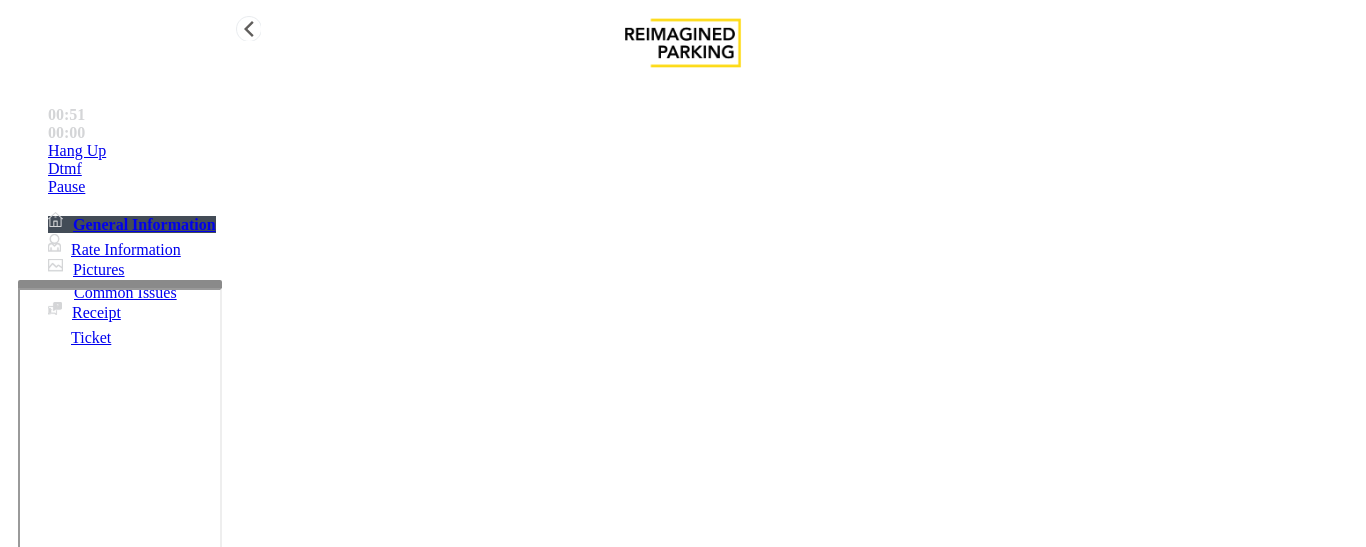 scroll, scrollTop: 42, scrollLeft: 0, axis: vertical 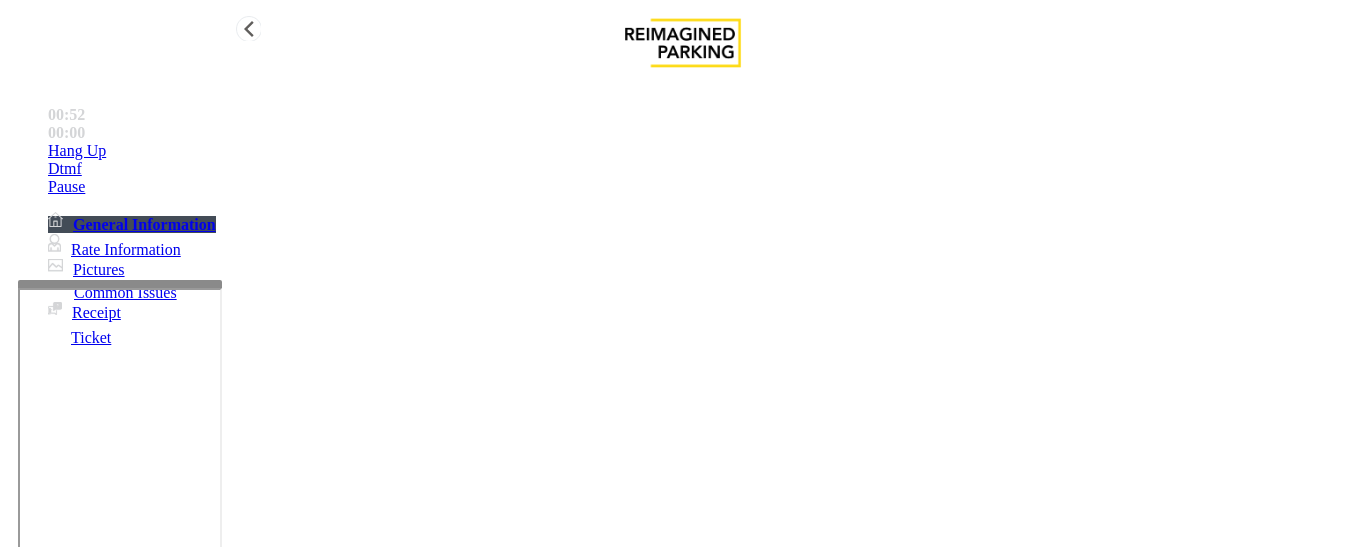 click at bounding box center (229, 1248) 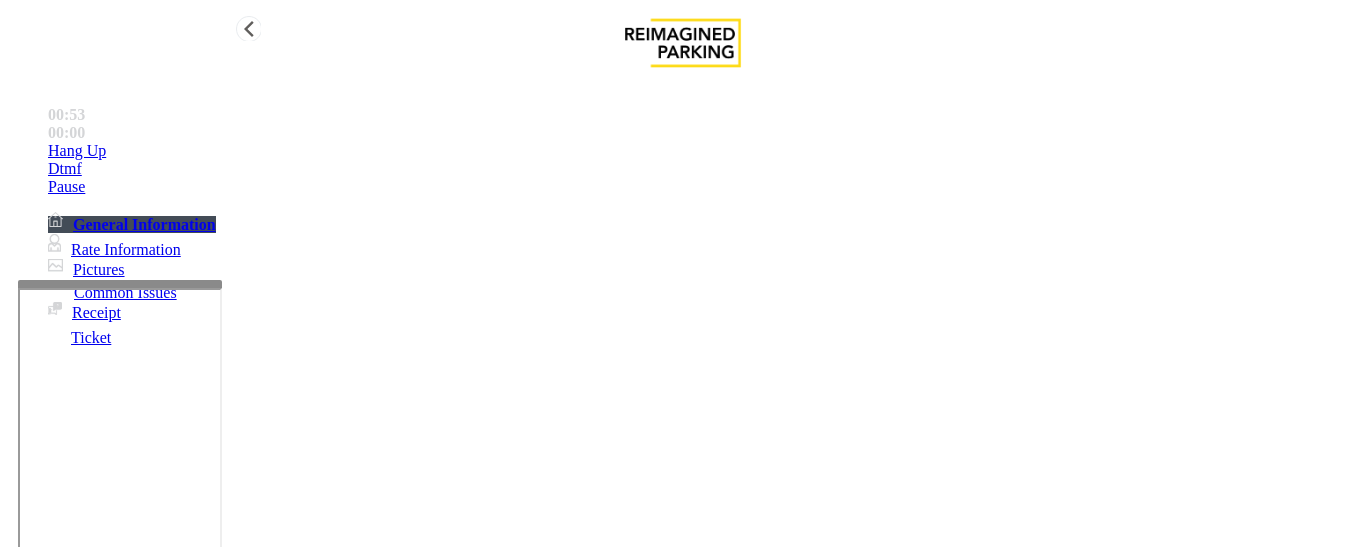 click at bounding box center (229, 1248) 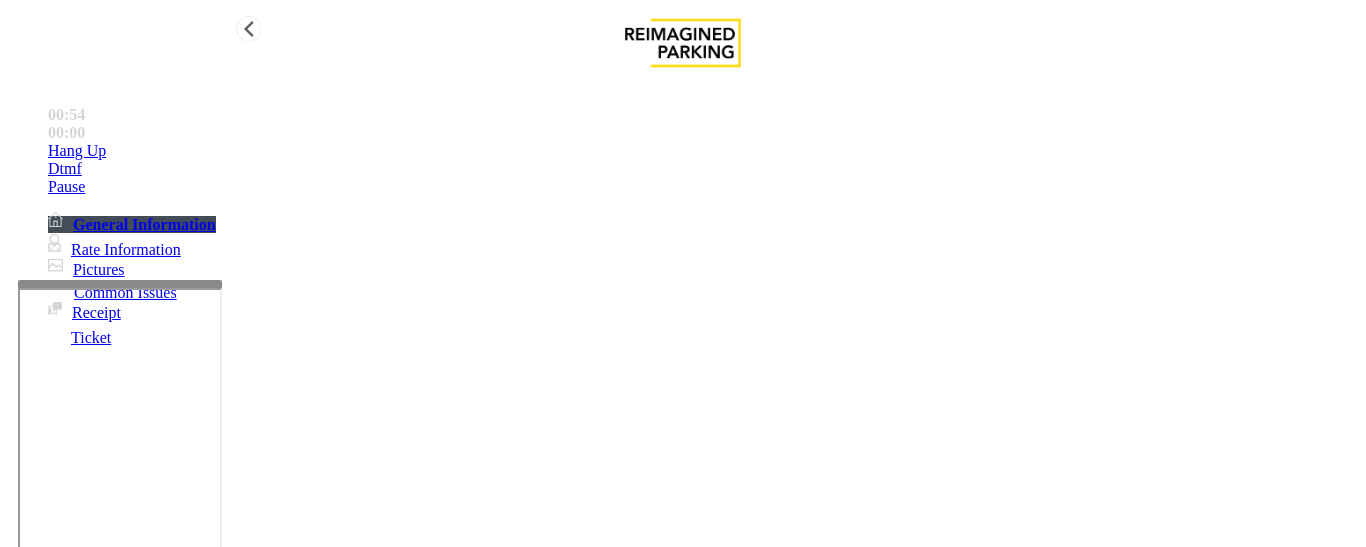 scroll, scrollTop: 900, scrollLeft: 0, axis: vertical 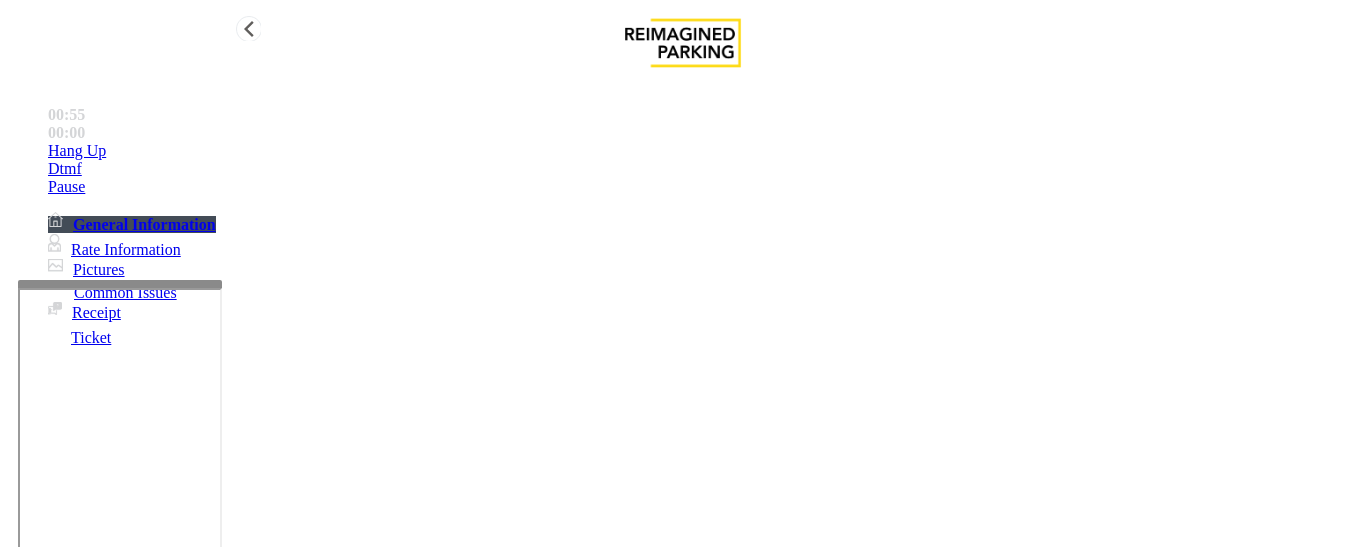 click on "Time Zone" at bounding box center (682, 2775) 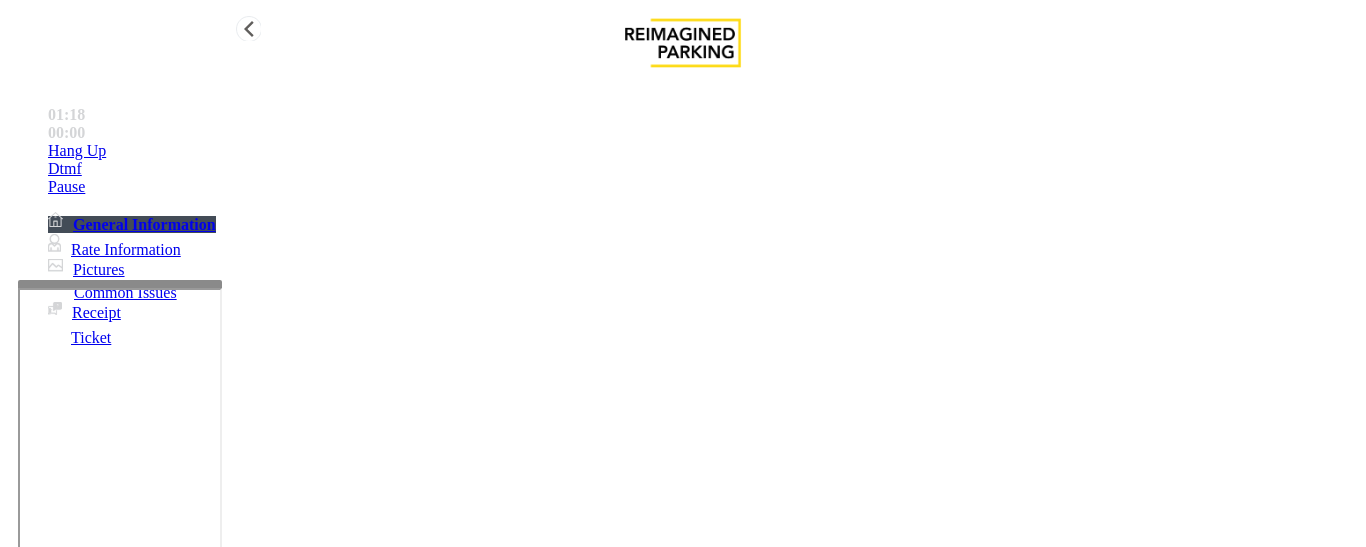 click at bounding box center [229, 1248] 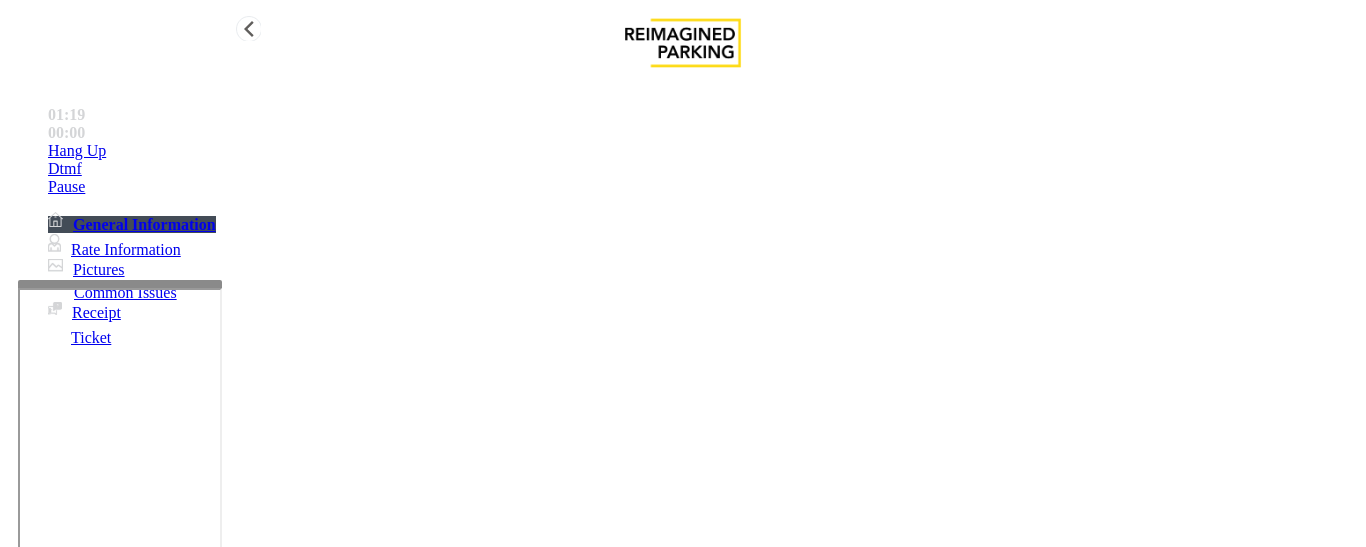 scroll, scrollTop: 0, scrollLeft: 0, axis: both 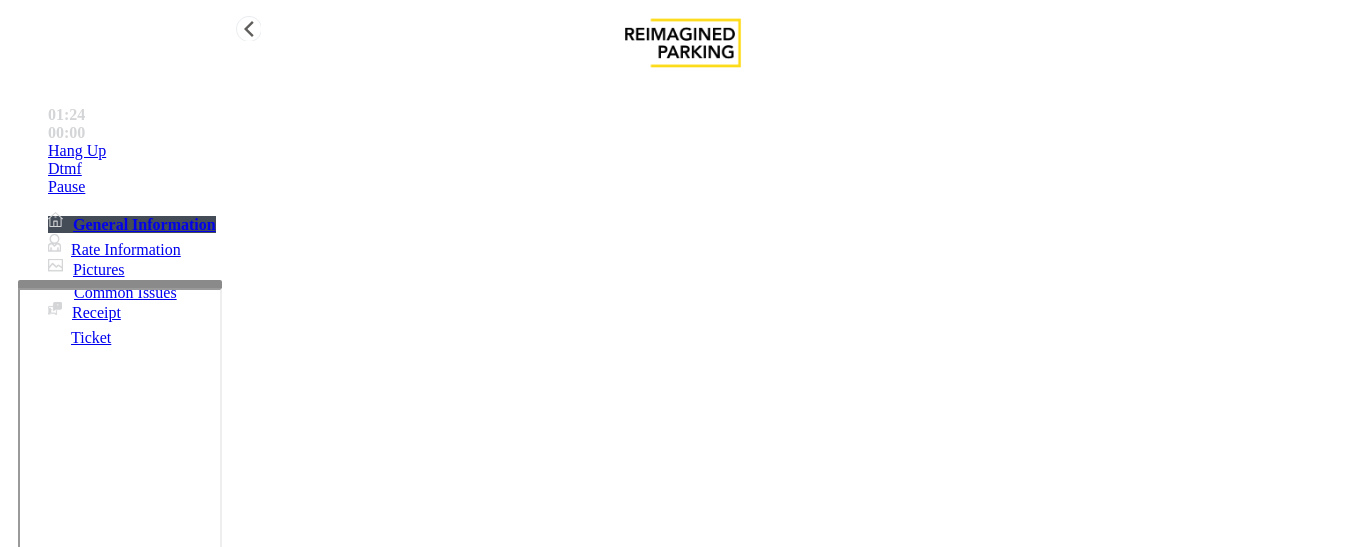 drag, startPoint x: 315, startPoint y: 299, endPoint x: 506, endPoint y: 260, distance: 194.94101 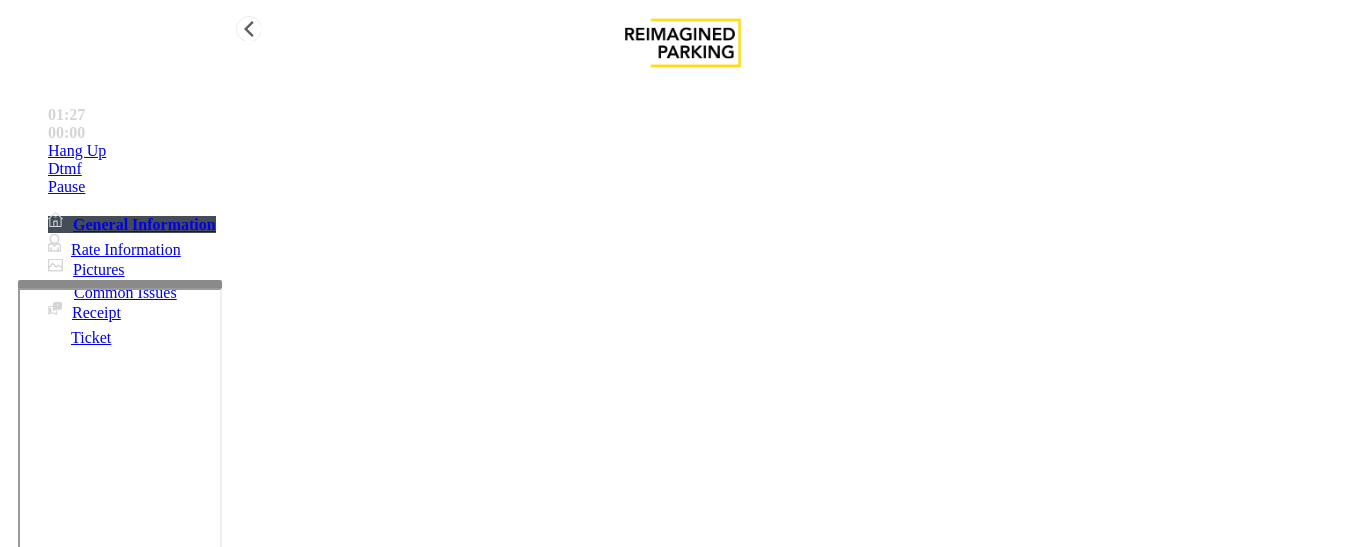 scroll, scrollTop: 42, scrollLeft: 0, axis: vertical 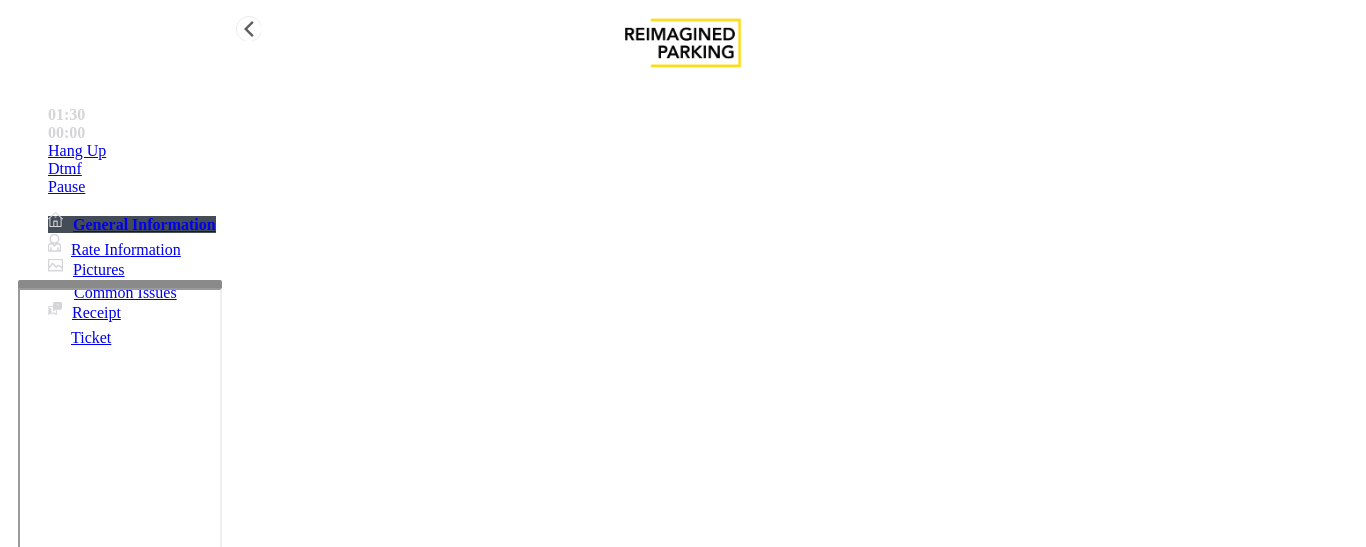 type on "**********" 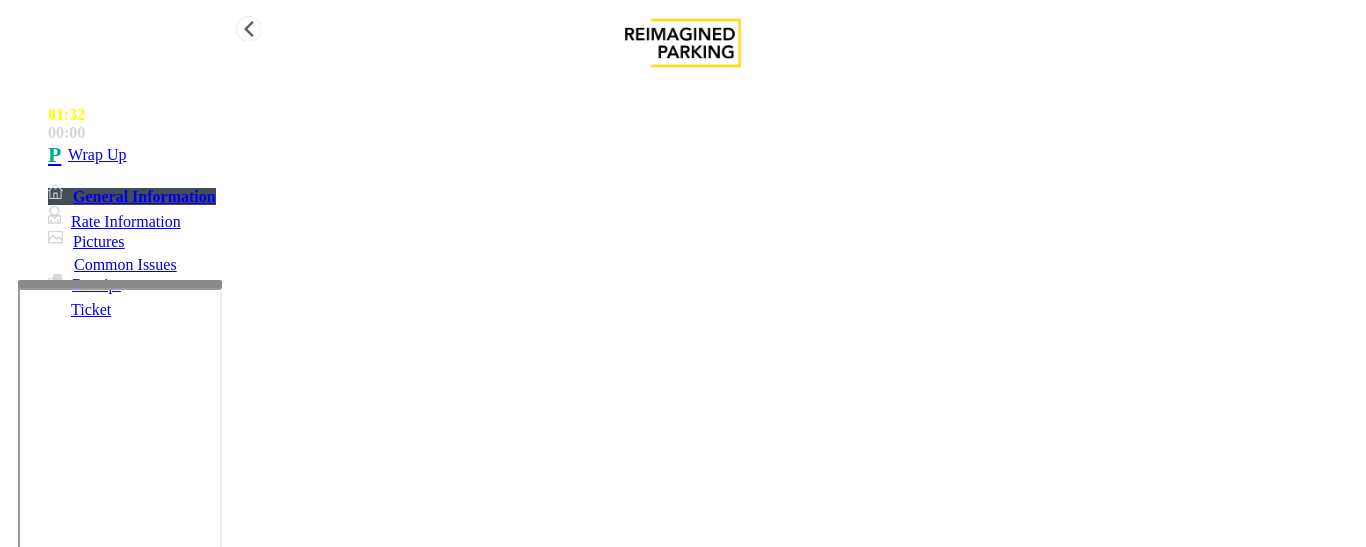 click on "01:32   00:00  Wrap Up General Information Rate Information Pictures Common Issues Receipt Ticket" at bounding box center (683, 208) 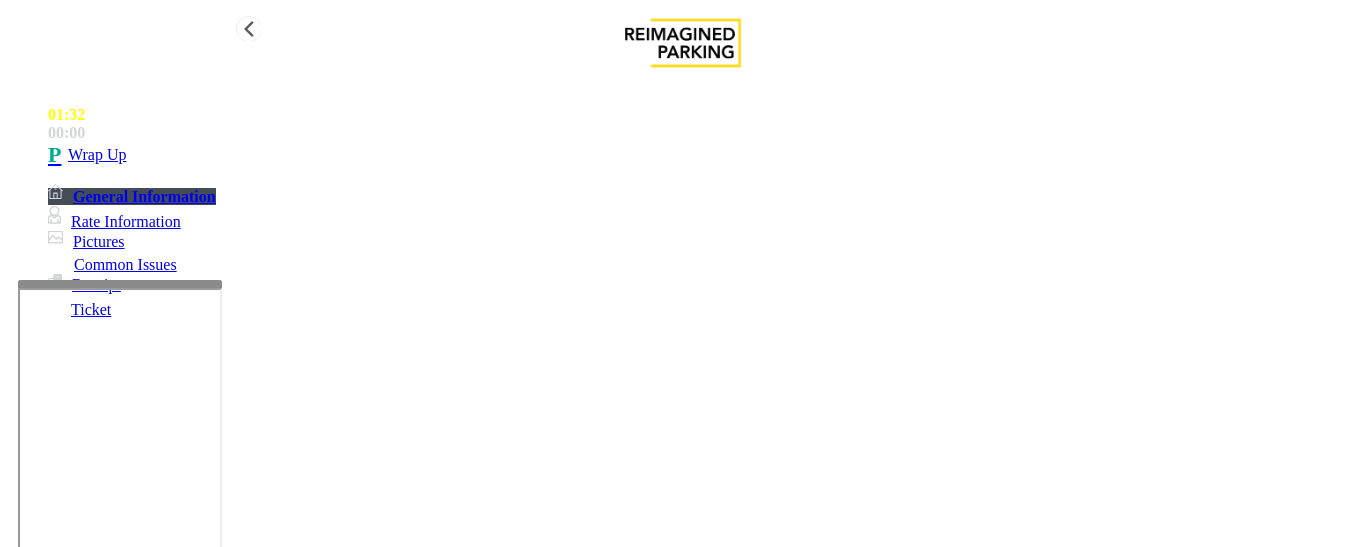 click on "Wrap Up" at bounding box center [703, 155] 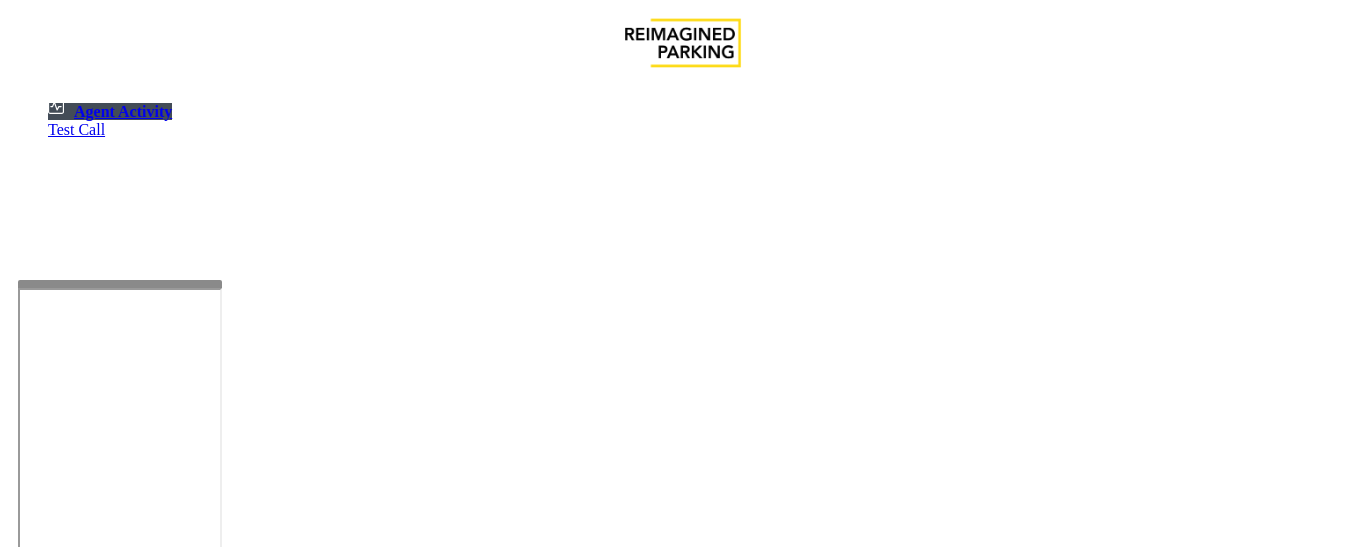 click at bounding box center [79, 1249] 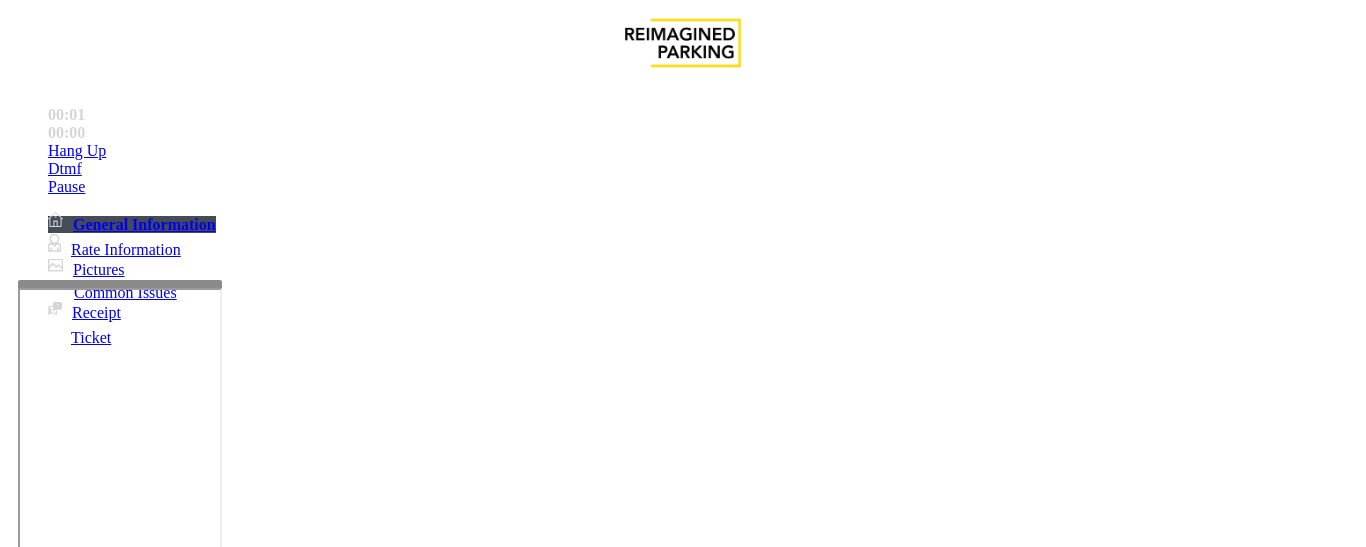 scroll, scrollTop: 600, scrollLeft: 0, axis: vertical 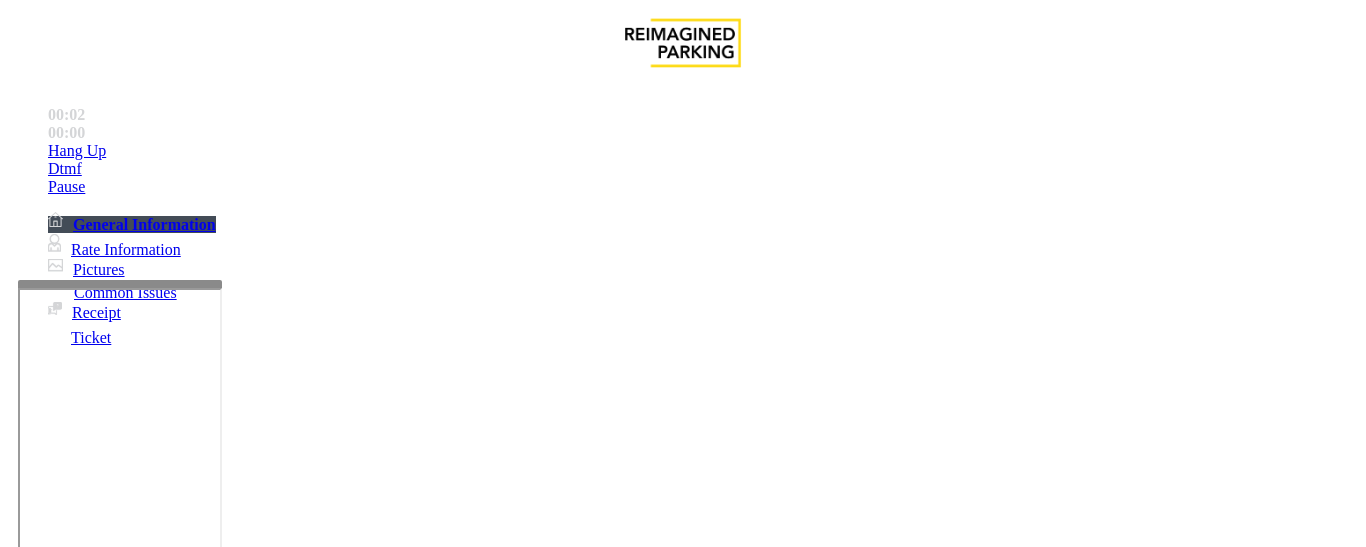 click on "Monthly Issue" at bounding box center [268, 1200] 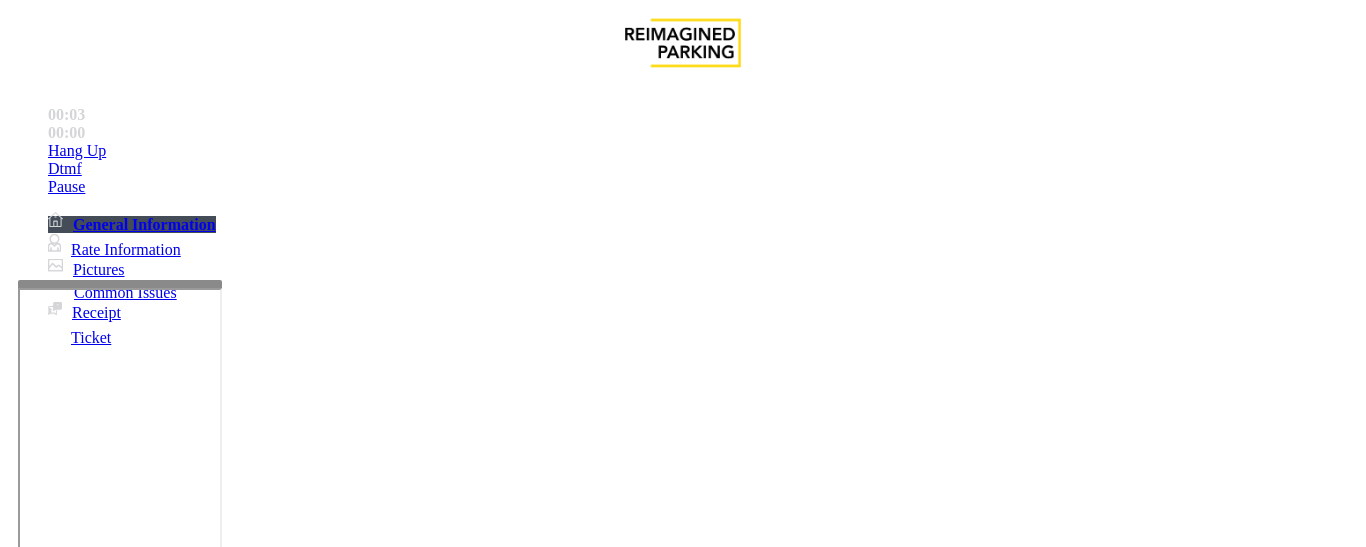 click on "Disabled Card" at bounding box center (682, 1185) 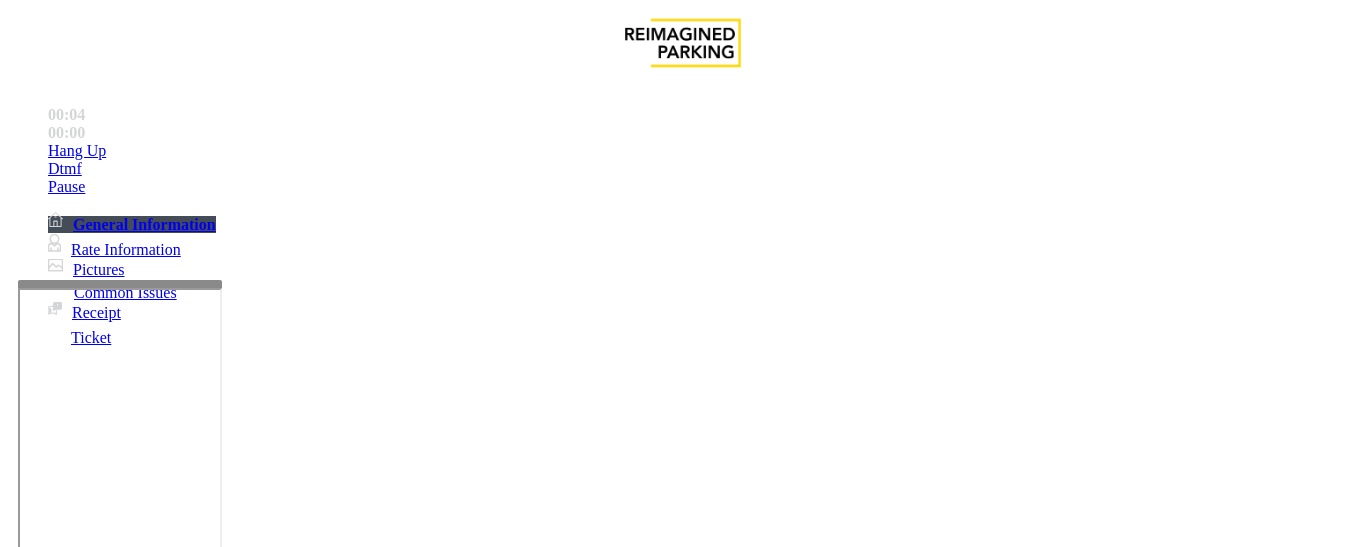 copy on "Disabled Card" 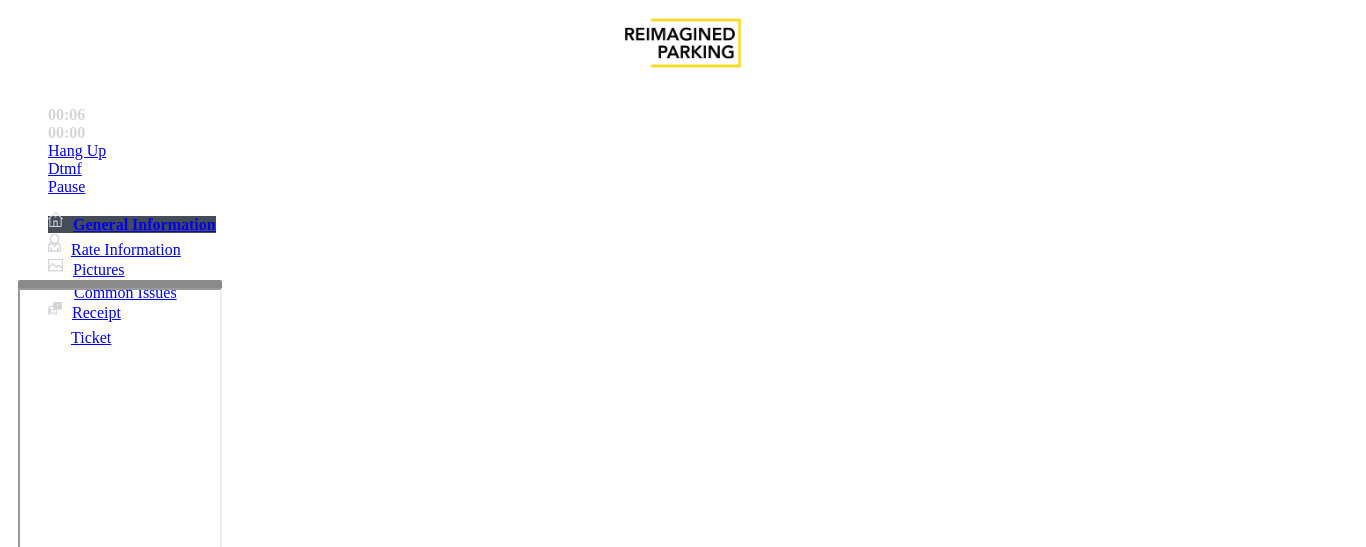 scroll, scrollTop: 300, scrollLeft: 0, axis: vertical 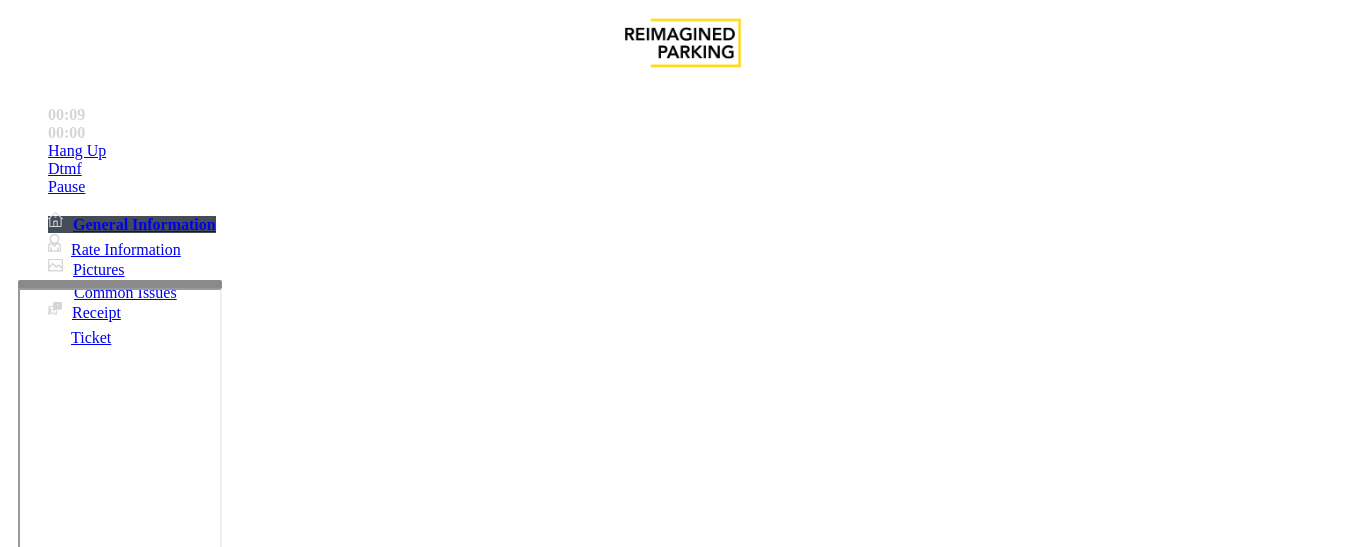 paste on "**********" 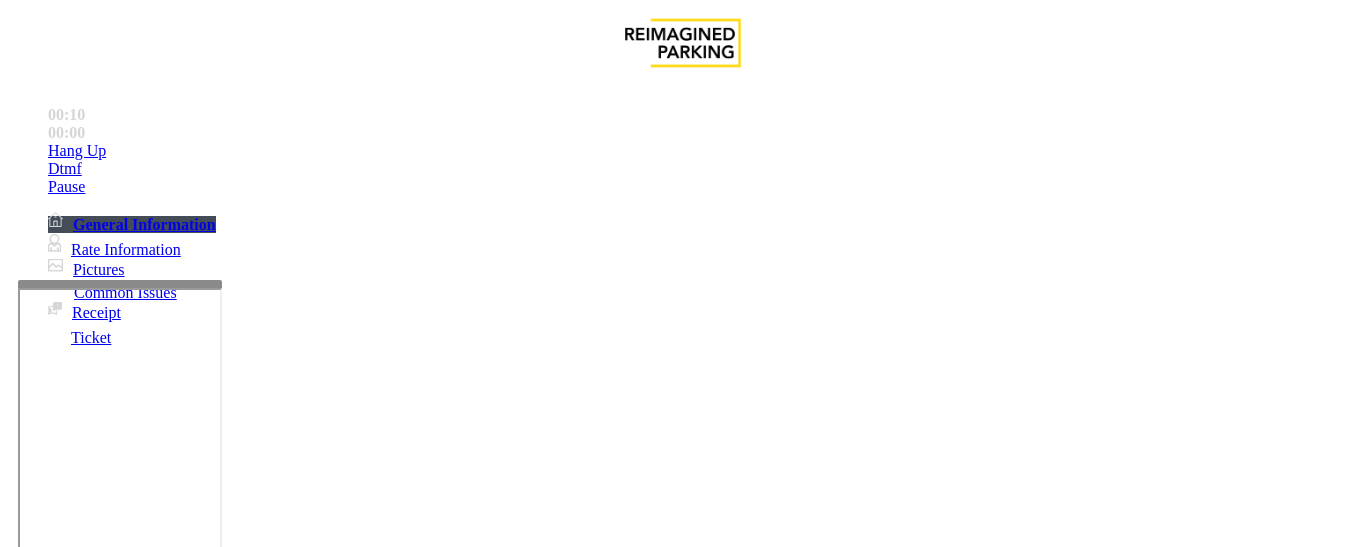 type on "**********" 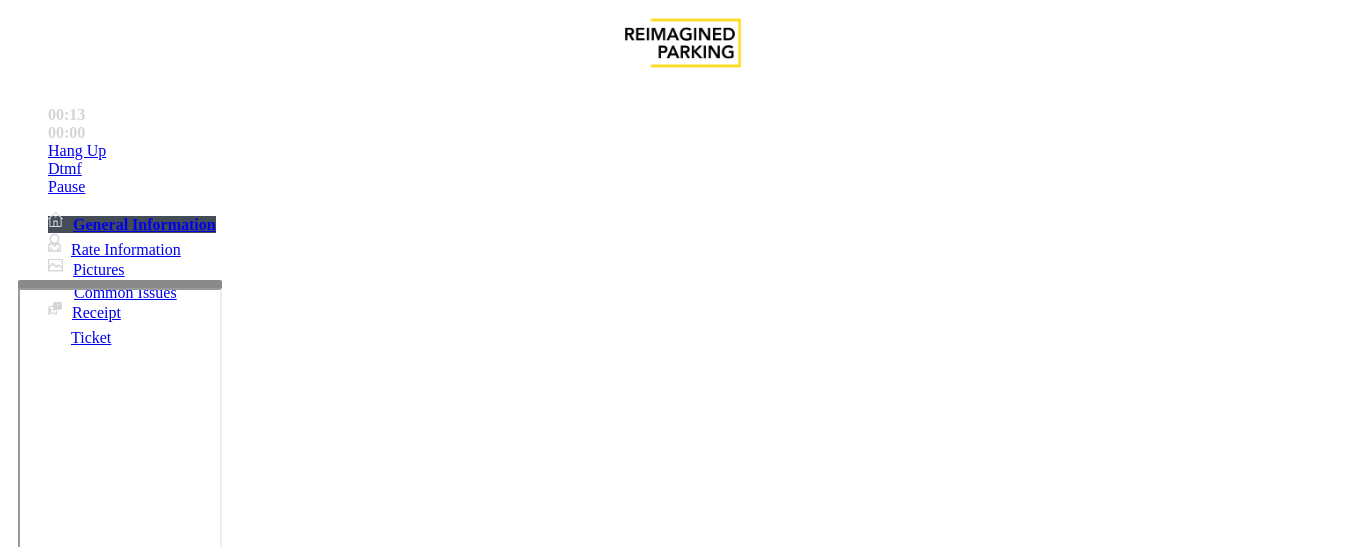 type on "******" 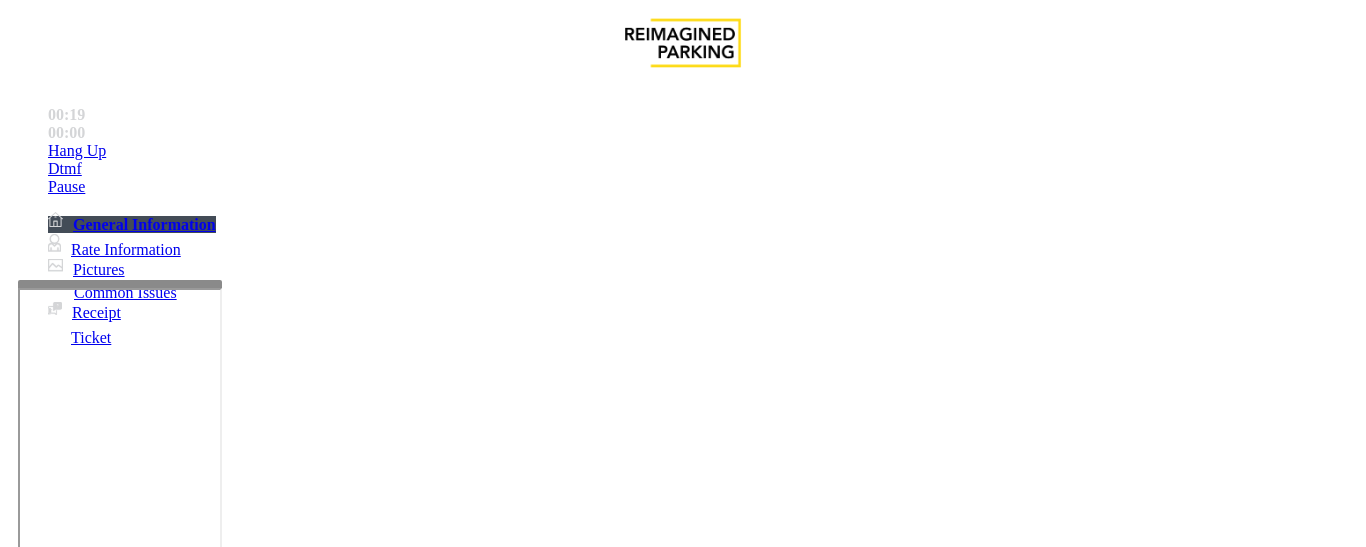 scroll, scrollTop: 200, scrollLeft: 0, axis: vertical 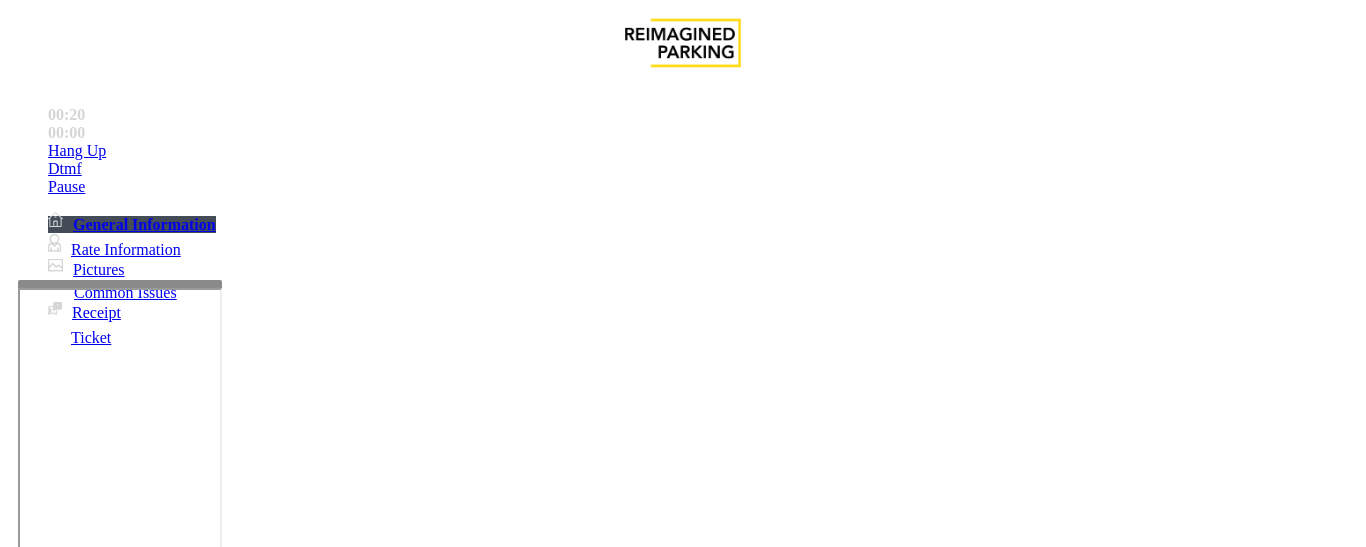type on "******" 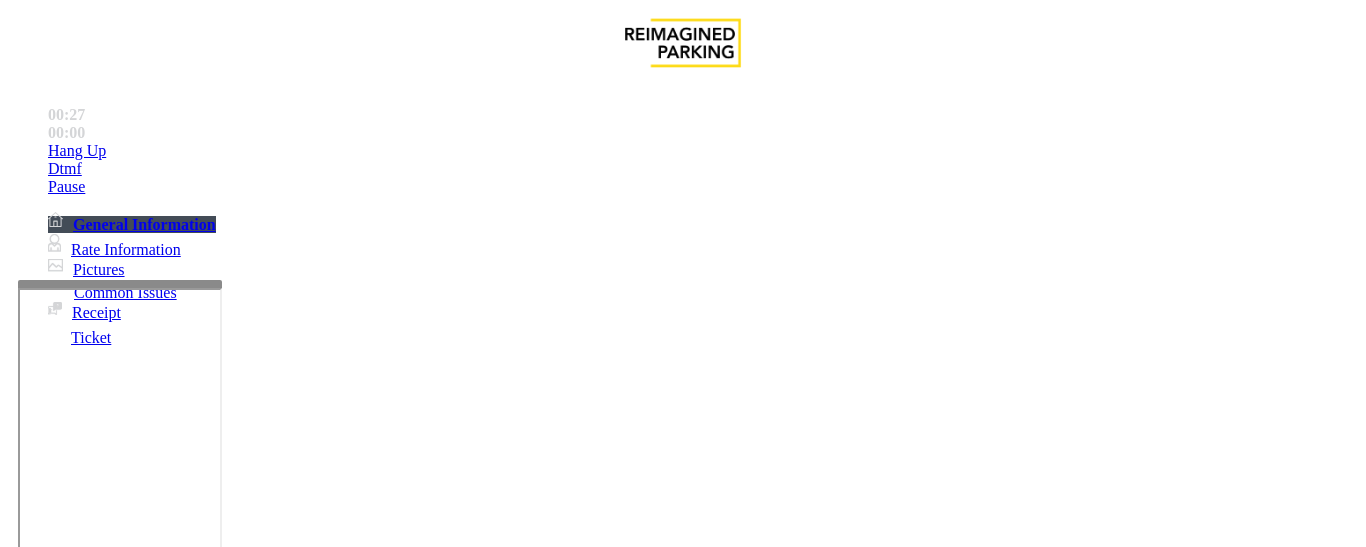 click on "Vend Gate" at bounding box center [69, 1620] 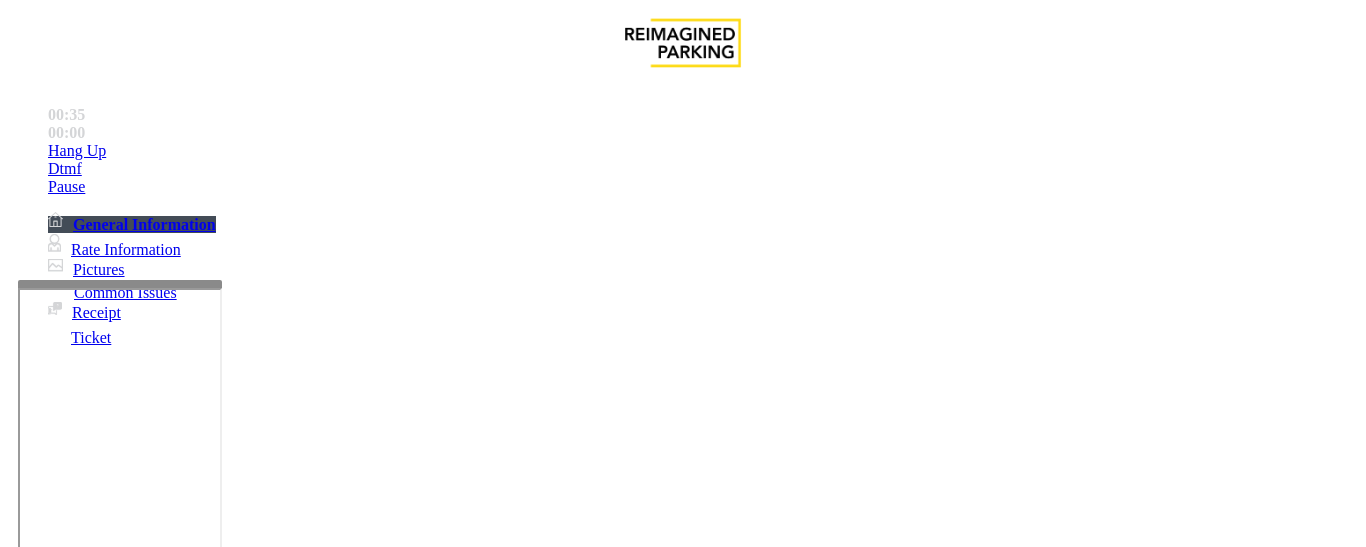 click at bounding box center [221, 1527] 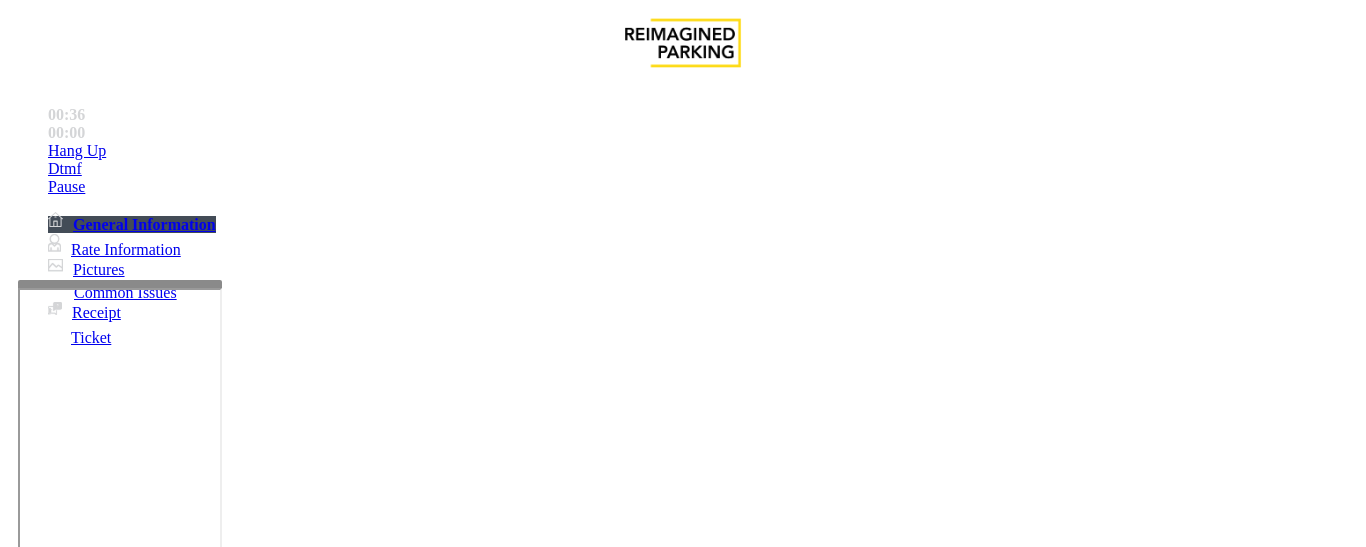 scroll, scrollTop: 0, scrollLeft: 0, axis: both 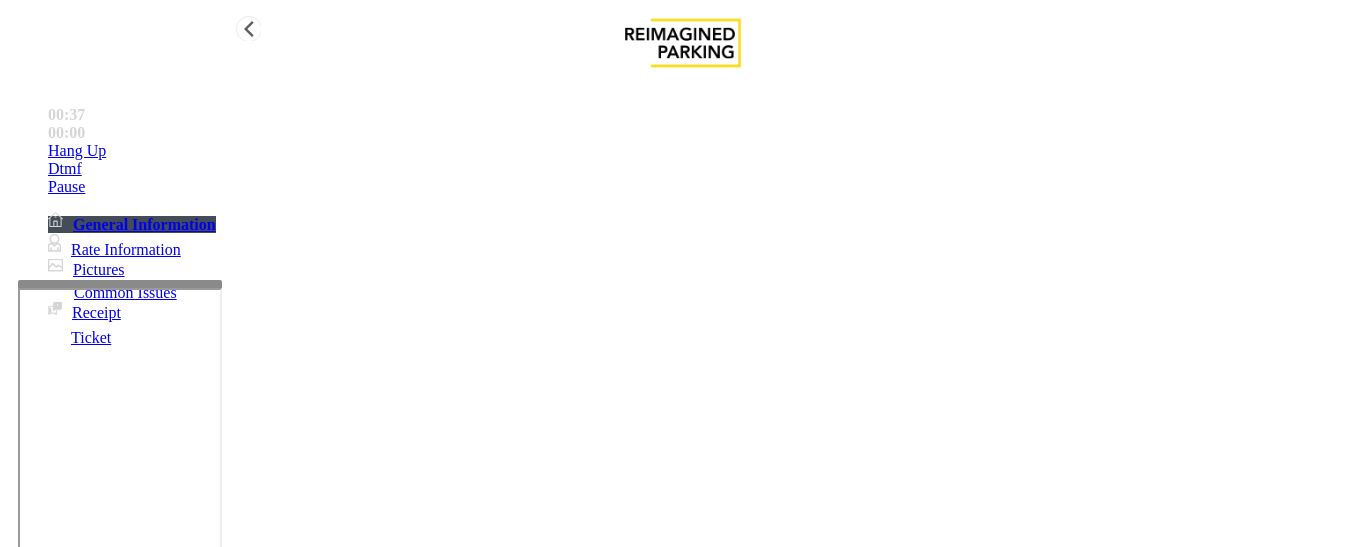 type on "**********" 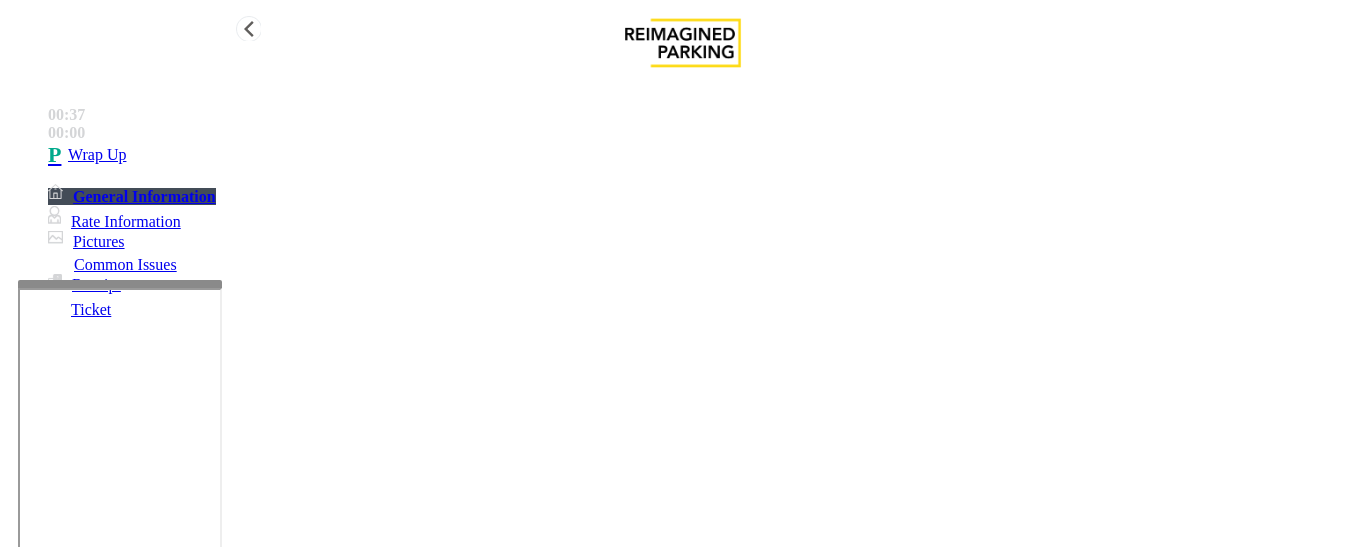 click on "Wrap Up" at bounding box center [703, 155] 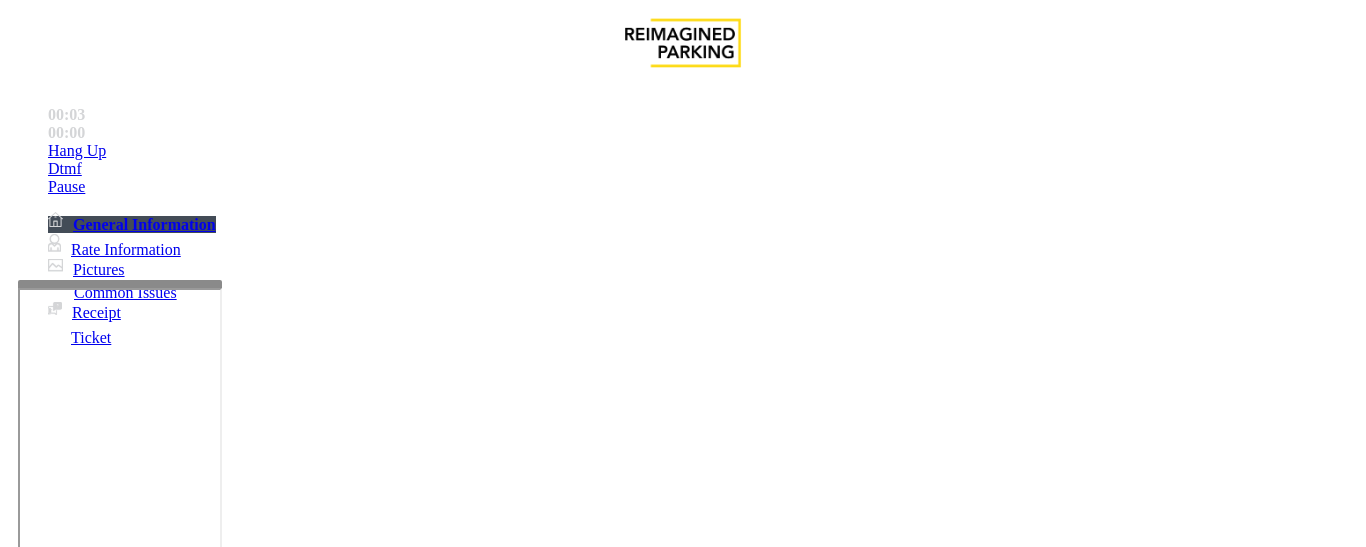 scroll, scrollTop: 700, scrollLeft: 0, axis: vertical 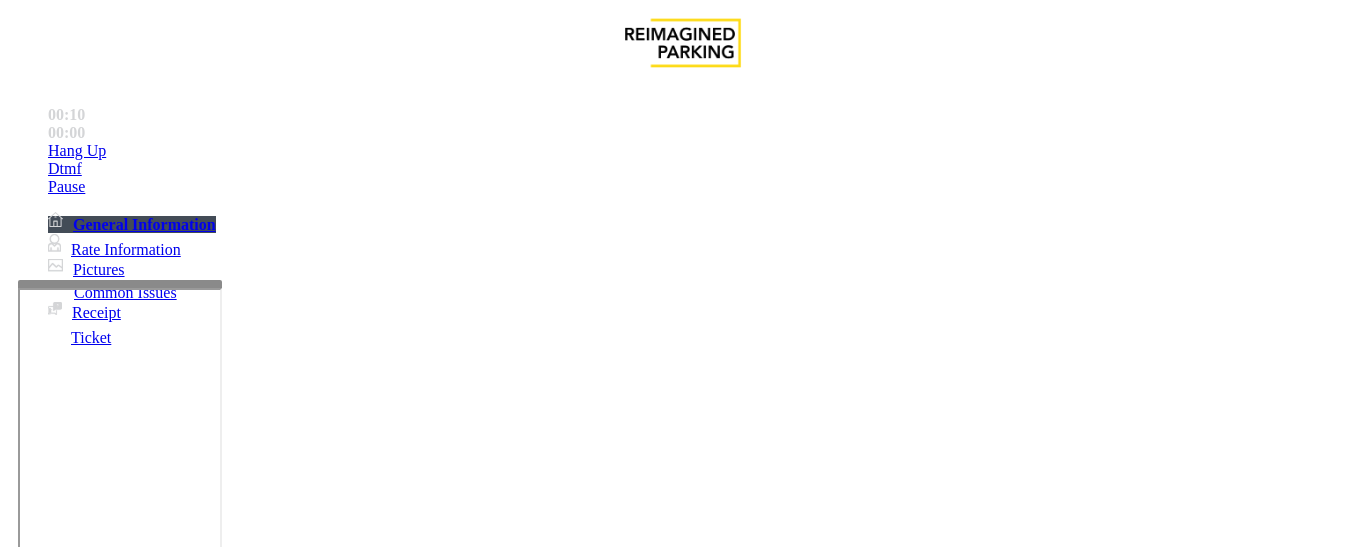 click on "Ticket Issue" at bounding box center (71, 1200) 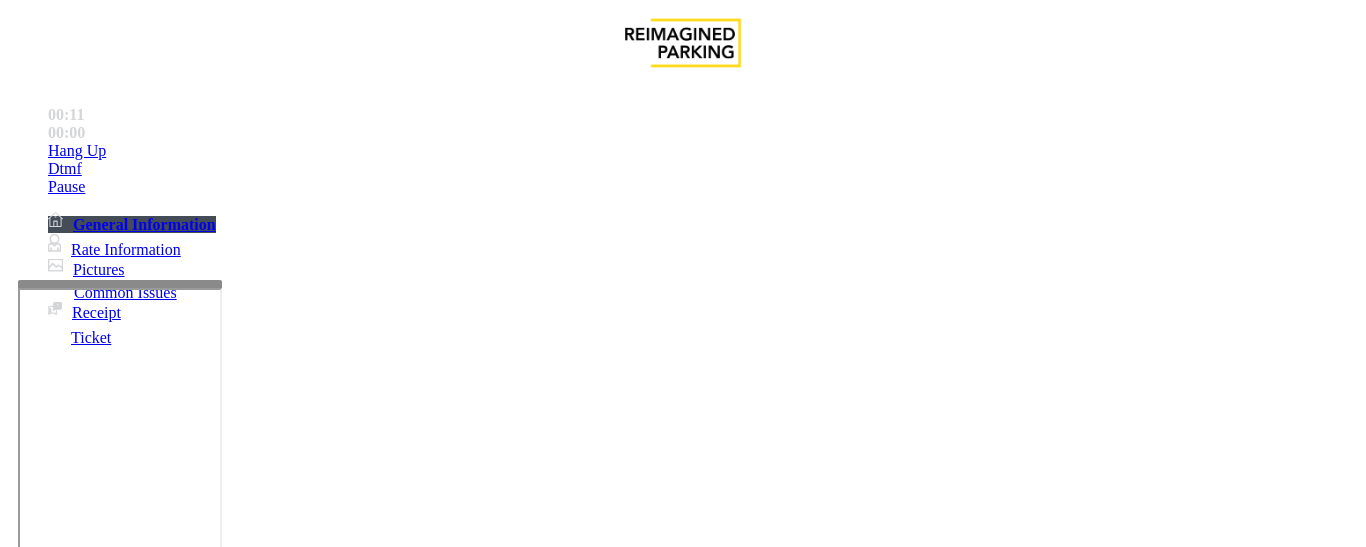 click on "Ticket Paid" at bounding box center (401, 1200) 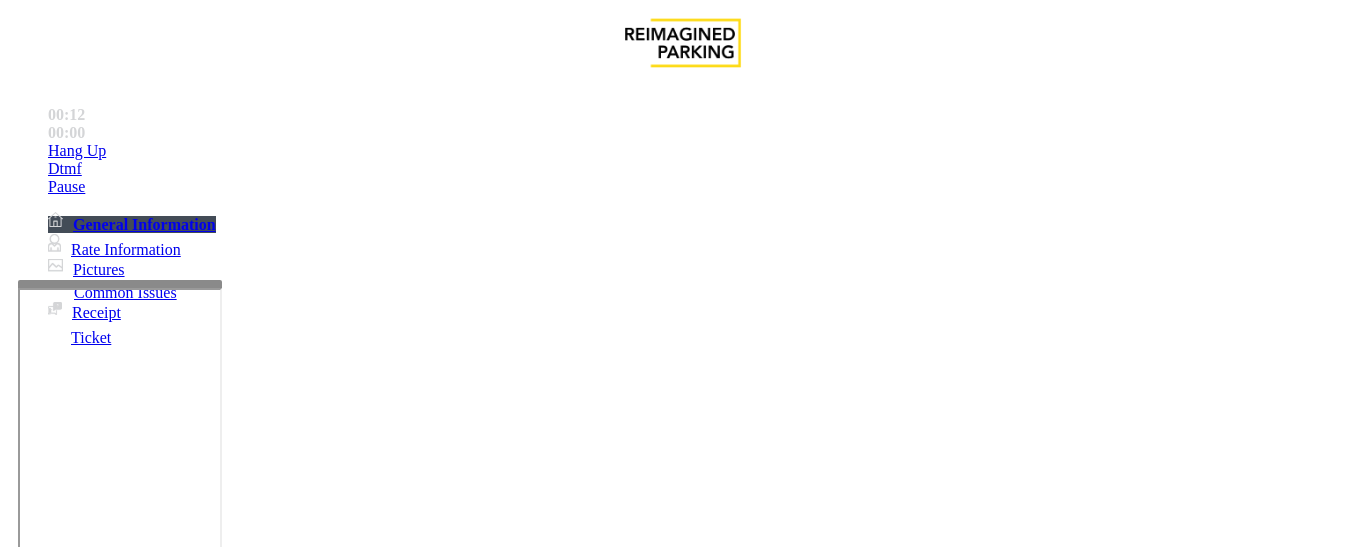 click on "Ticket Paid" at bounding box center (682, 1185) 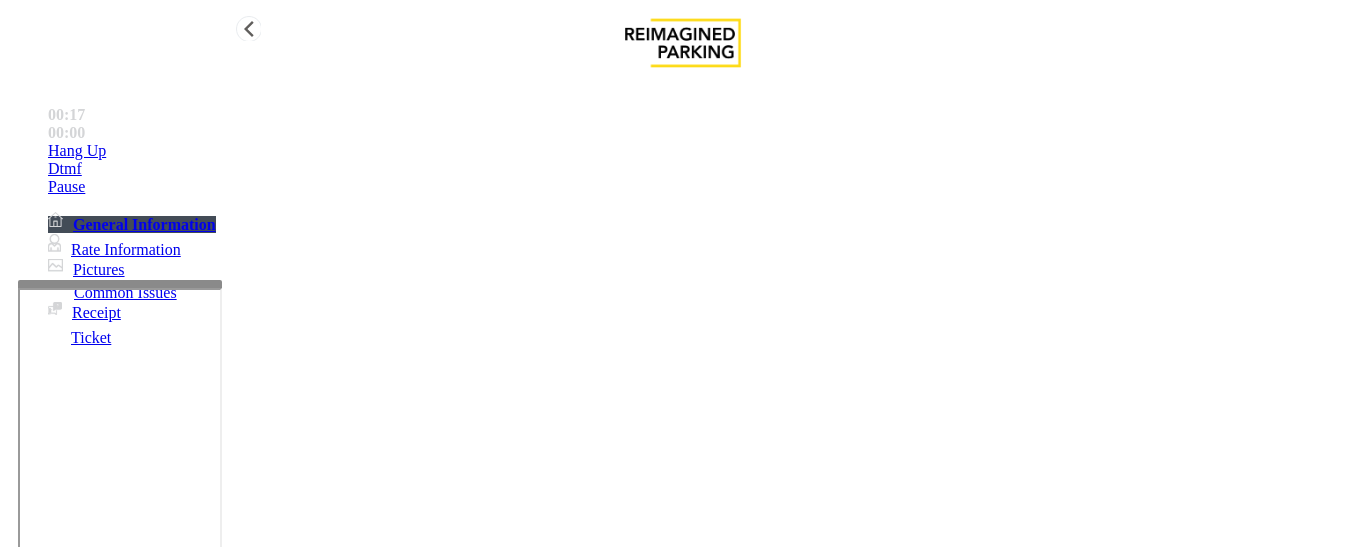copy on "Ticket Paid" 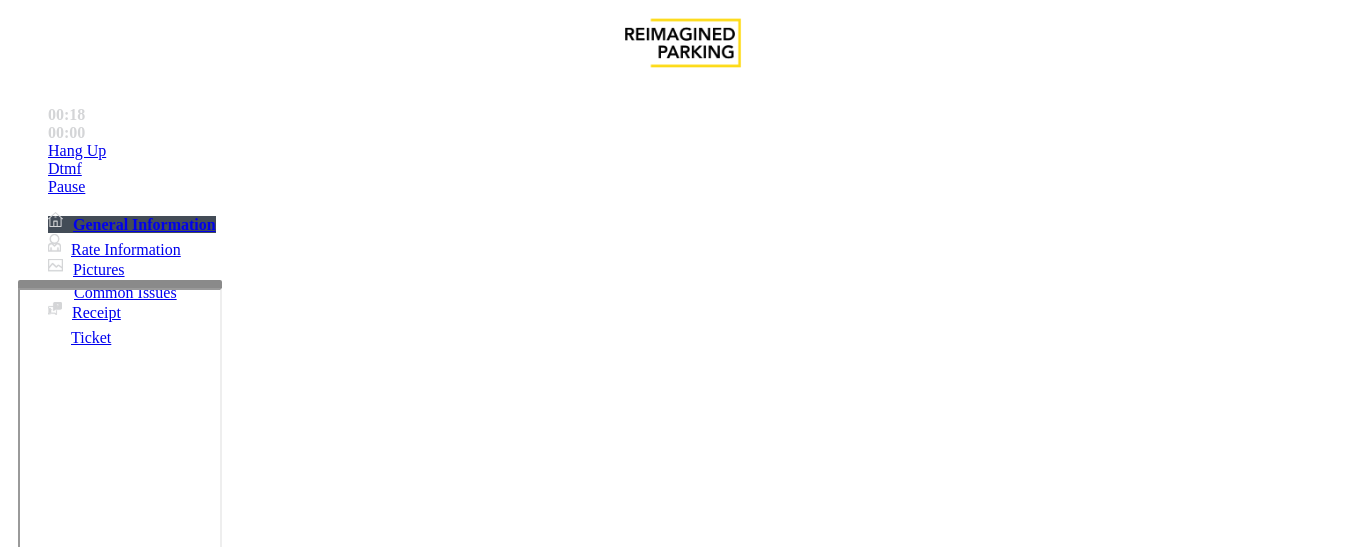 click at bounding box center [221, 1429] 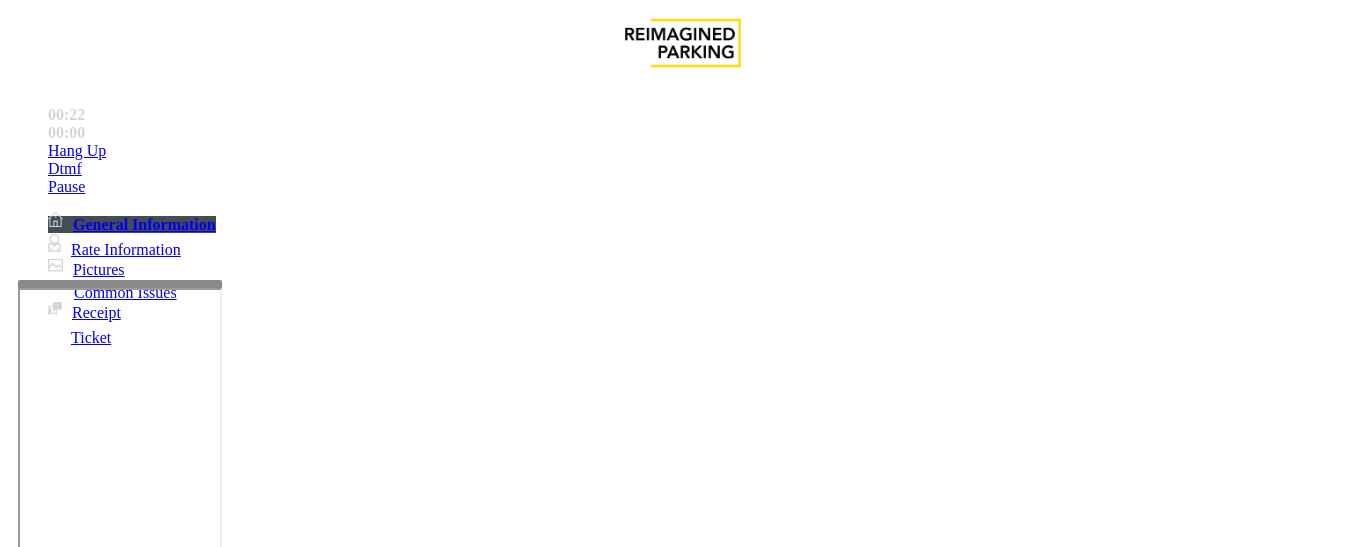 paste on "**********" 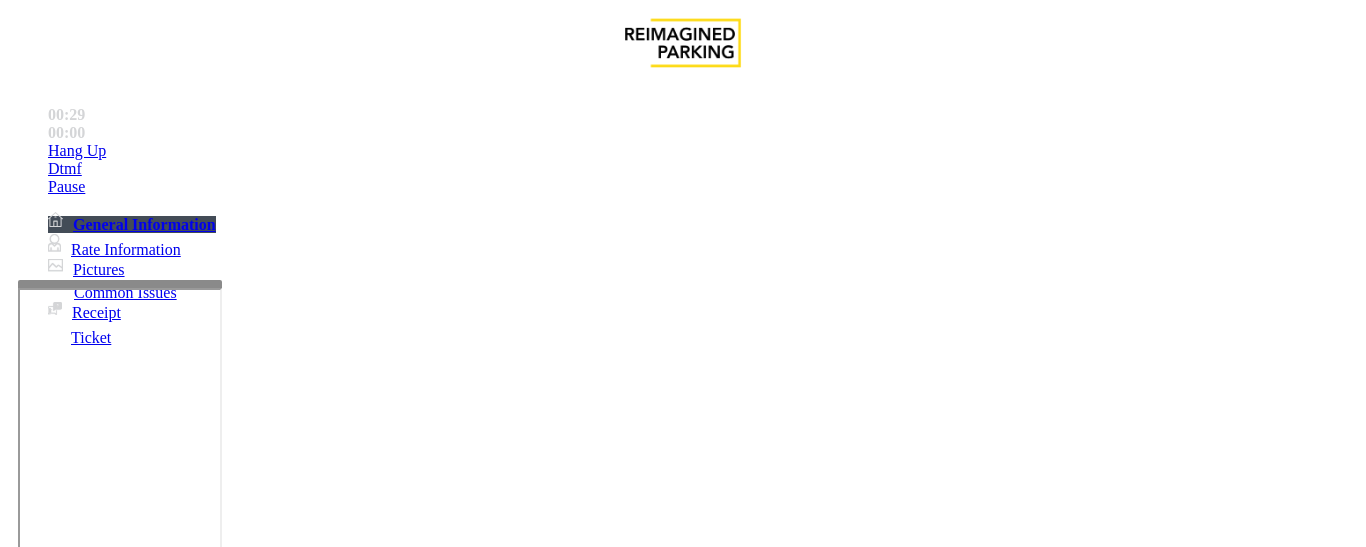 type on "**********" 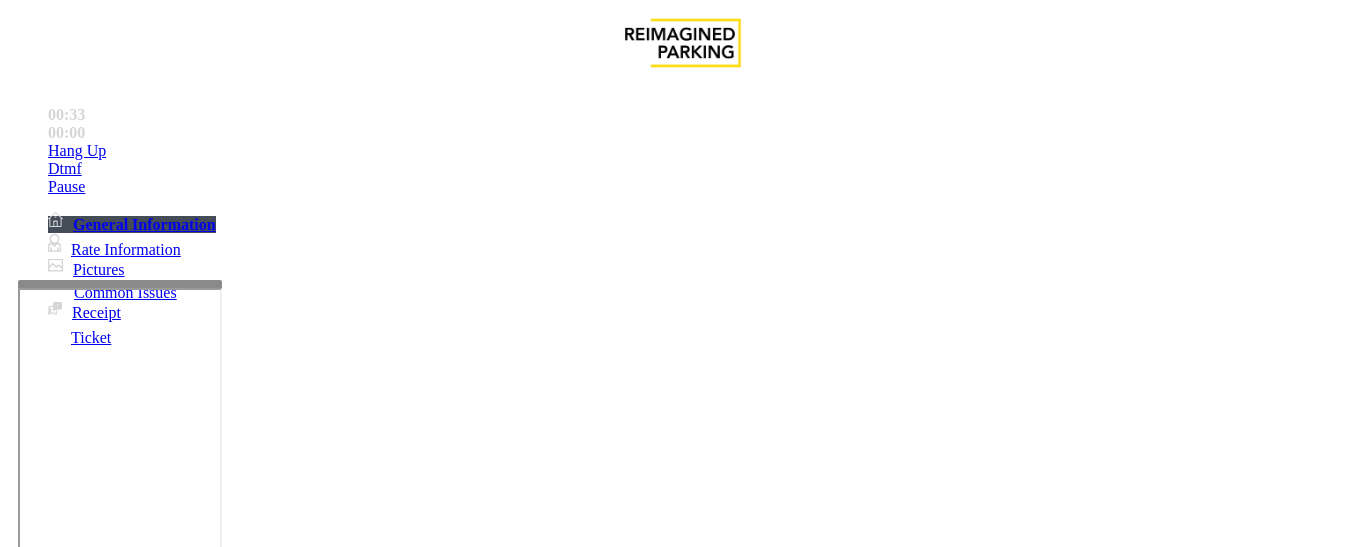 click at bounding box center (96, 1276) 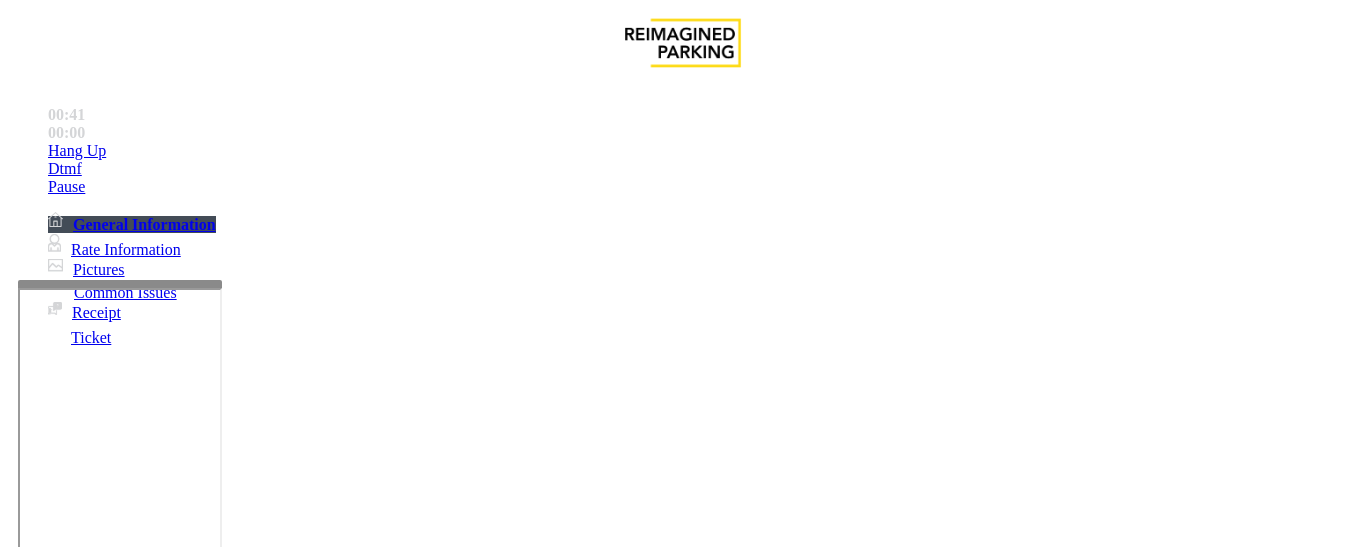 type on "******" 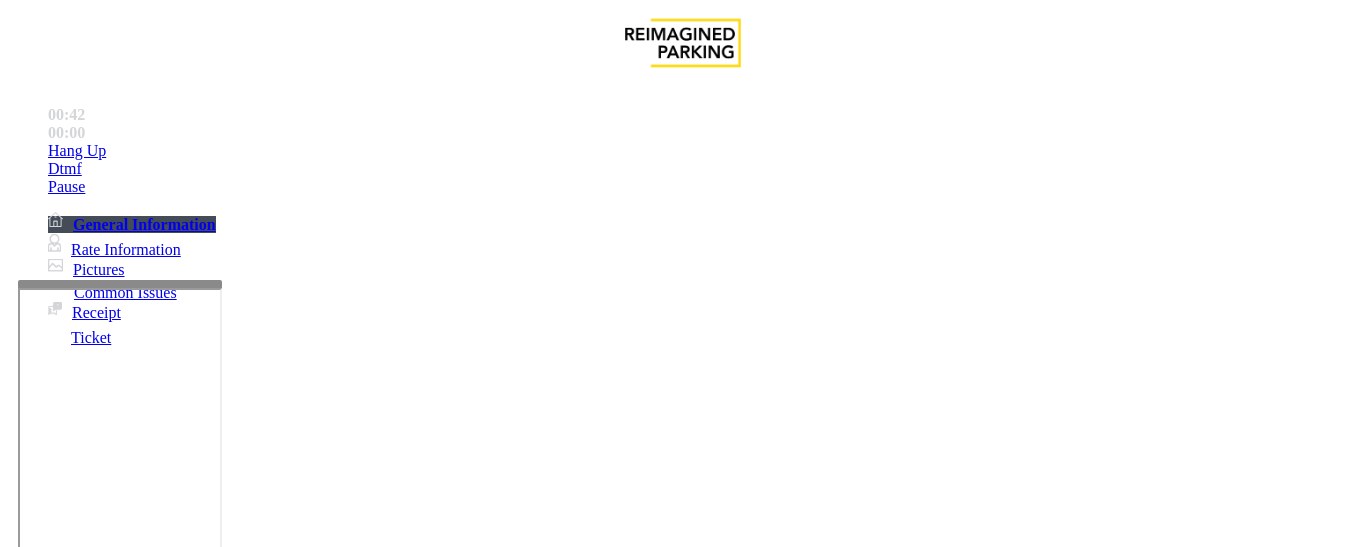 scroll, scrollTop: 1300, scrollLeft: 0, axis: vertical 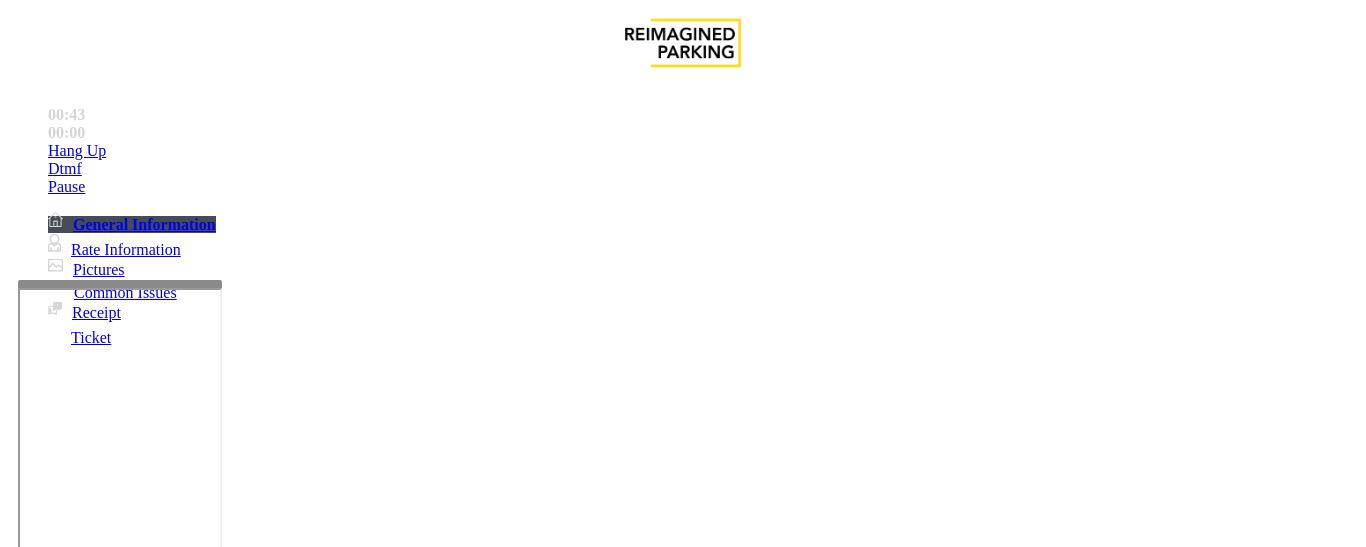 click on "Click Here for the local time" at bounding box center (594, 3853) 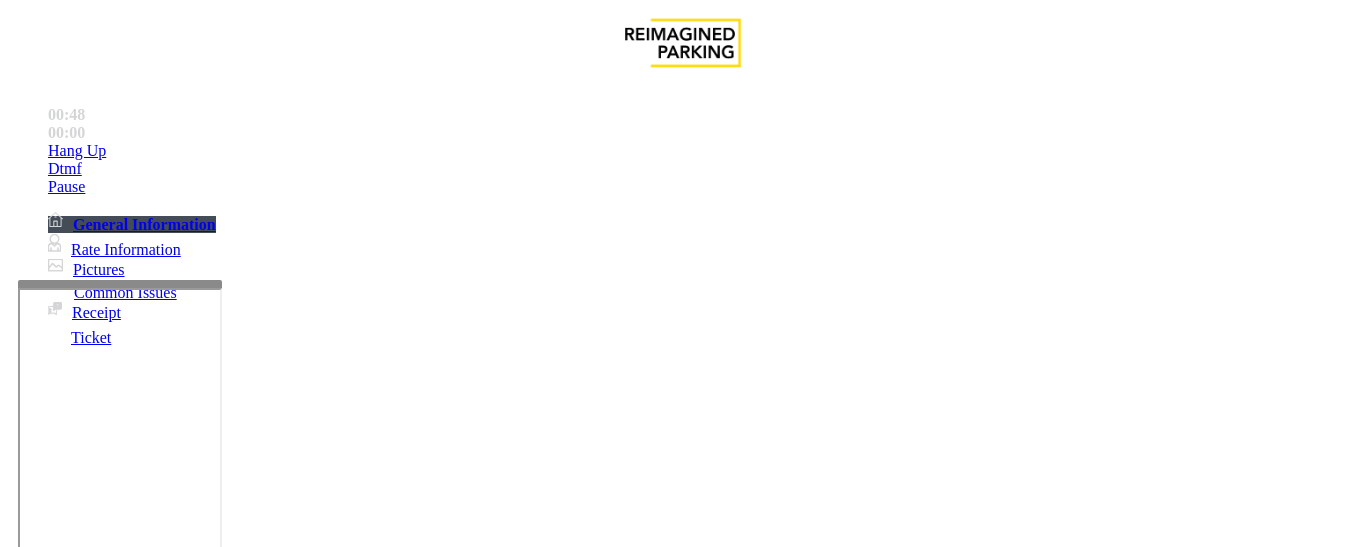 click at bounding box center [96, 1349] 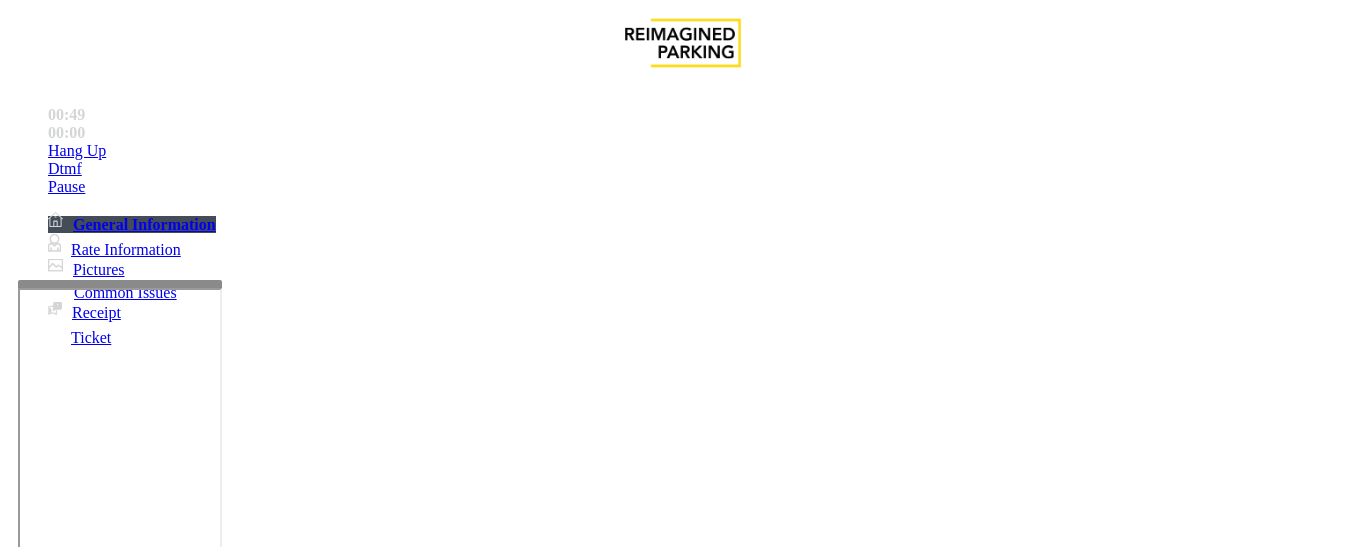 paste on "********" 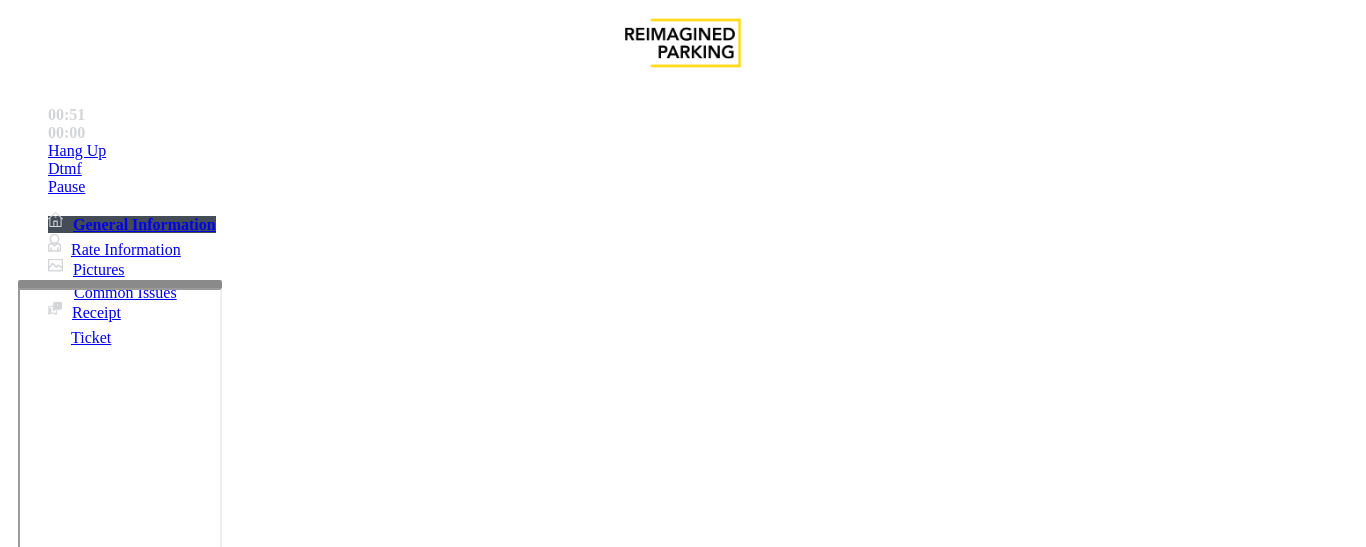 click on "********" at bounding box center (96, 1276) 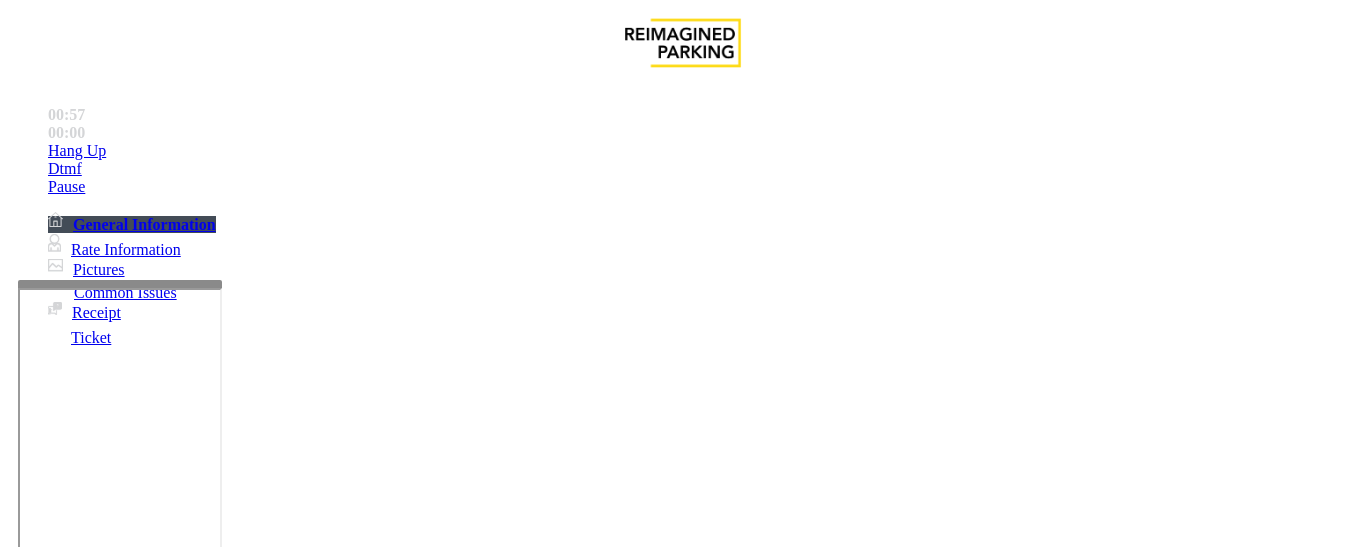 scroll, scrollTop: 800, scrollLeft: 0, axis: vertical 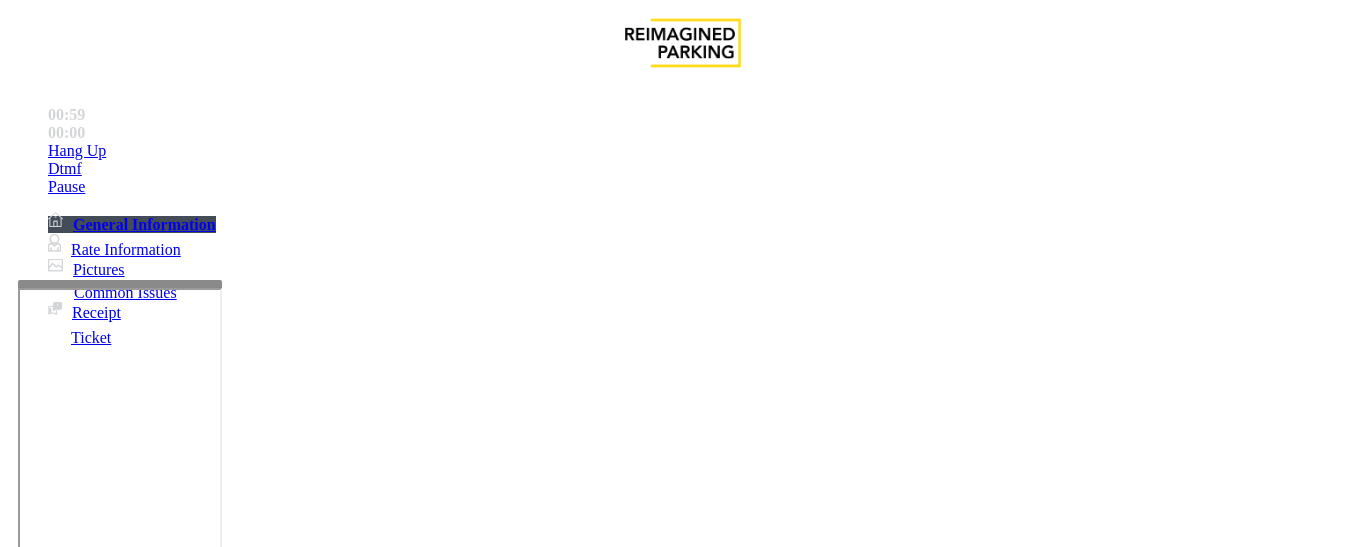 type on "********" 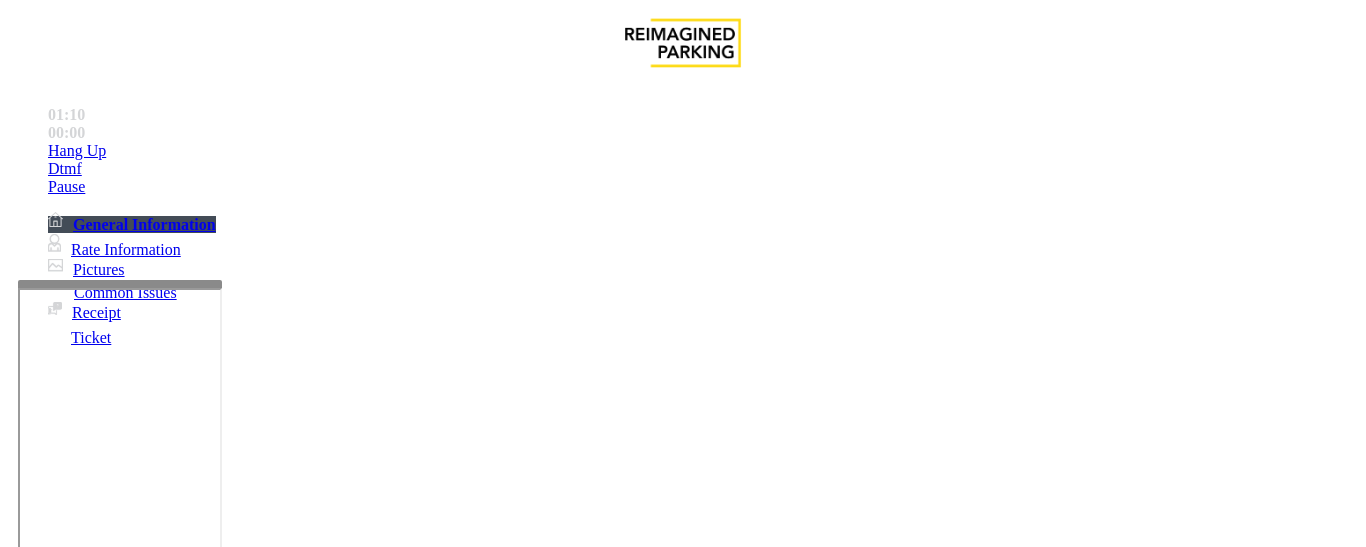 scroll, scrollTop: 500, scrollLeft: 0, axis: vertical 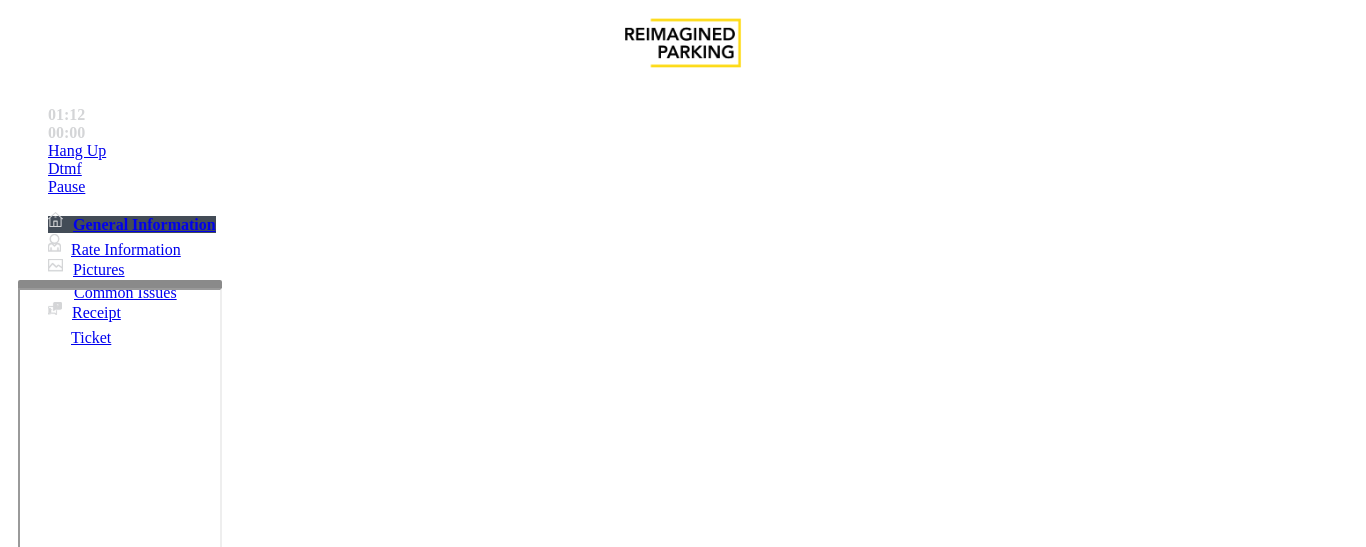 click on "Vend Gate" at bounding box center [69, 1522] 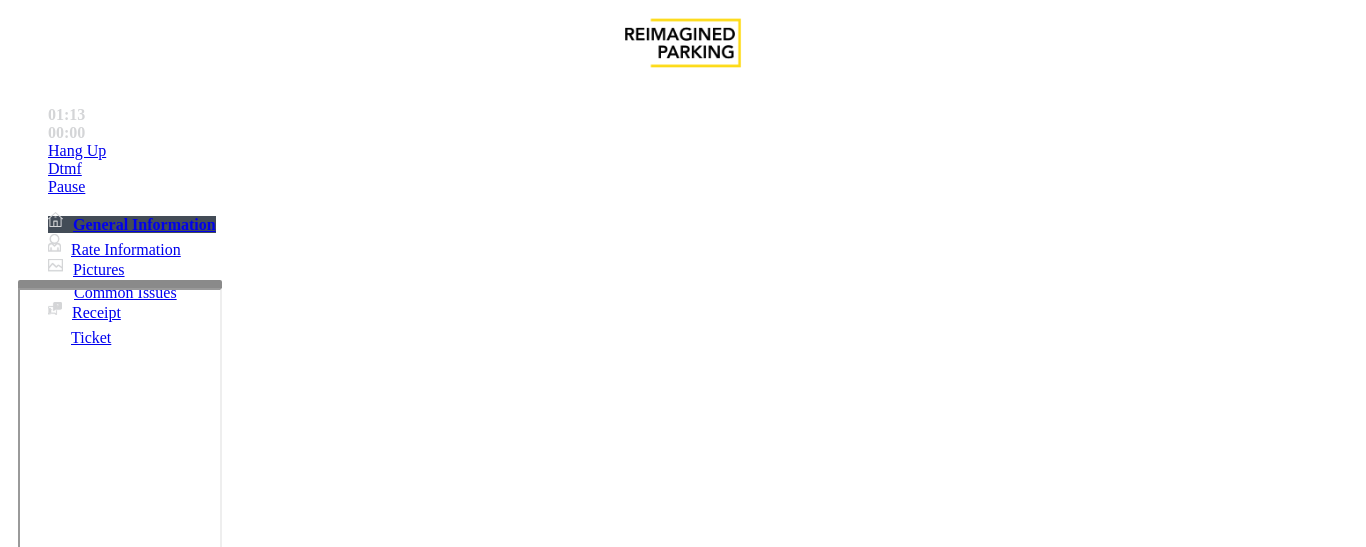 scroll, scrollTop: 0, scrollLeft: 0, axis: both 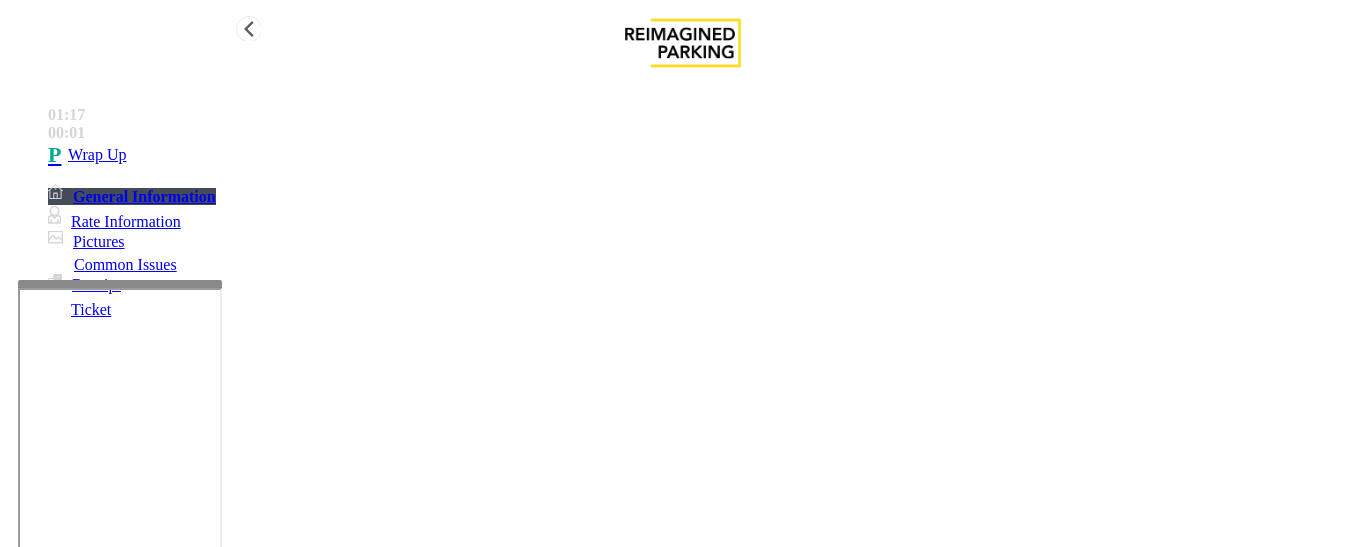 click on "Wrap Up" at bounding box center (703, 155) 